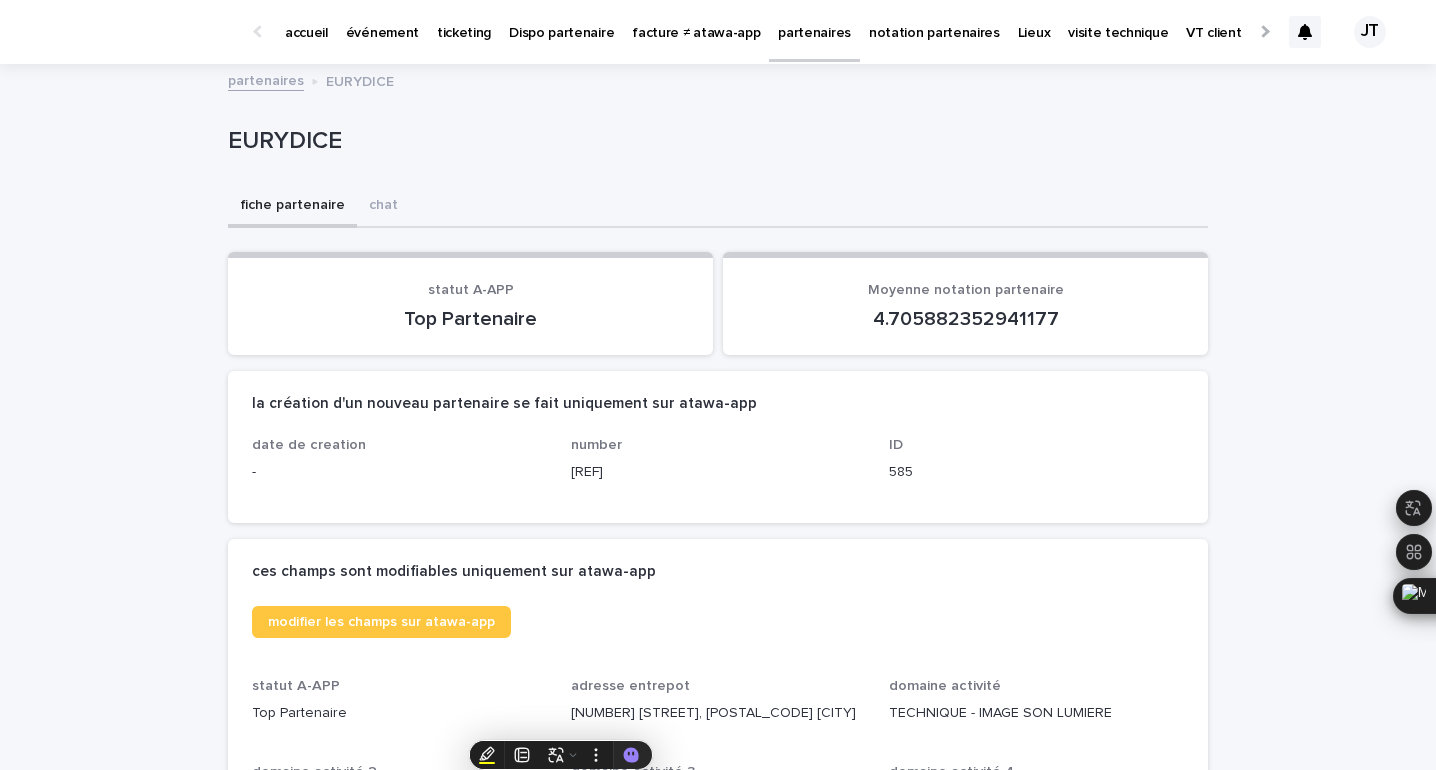 scroll, scrollTop: 0, scrollLeft: 0, axis: both 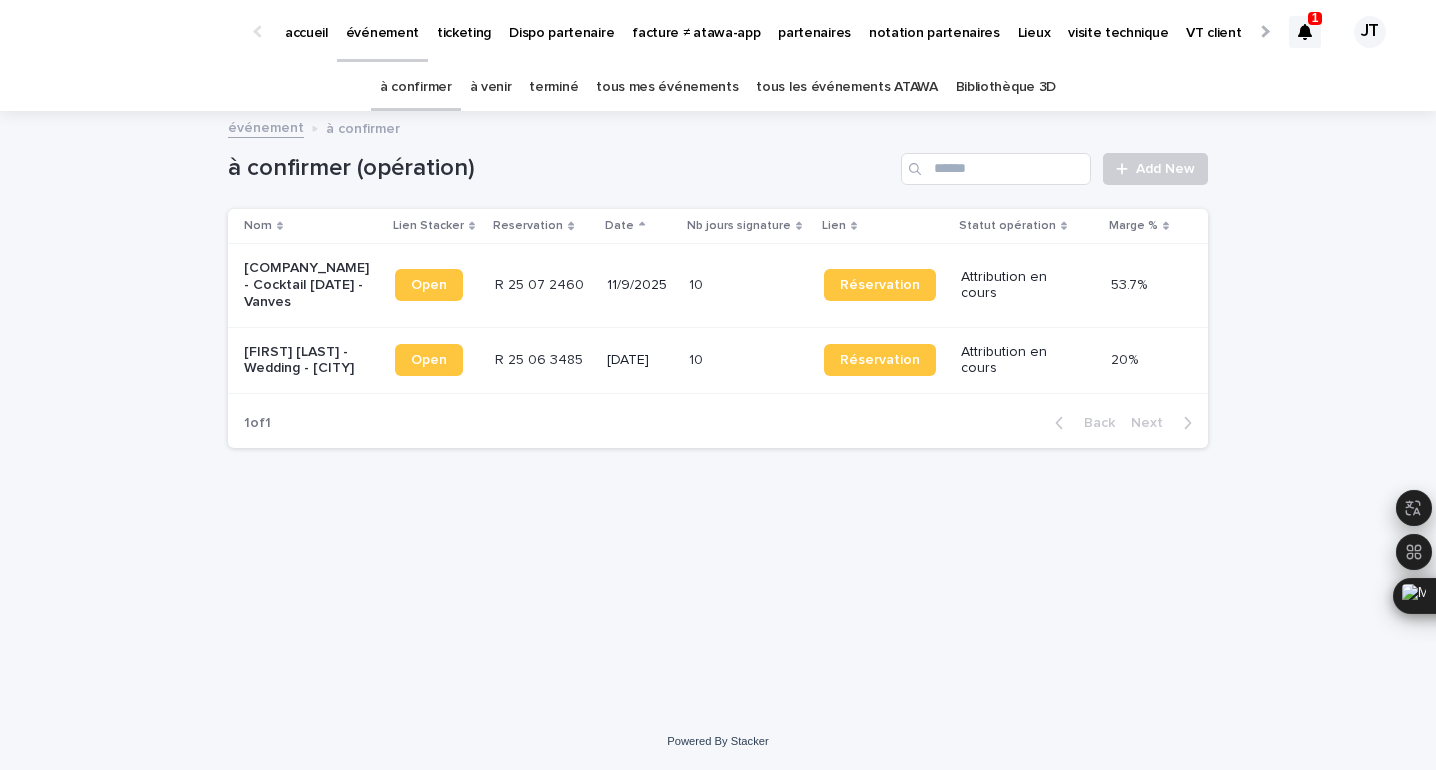 click on "[LAST] - Wedding - [CITY]" at bounding box center [306, 361] 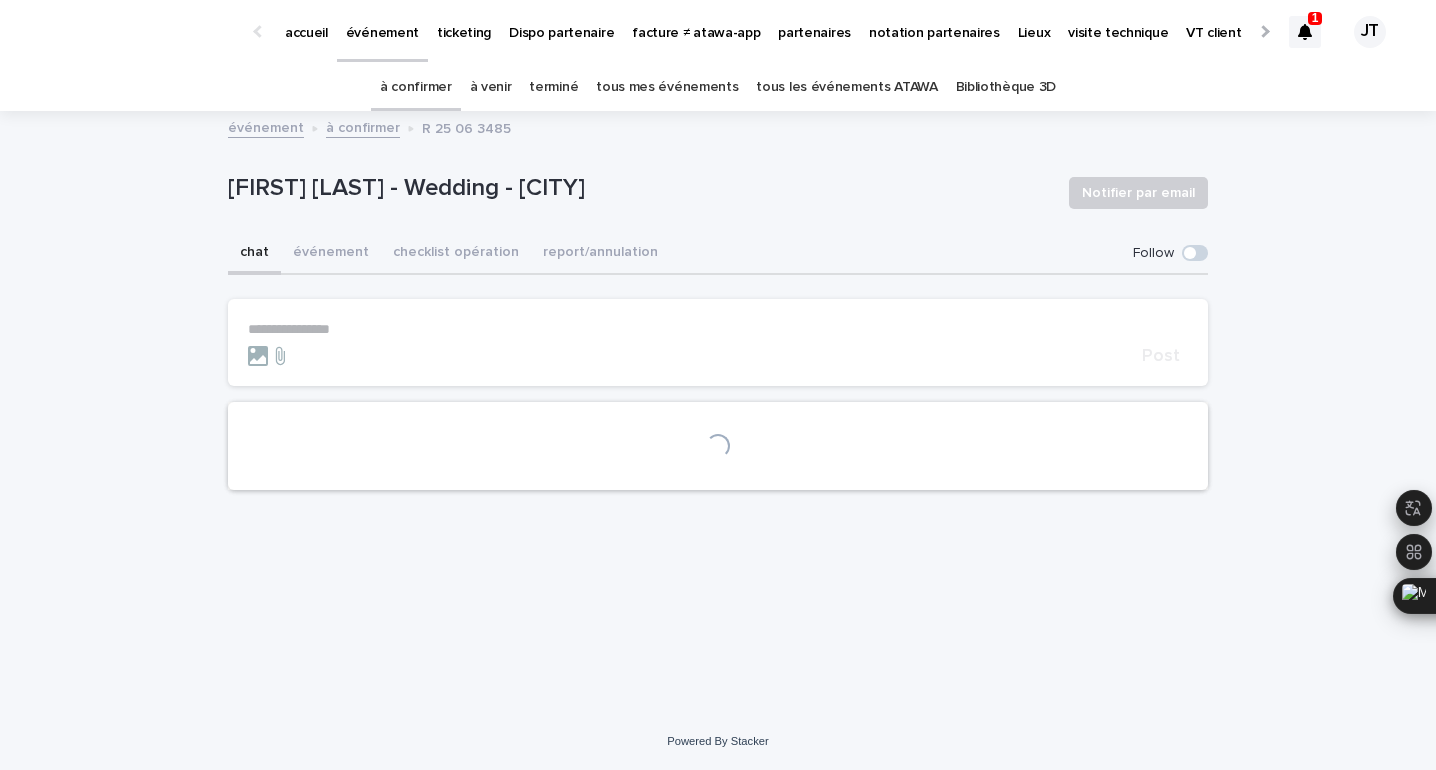 click on "événement" at bounding box center (331, 254) 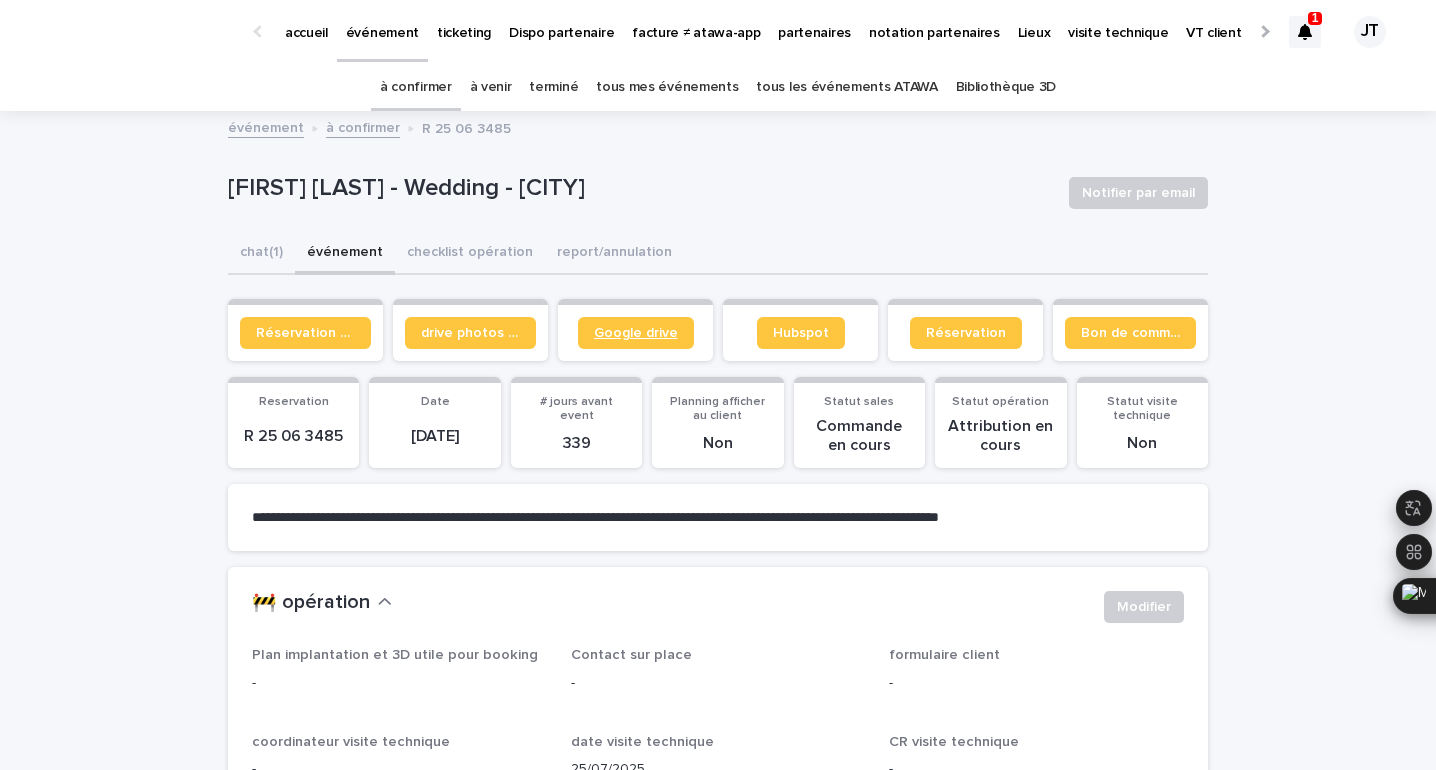 click on "Google drive" at bounding box center (636, 333) 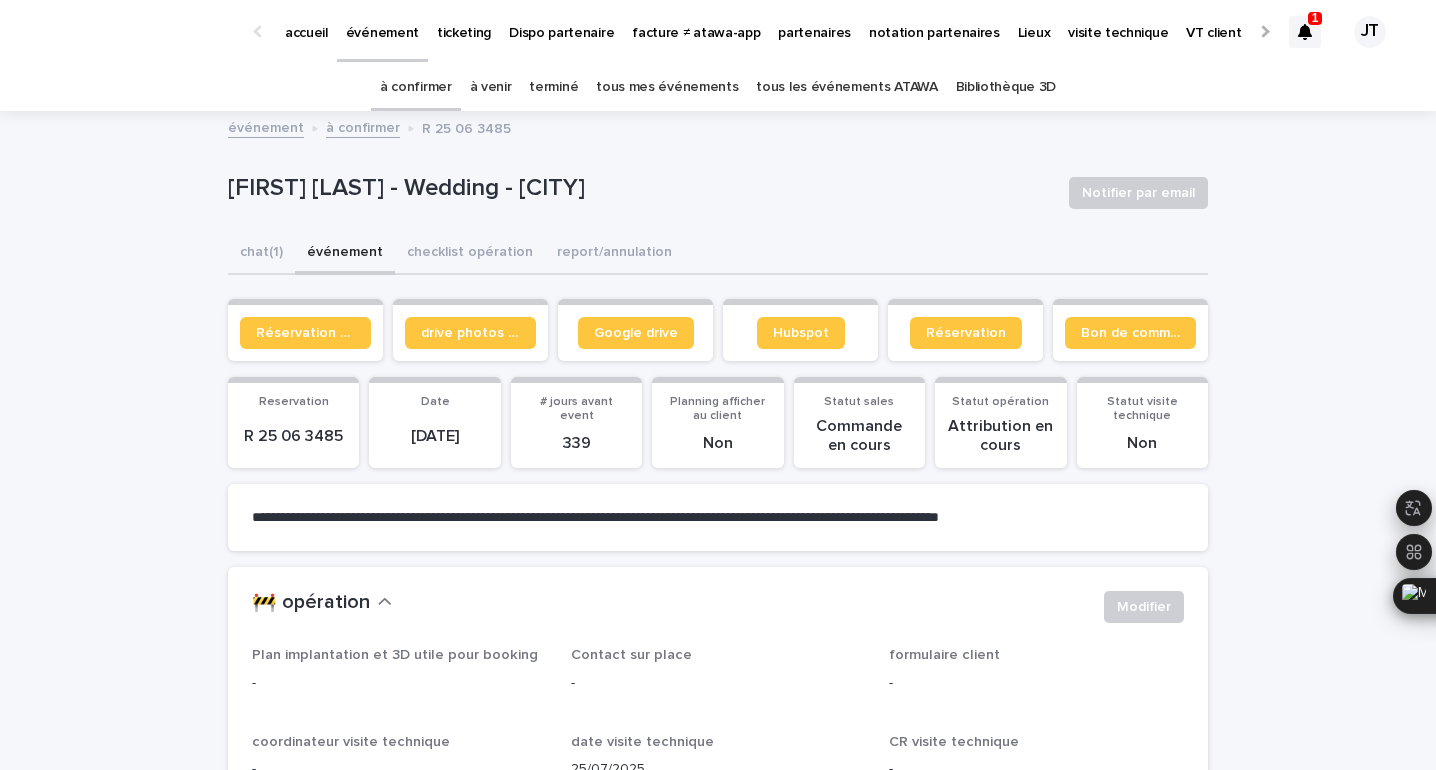click 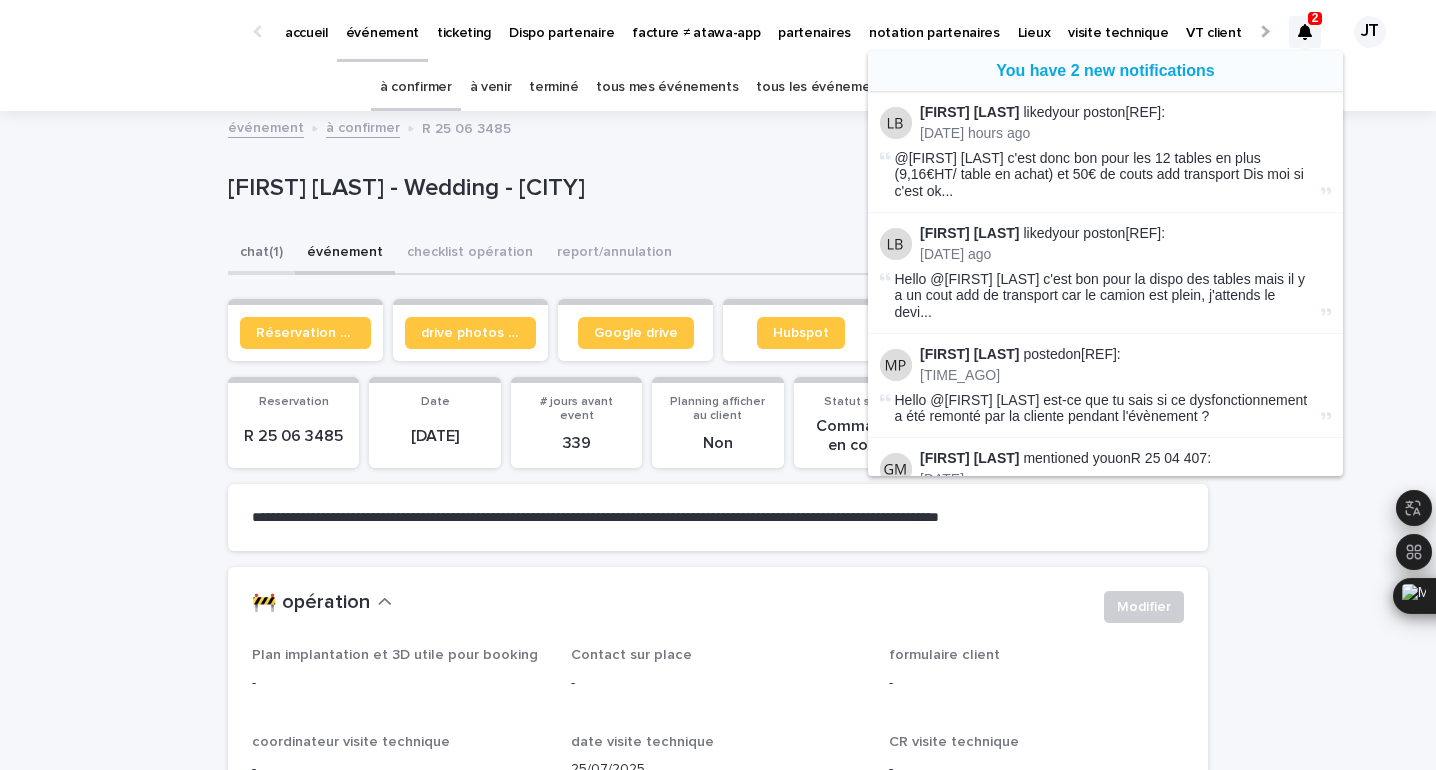 click on "chat  (1)" at bounding box center (261, 254) 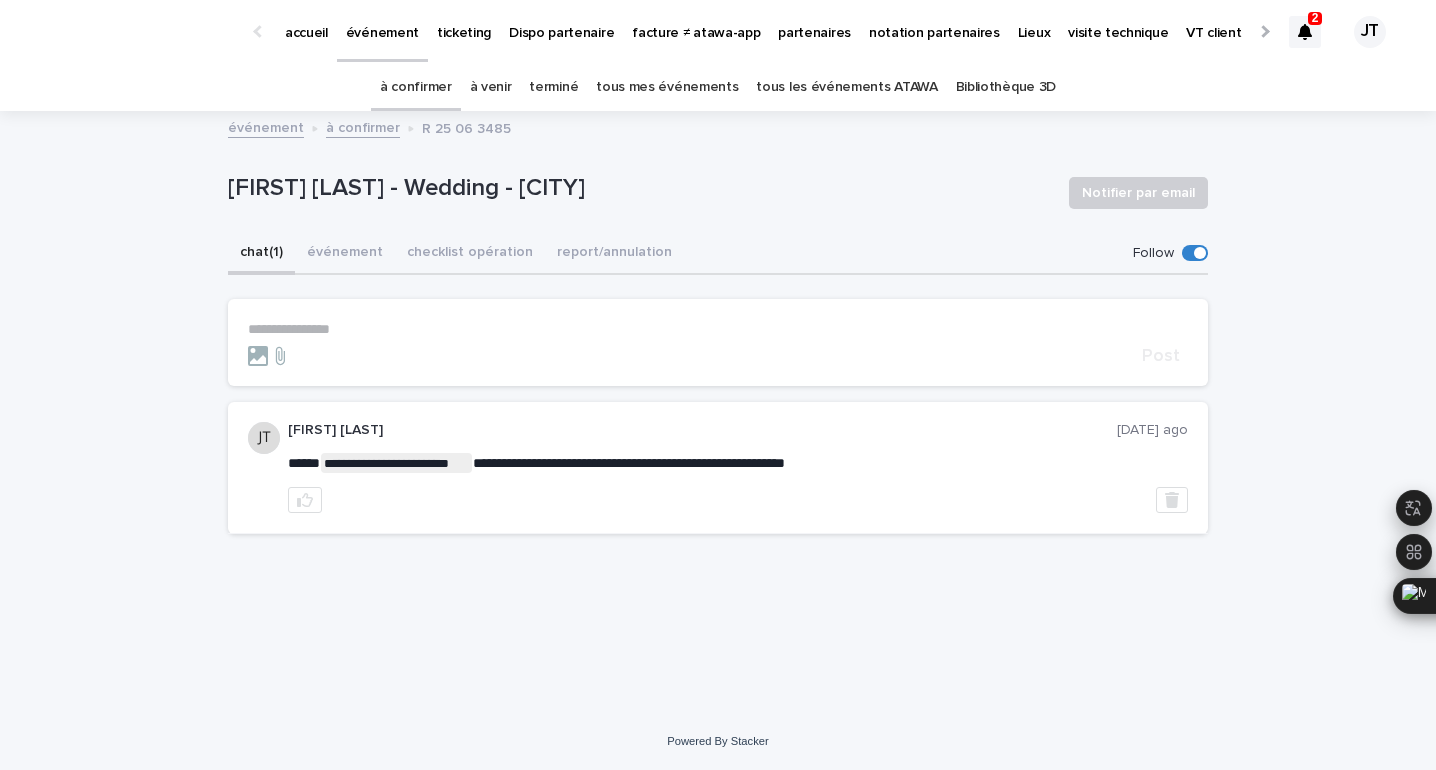 click on "**********" at bounding box center (718, 329) 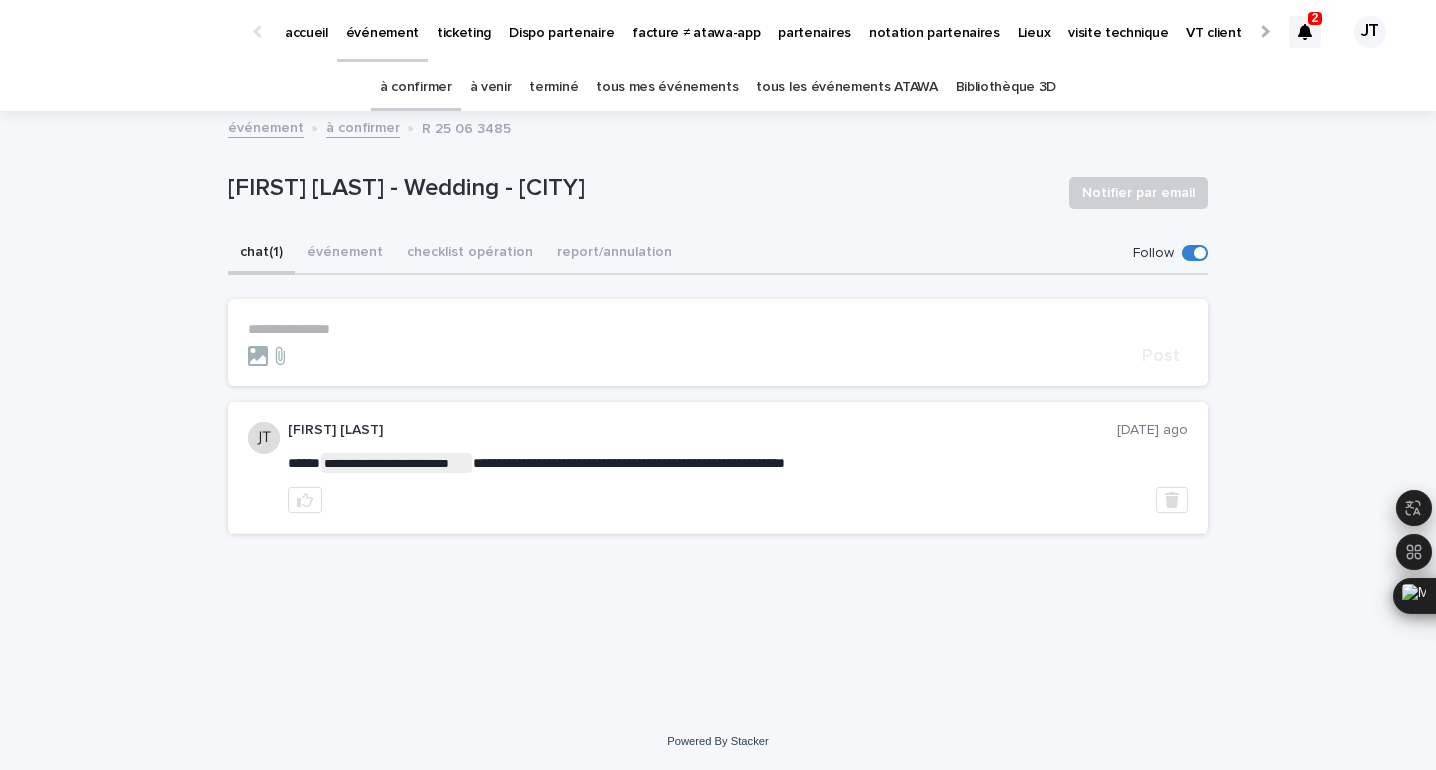 type 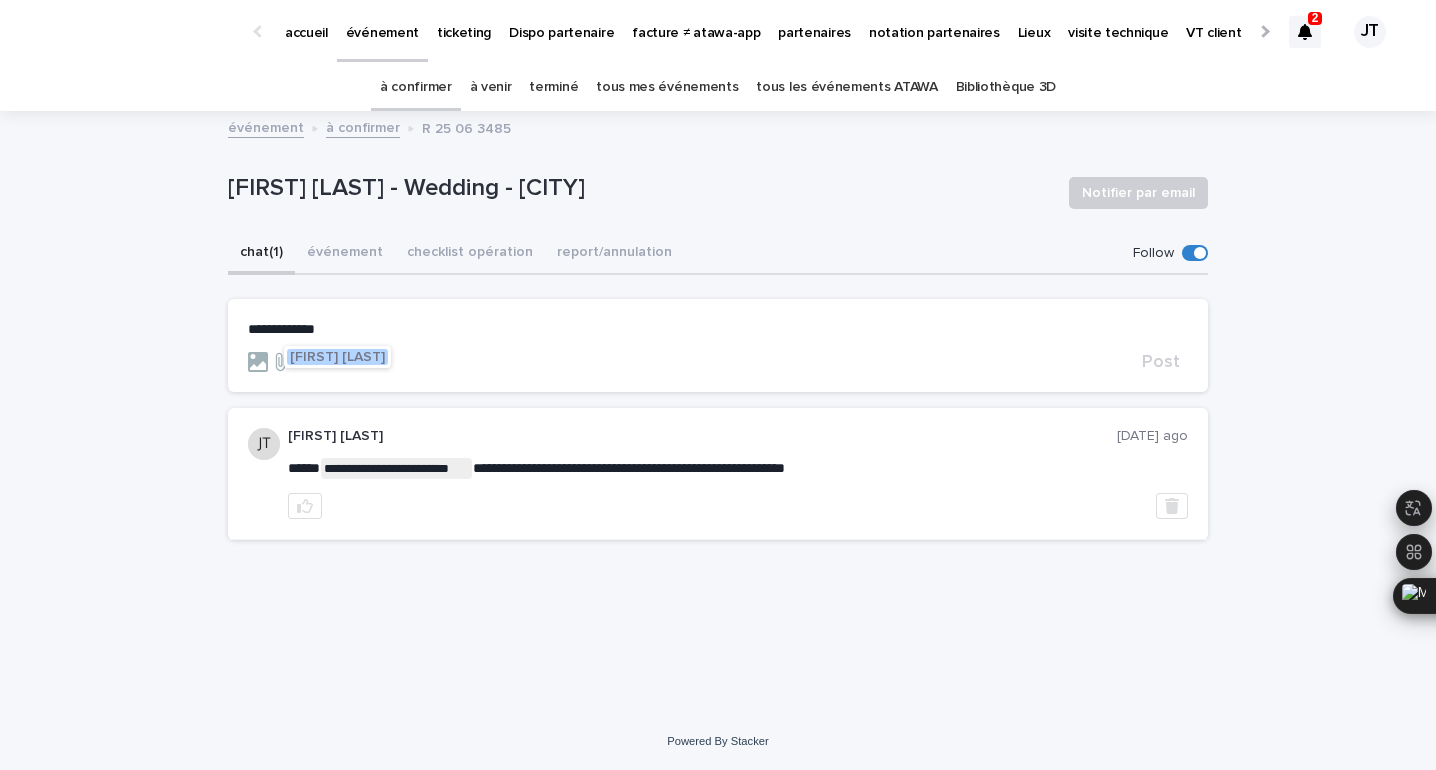 click on "Maureen
Pilaud" at bounding box center [337, 357] 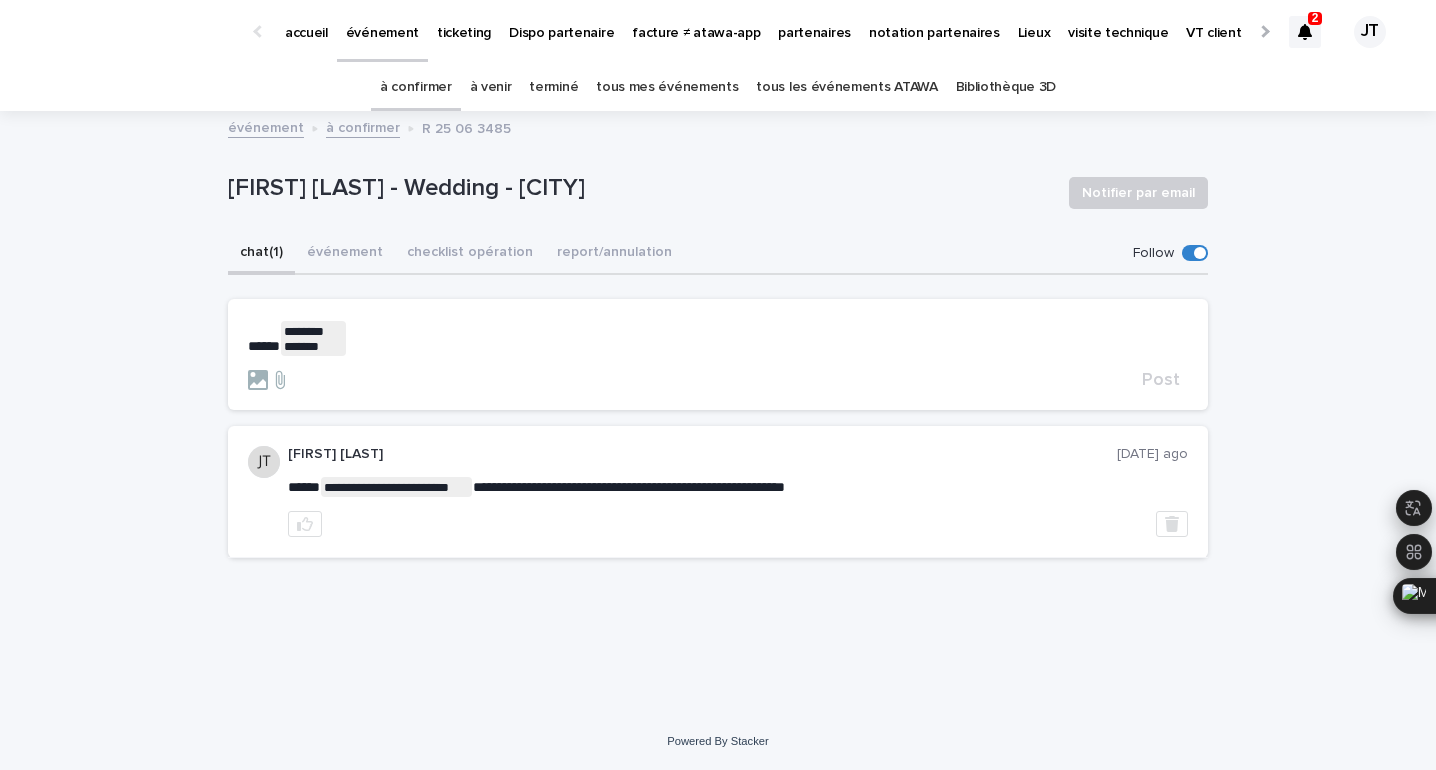 click on "***** * *******
******* ﻿ ﻿" at bounding box center (718, 338) 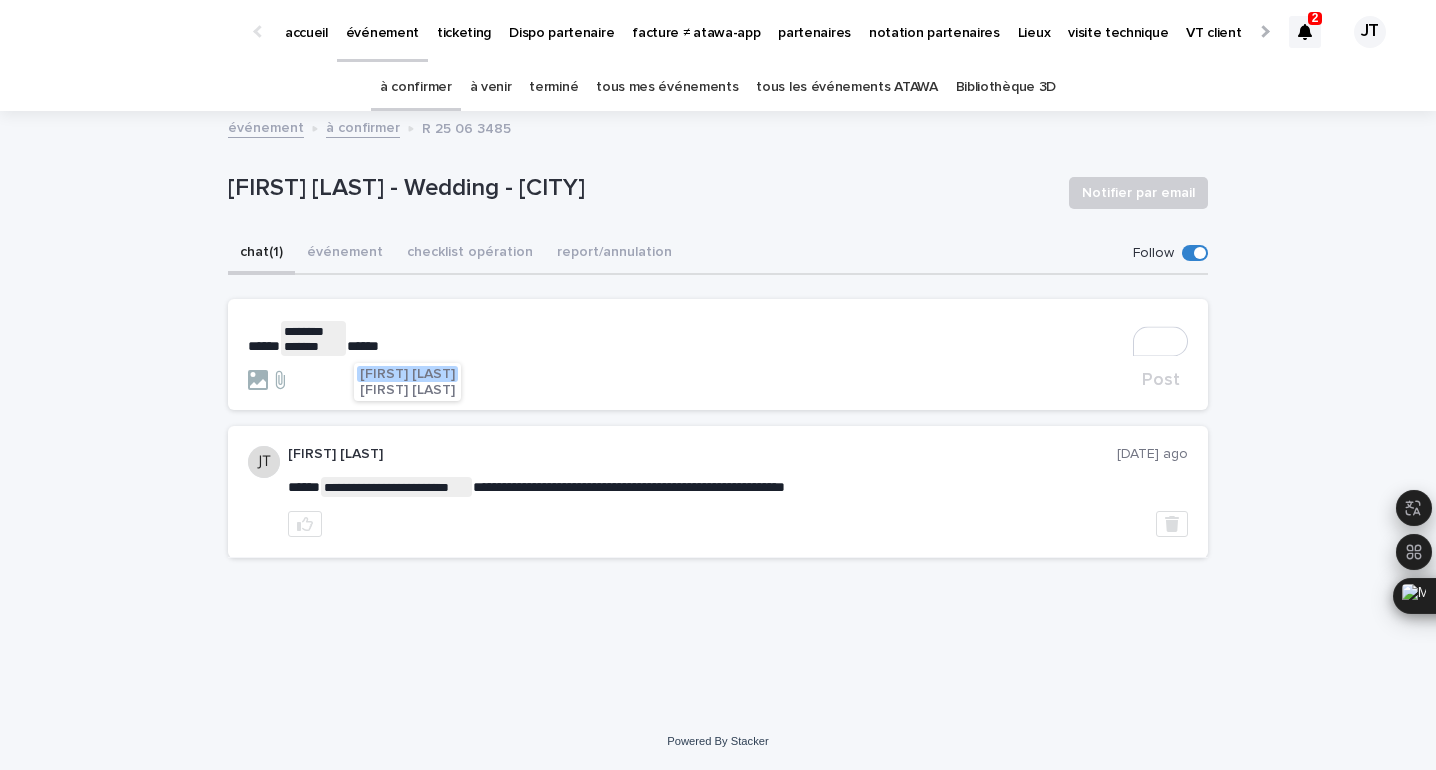 click on "[FIRST] [LAST]" at bounding box center (407, 390) 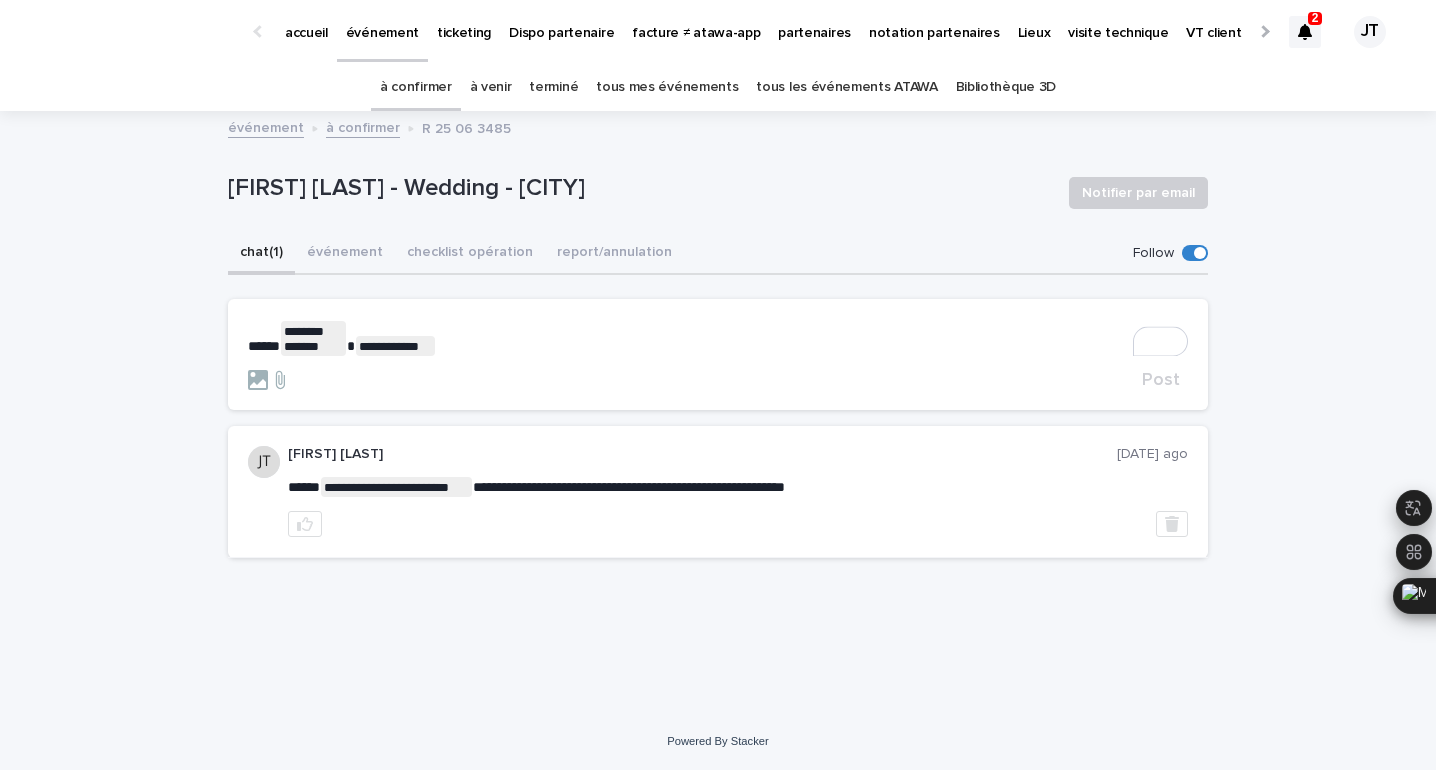 click on "**********" at bounding box center (718, 338) 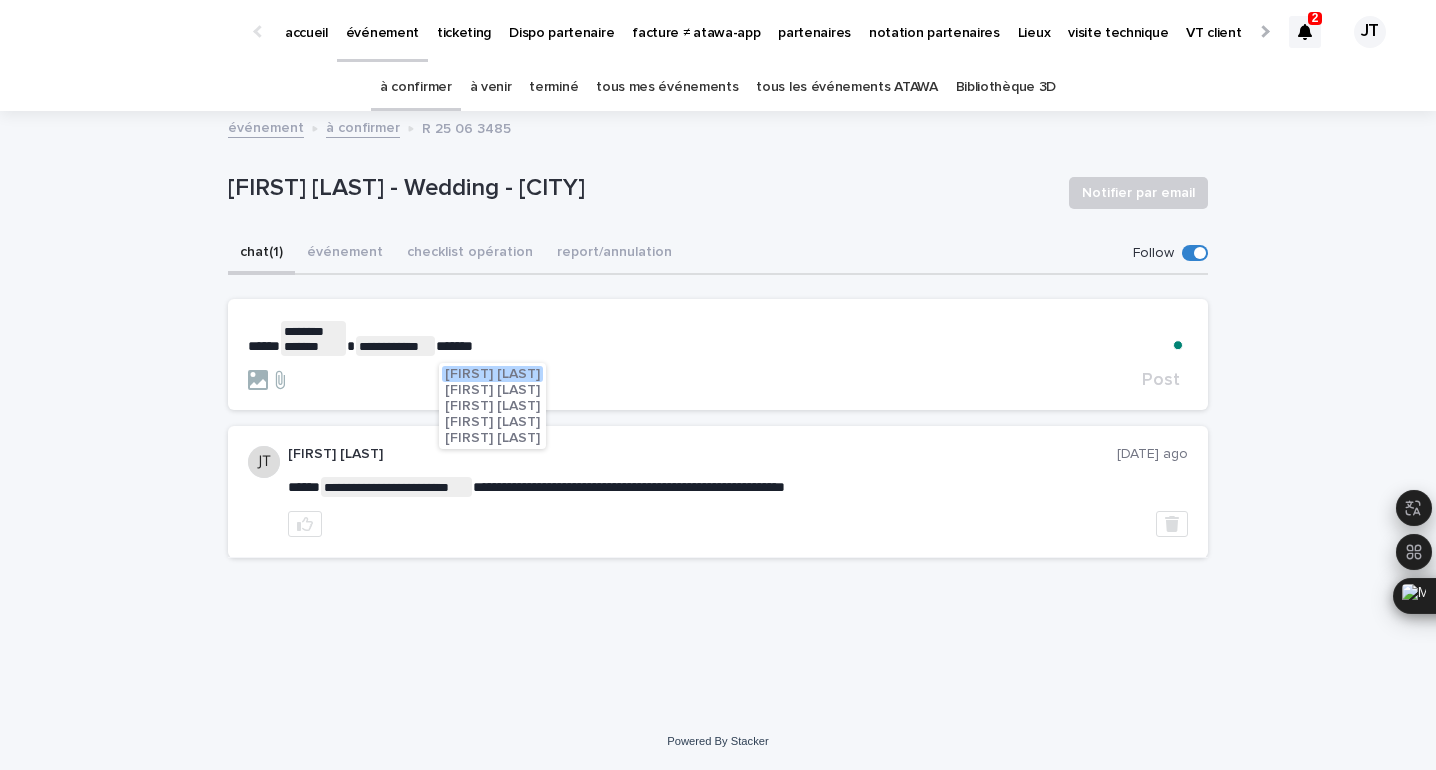 click on "Alexandre-Arthur  Martin" at bounding box center [492, 422] 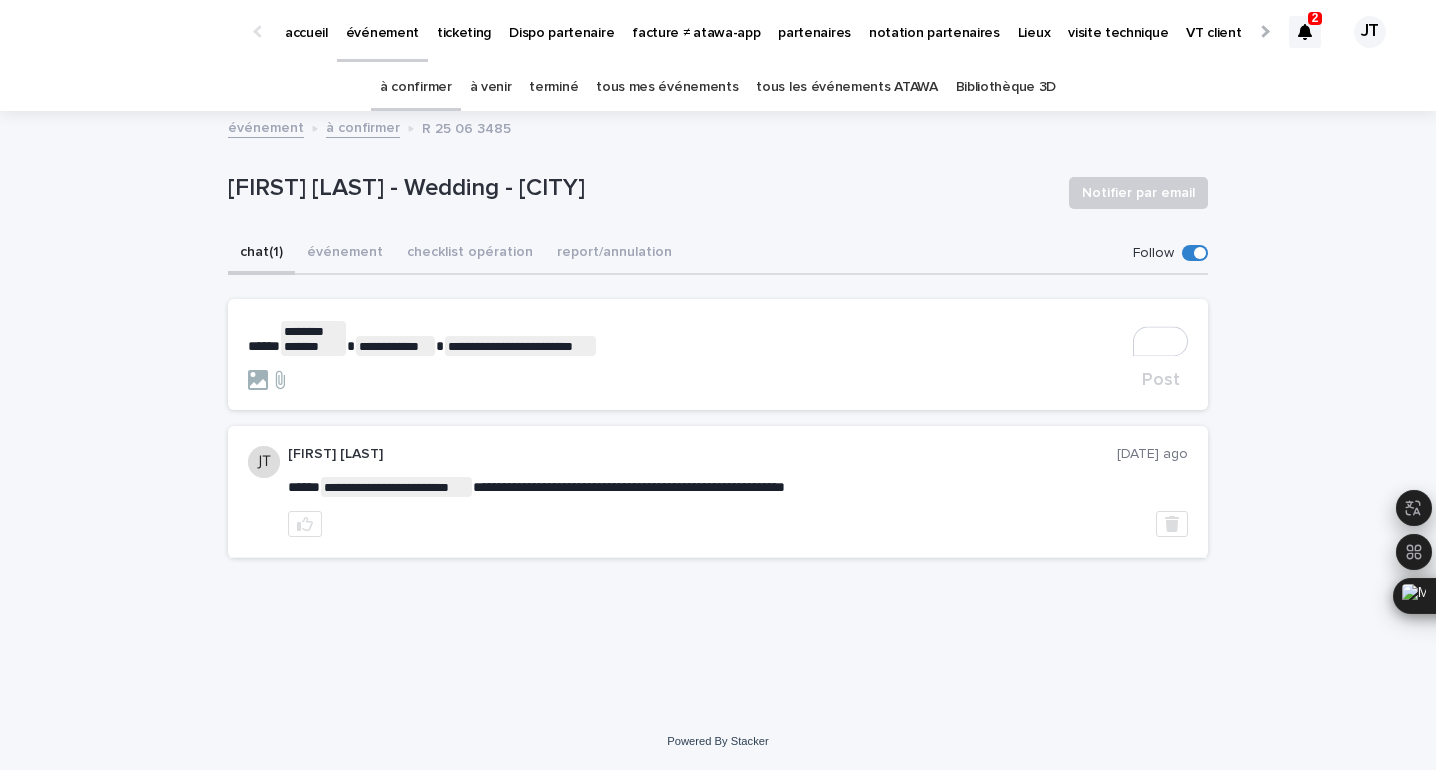 click on "**********" at bounding box center (718, 338) 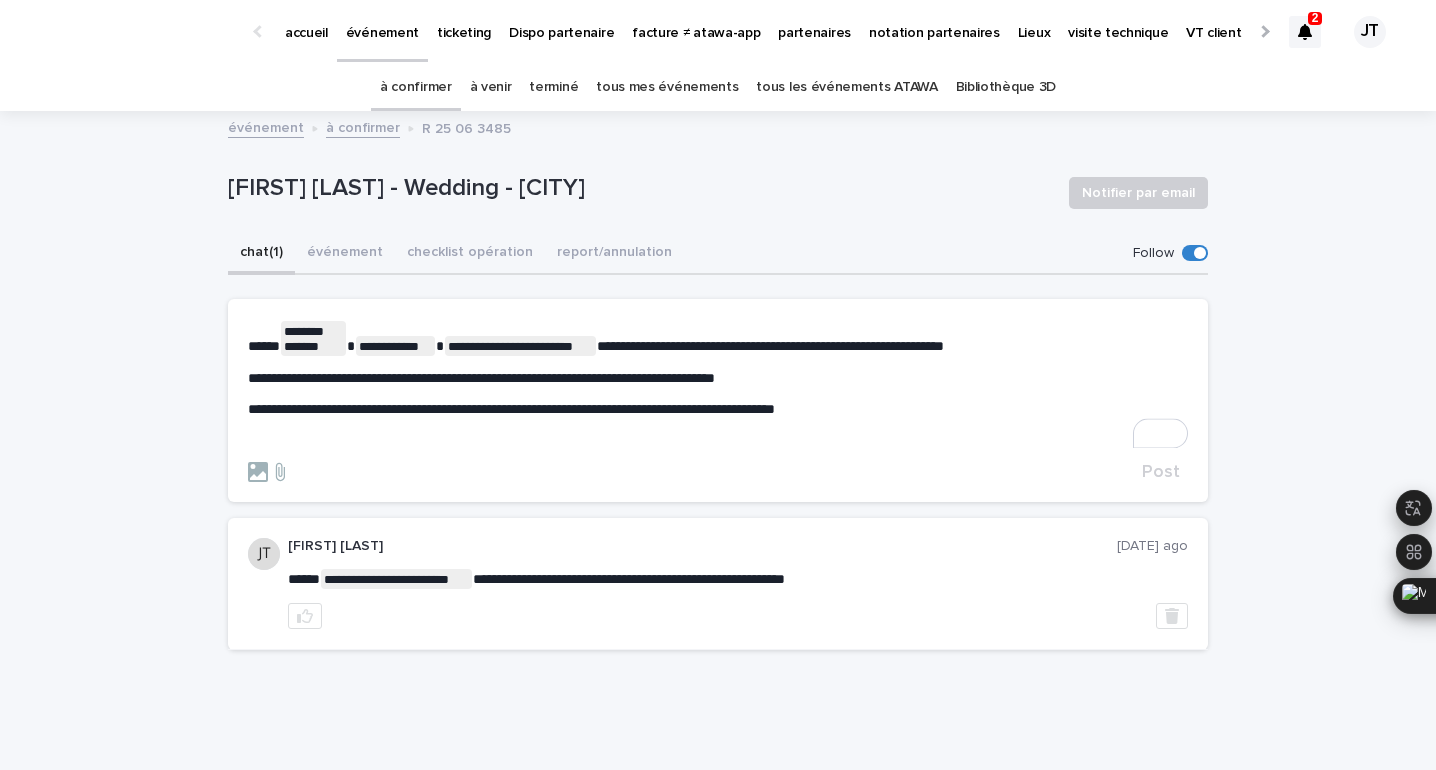 click on "**********" at bounding box center [511, 409] 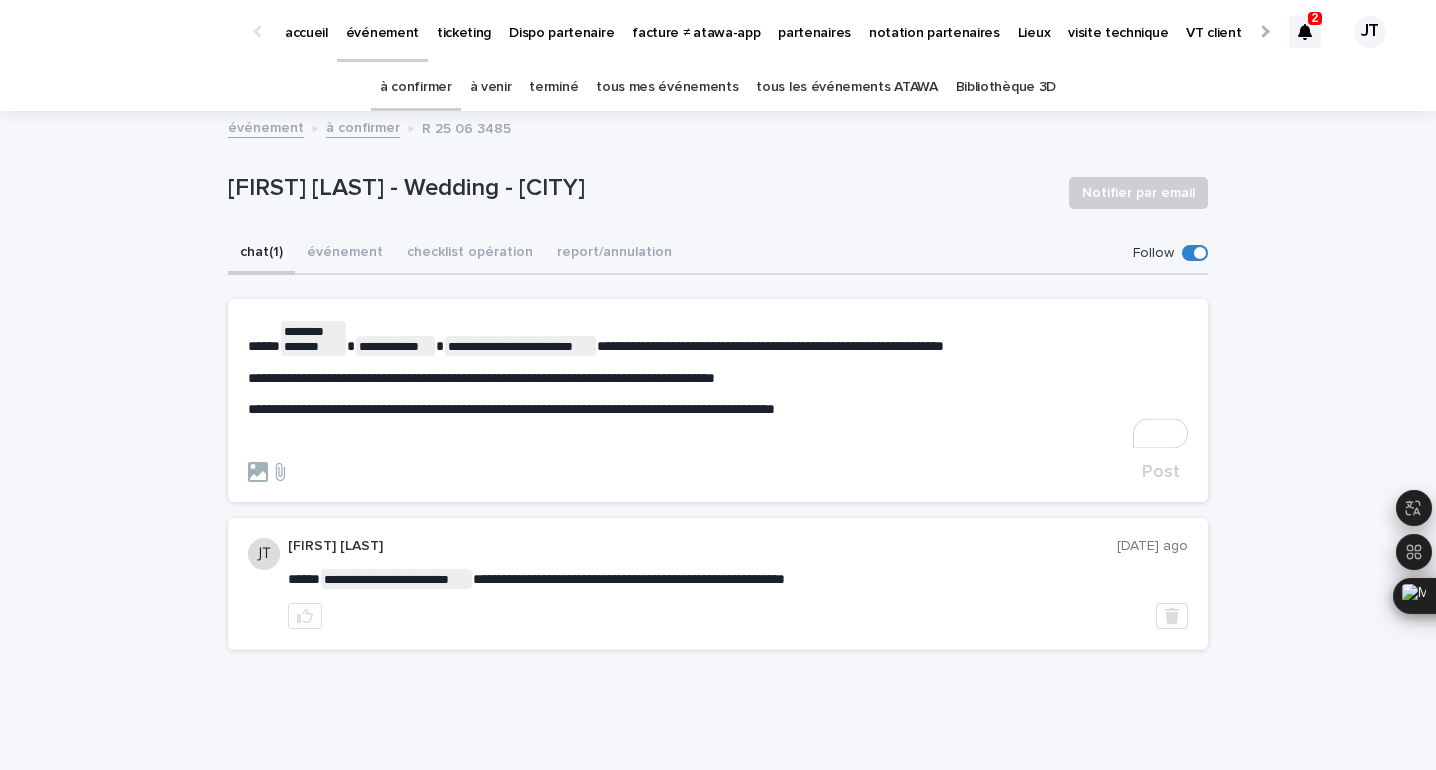 click on "* **" 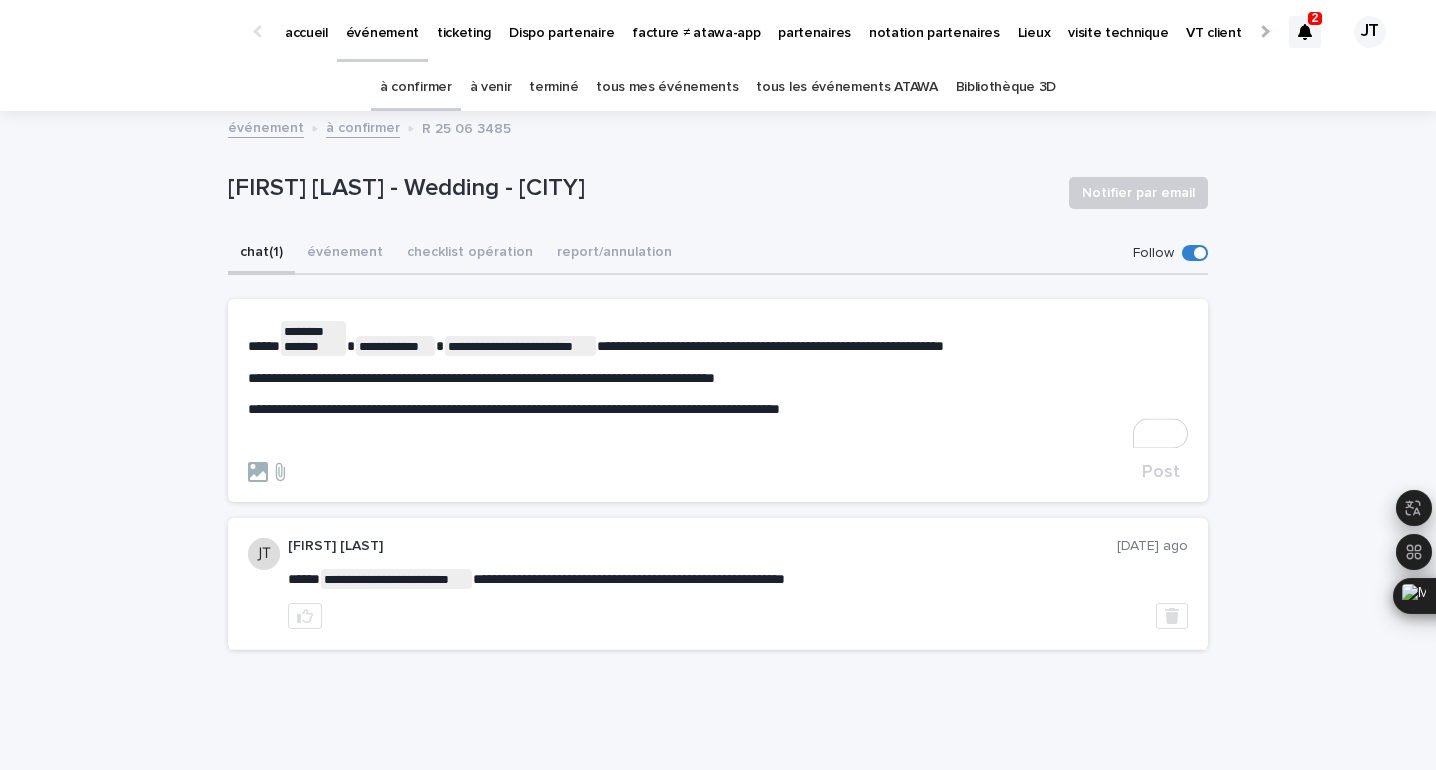 click on "**********" at bounding box center (514, 409) 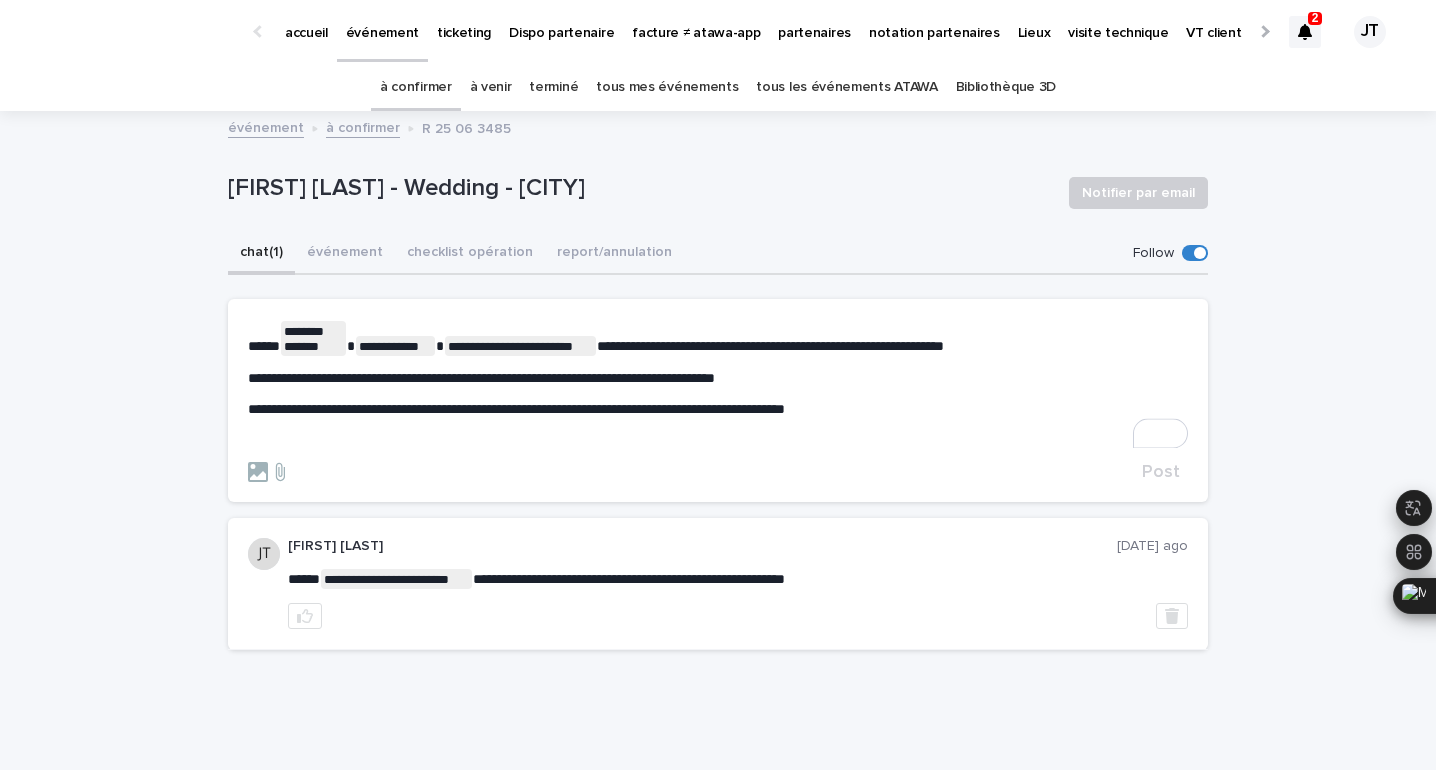click on "**********" at bounding box center (718, 385) 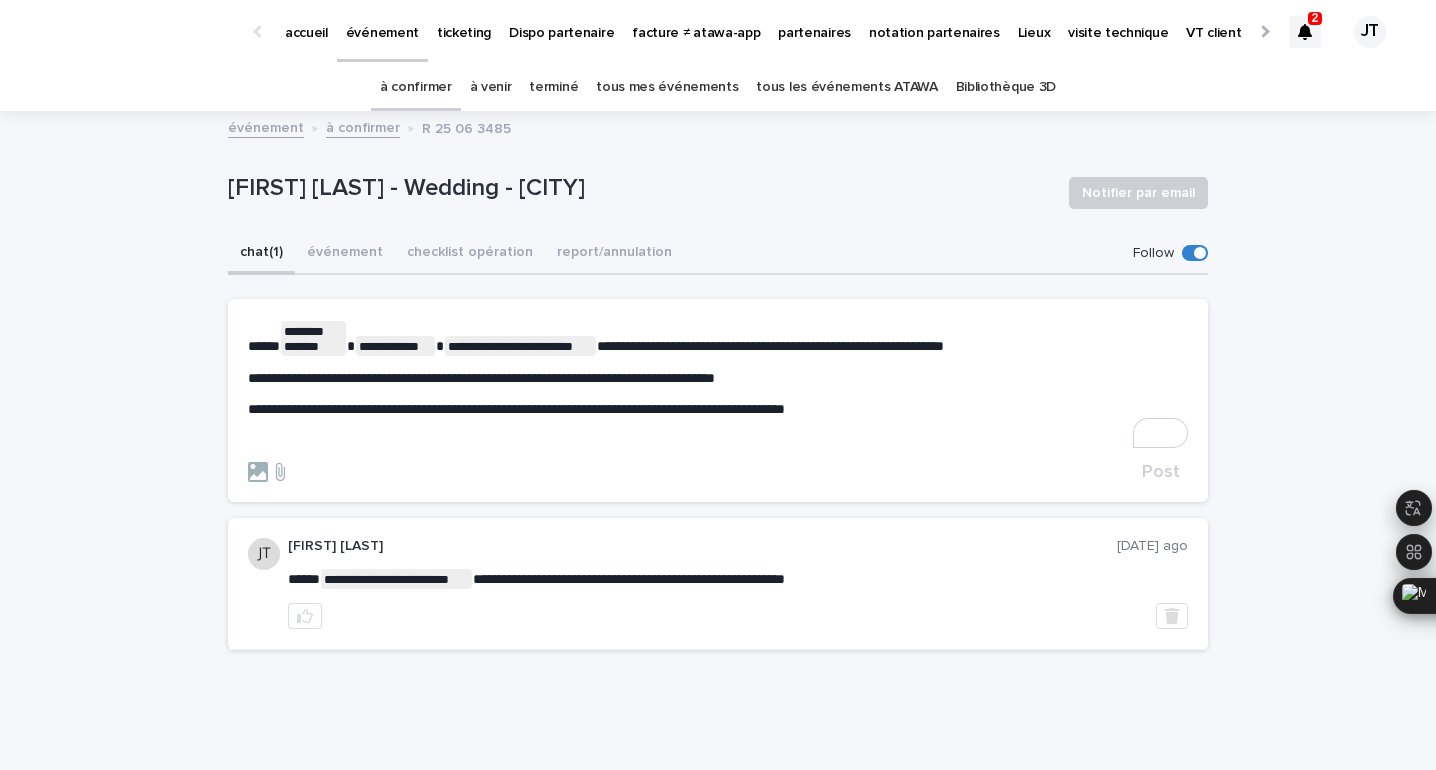 click on "**********" at bounding box center [481, 378] 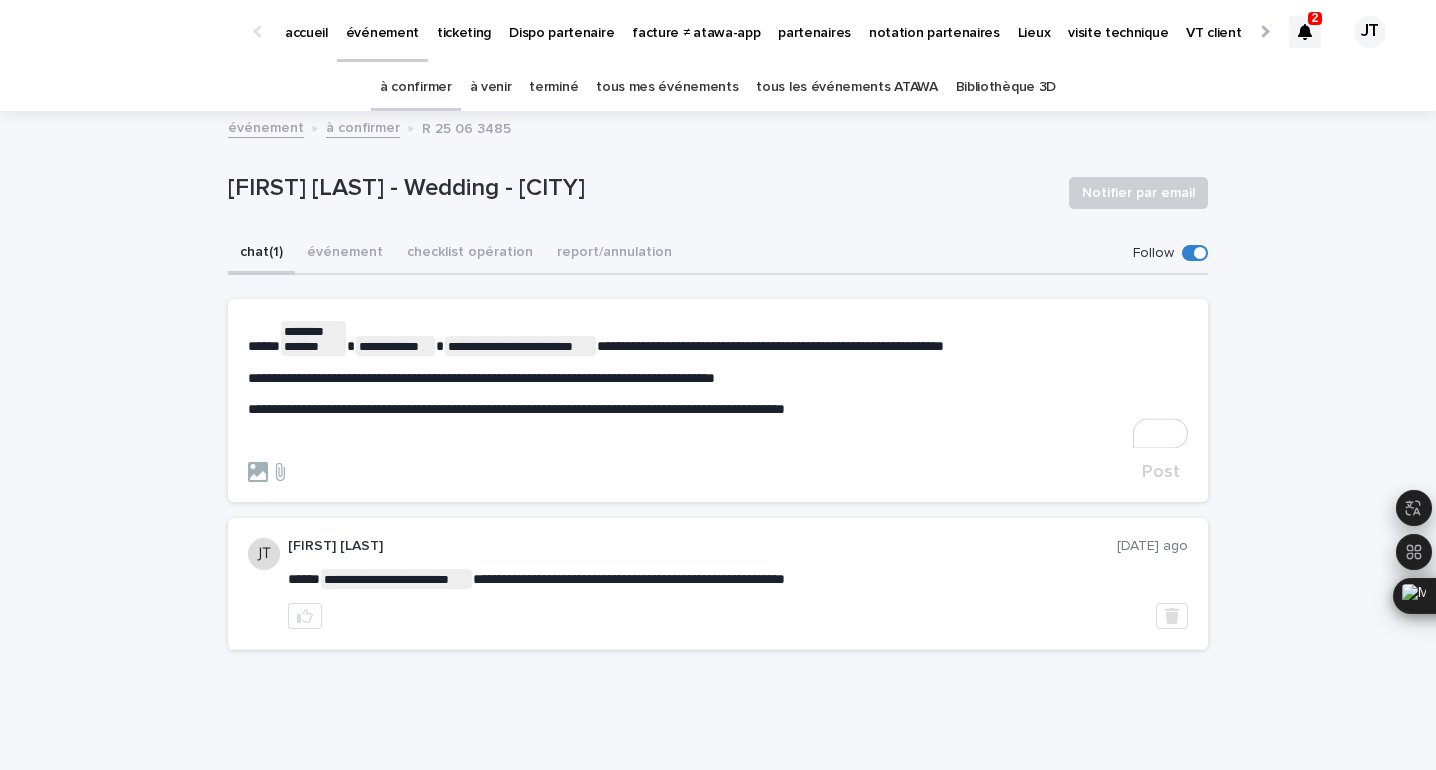 click on "**********" at bounding box center [718, 409] 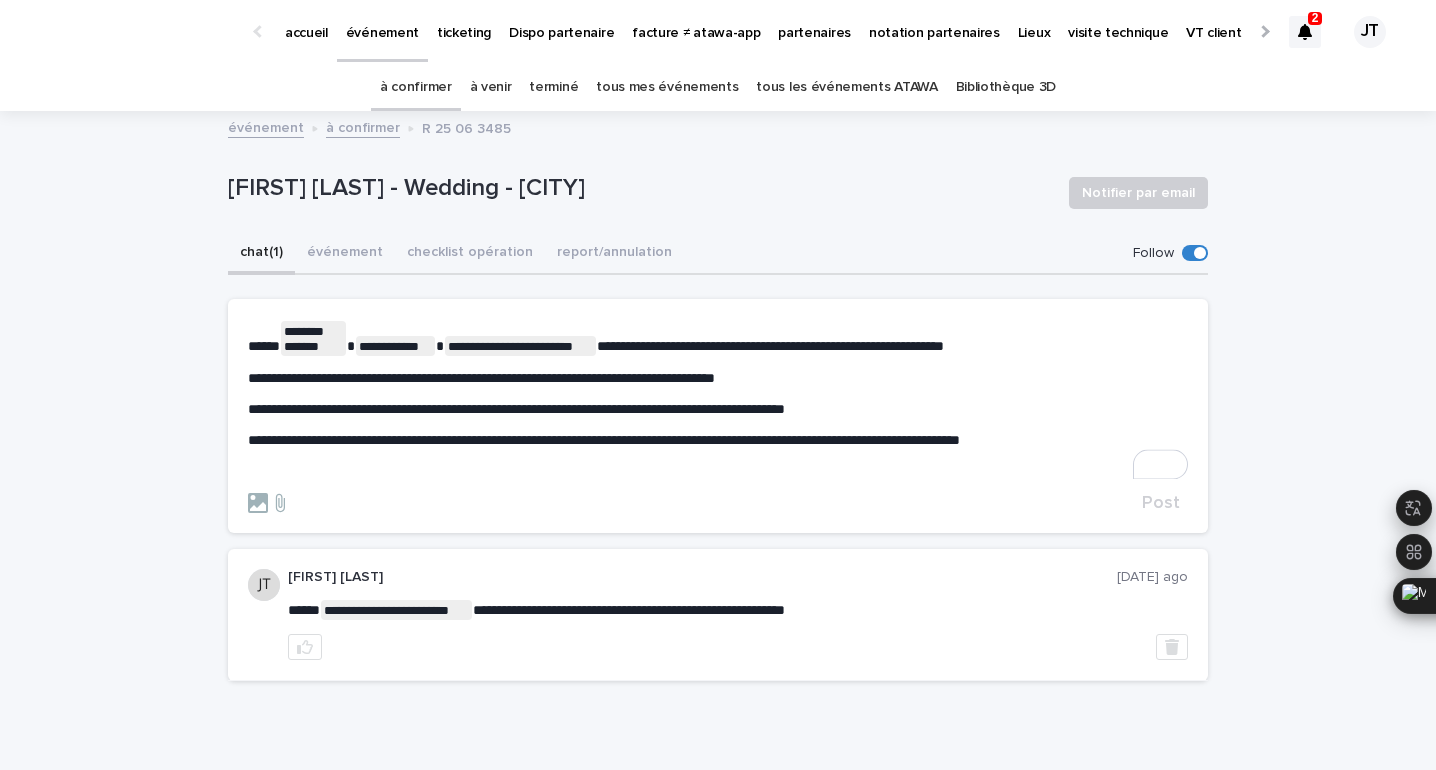 click on "**********" at bounding box center (604, 440) 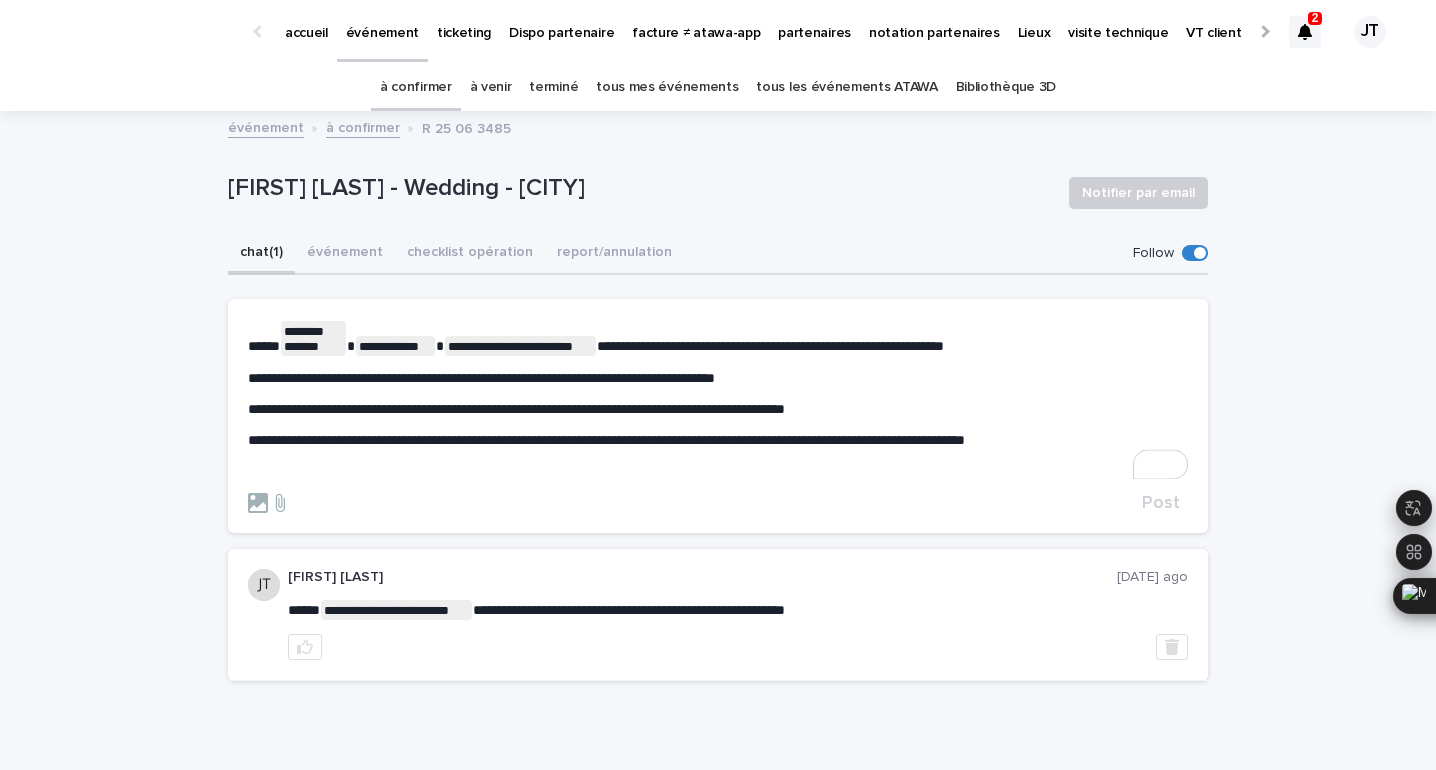 click on "**********" at bounding box center [606, 440] 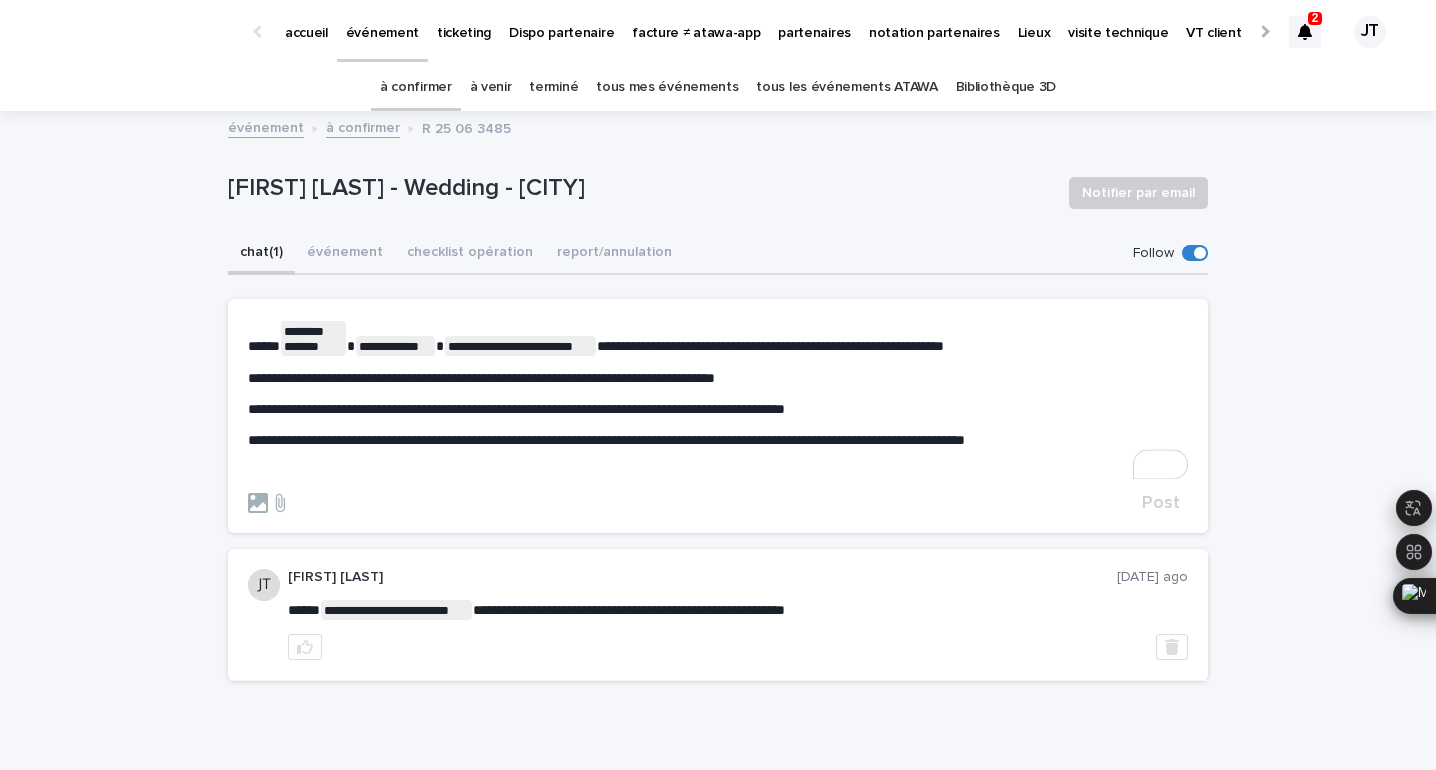 click on "********" 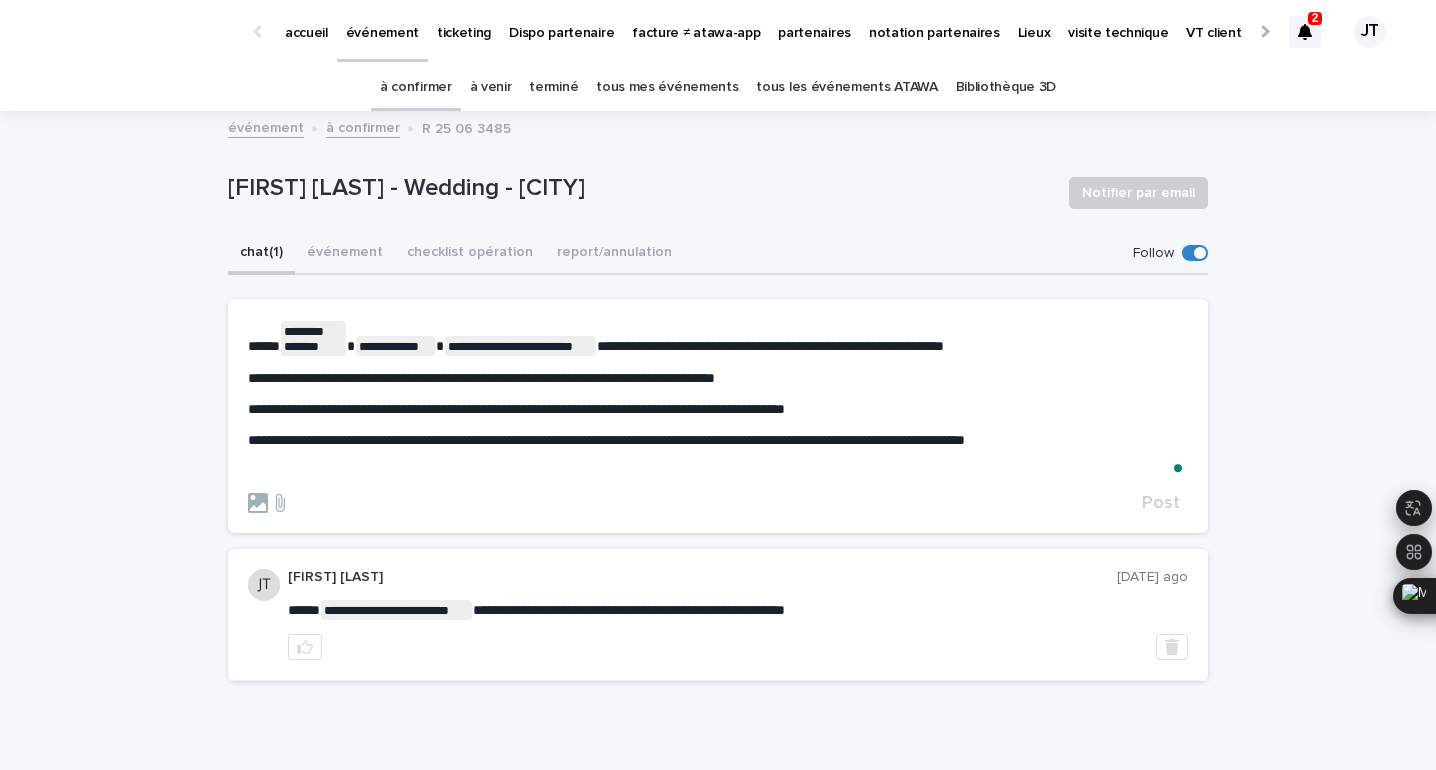 click on "﻿" at bounding box center [718, 470] 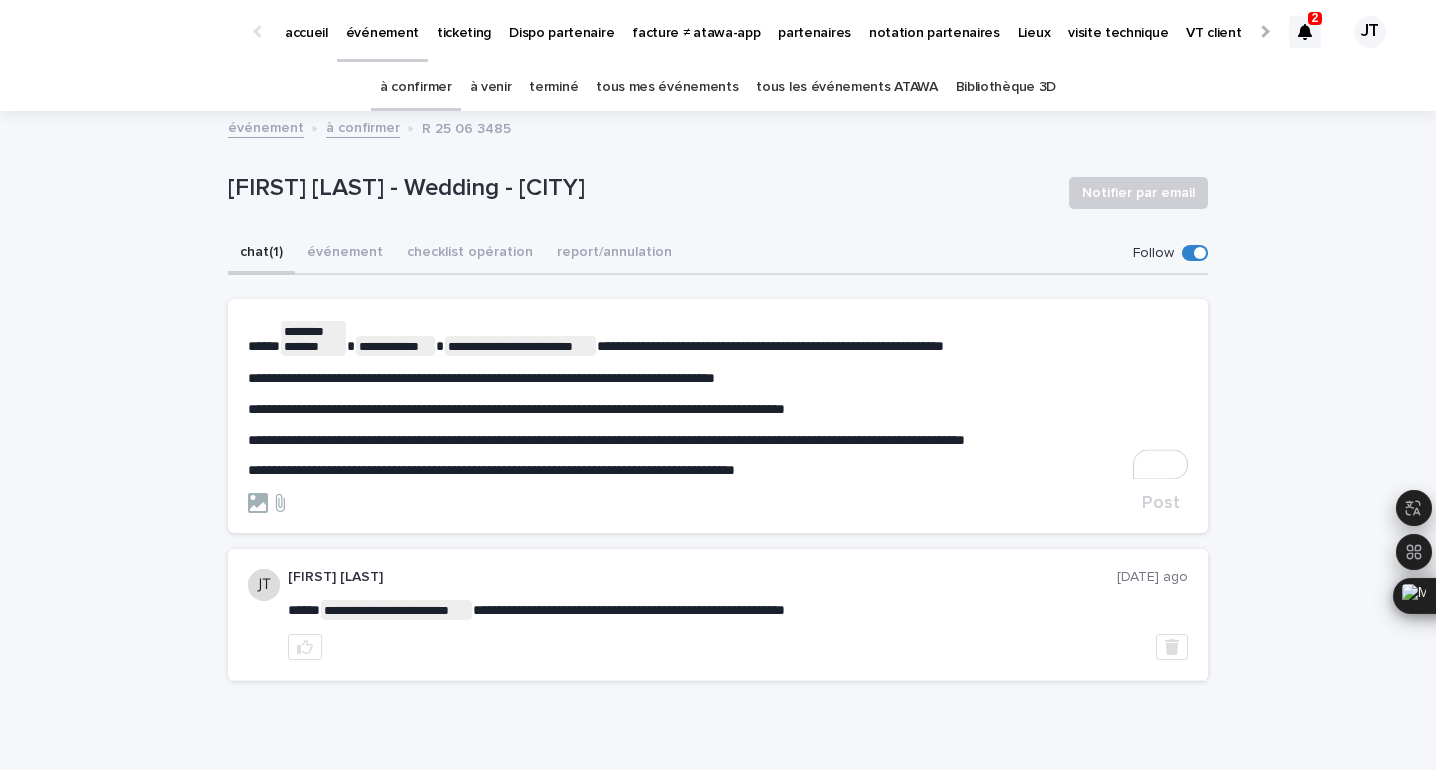 click on "**********" at bounding box center (491, 470) 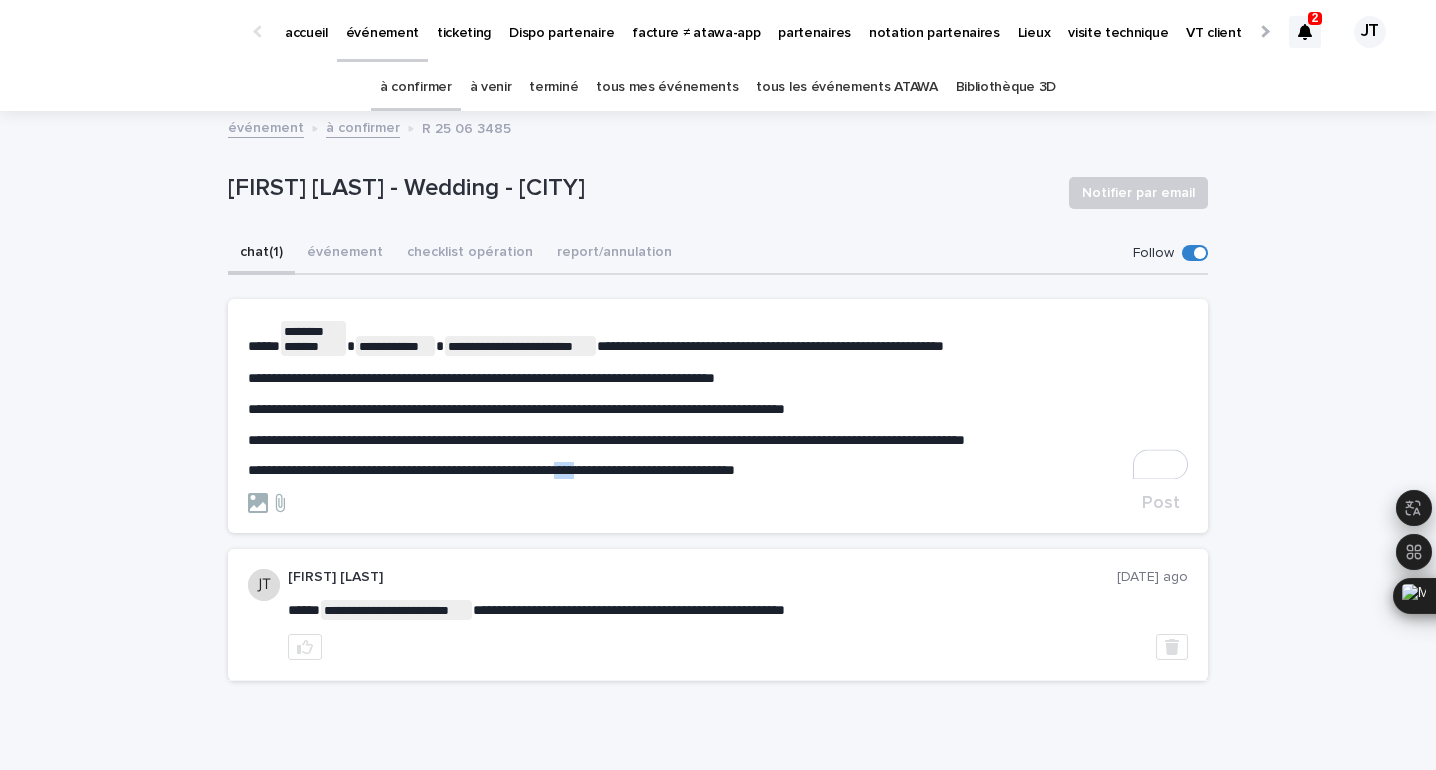 click on "**********" at bounding box center (491, 470) 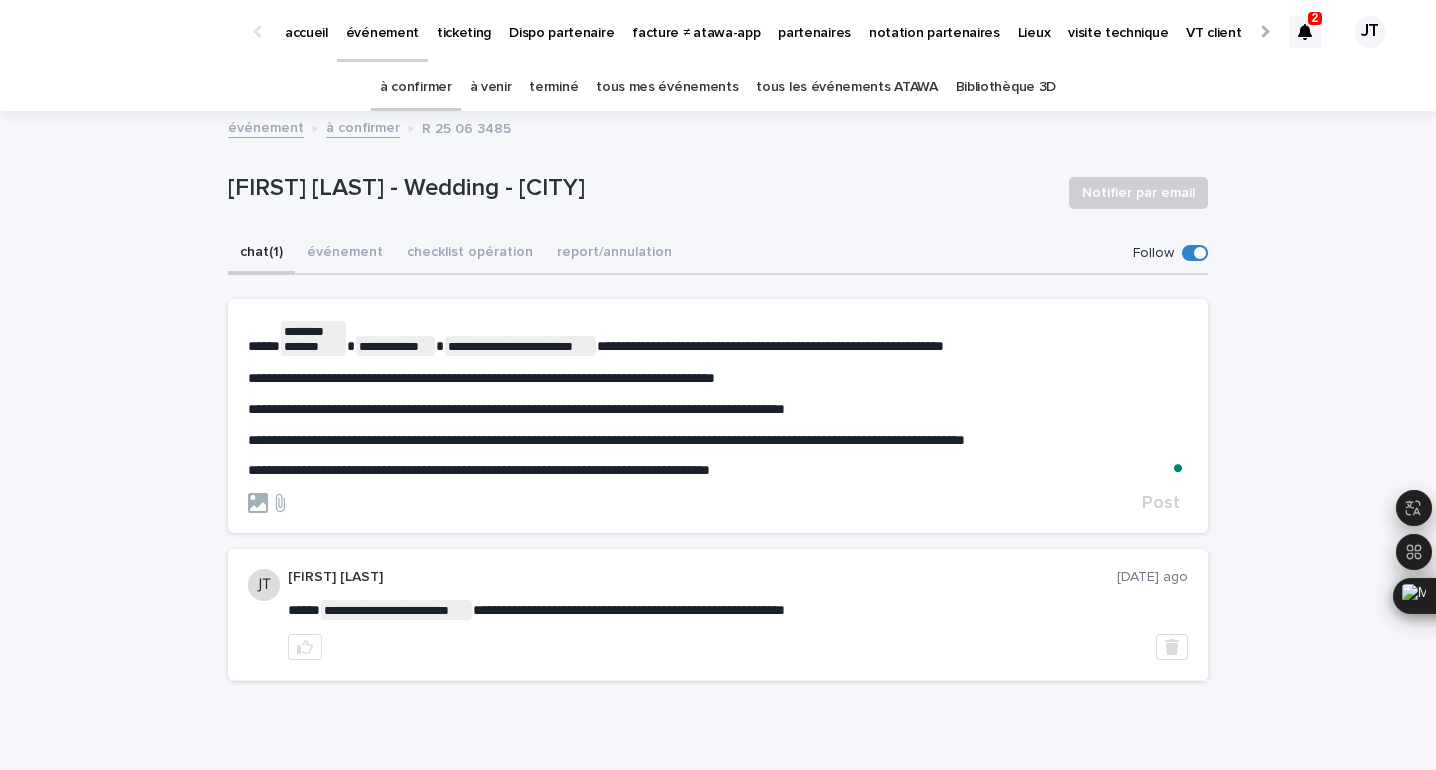 click on "**********" at bounding box center [718, 470] 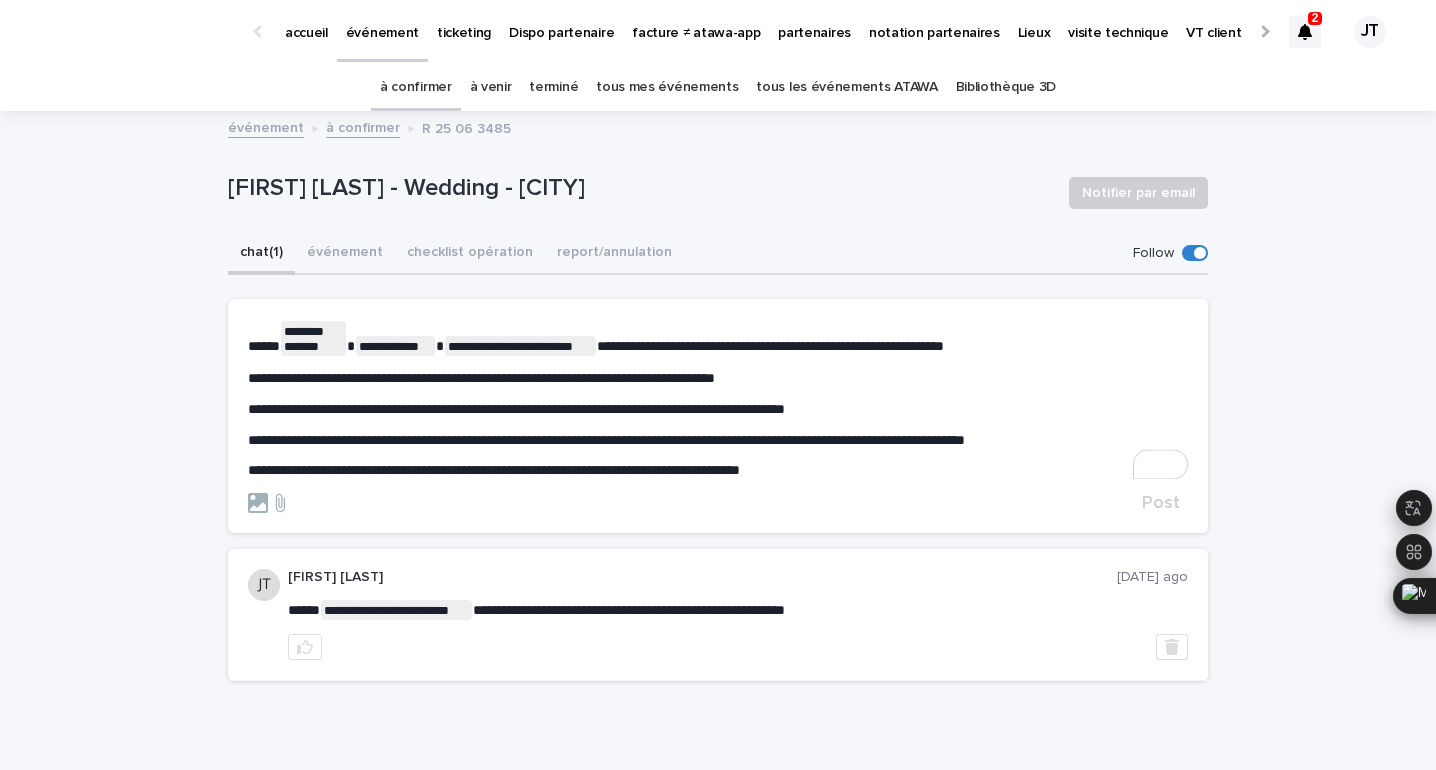 click on "**********" at bounding box center (494, 470) 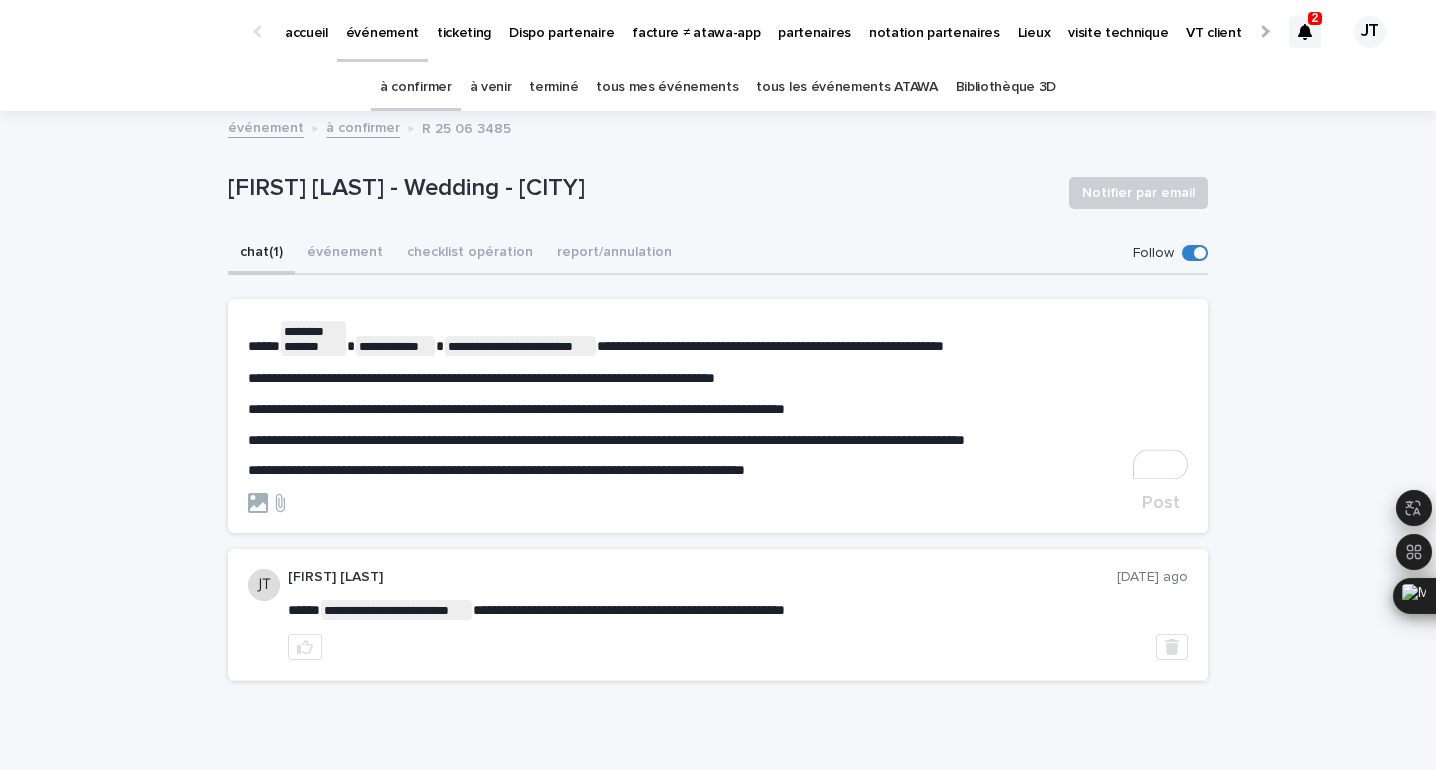 click on "**********" at bounding box center (496, 470) 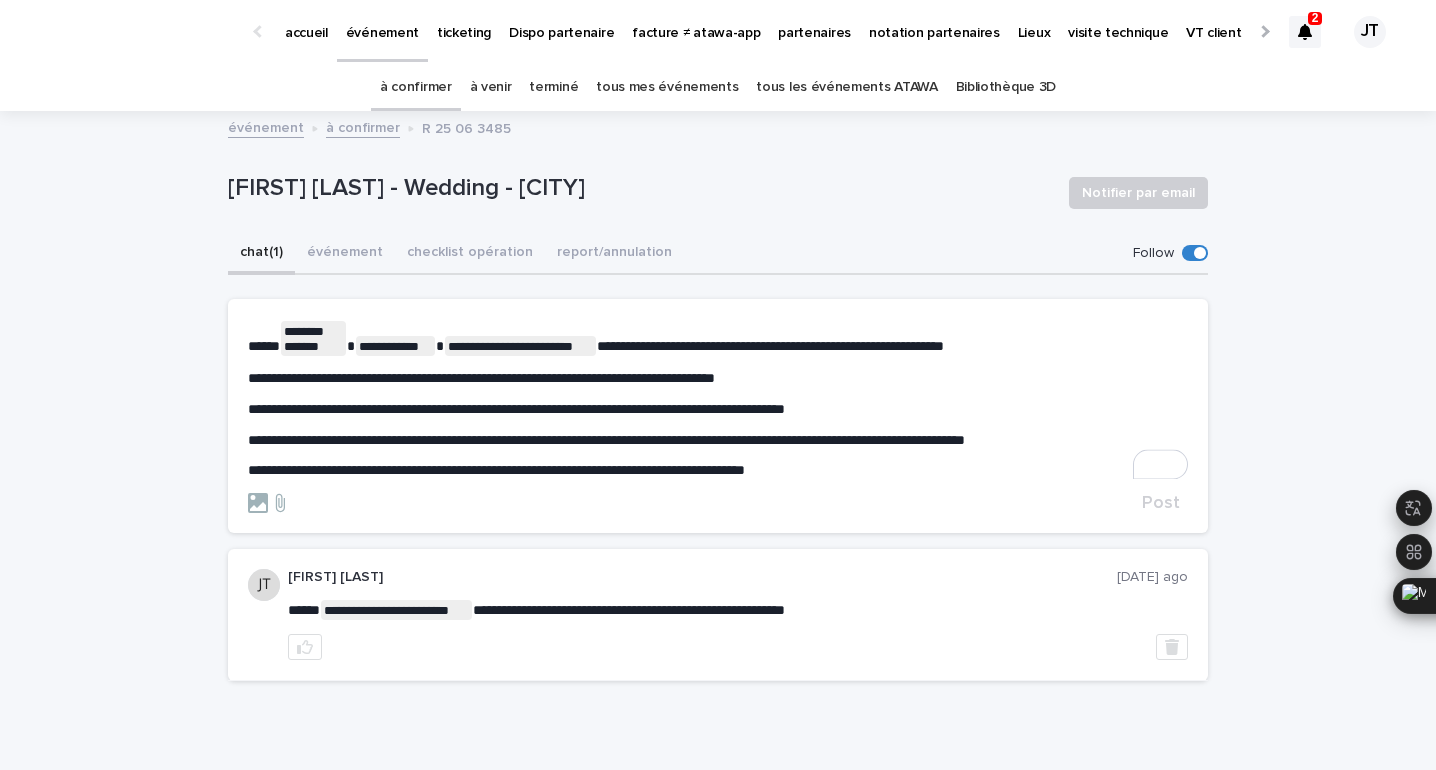 click on "****" 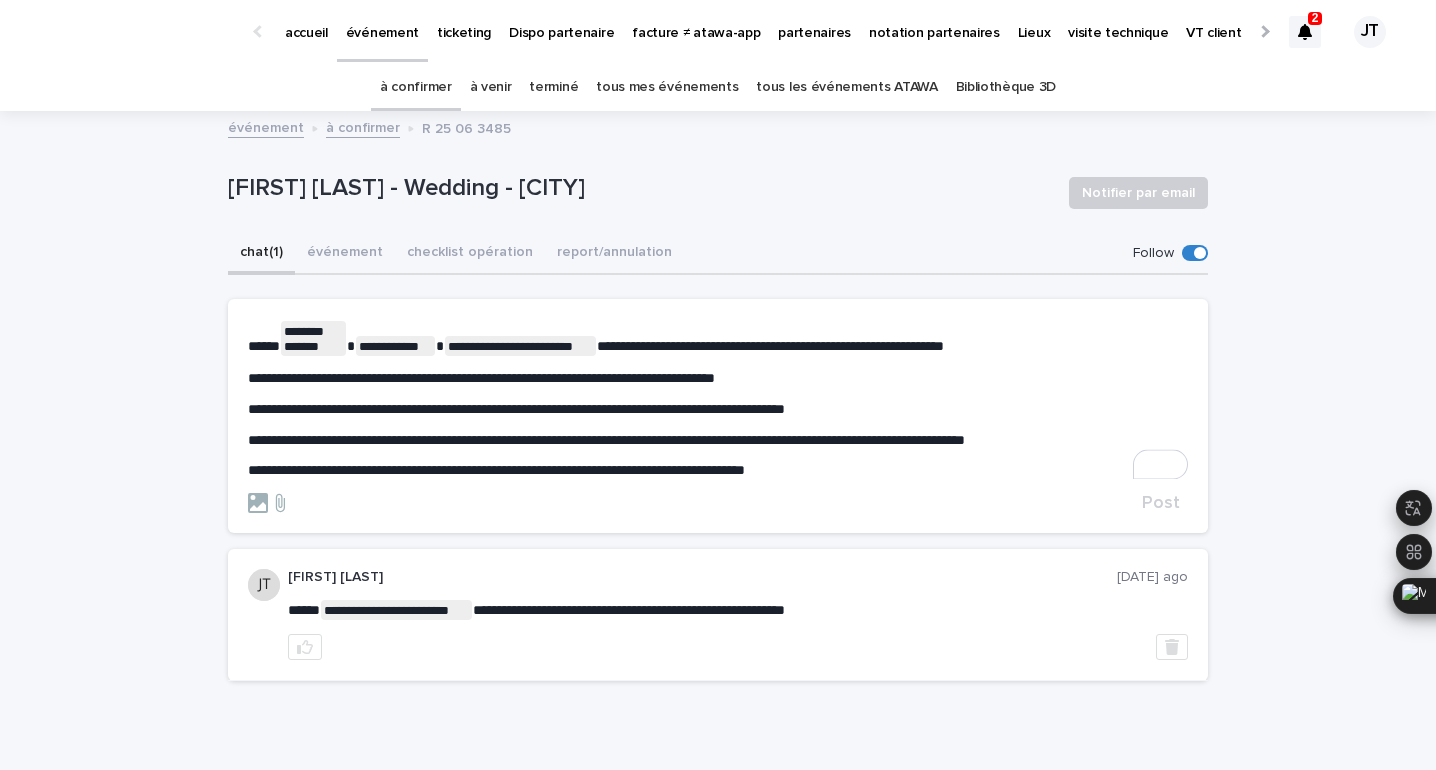 click at bounding box center (691, 503) 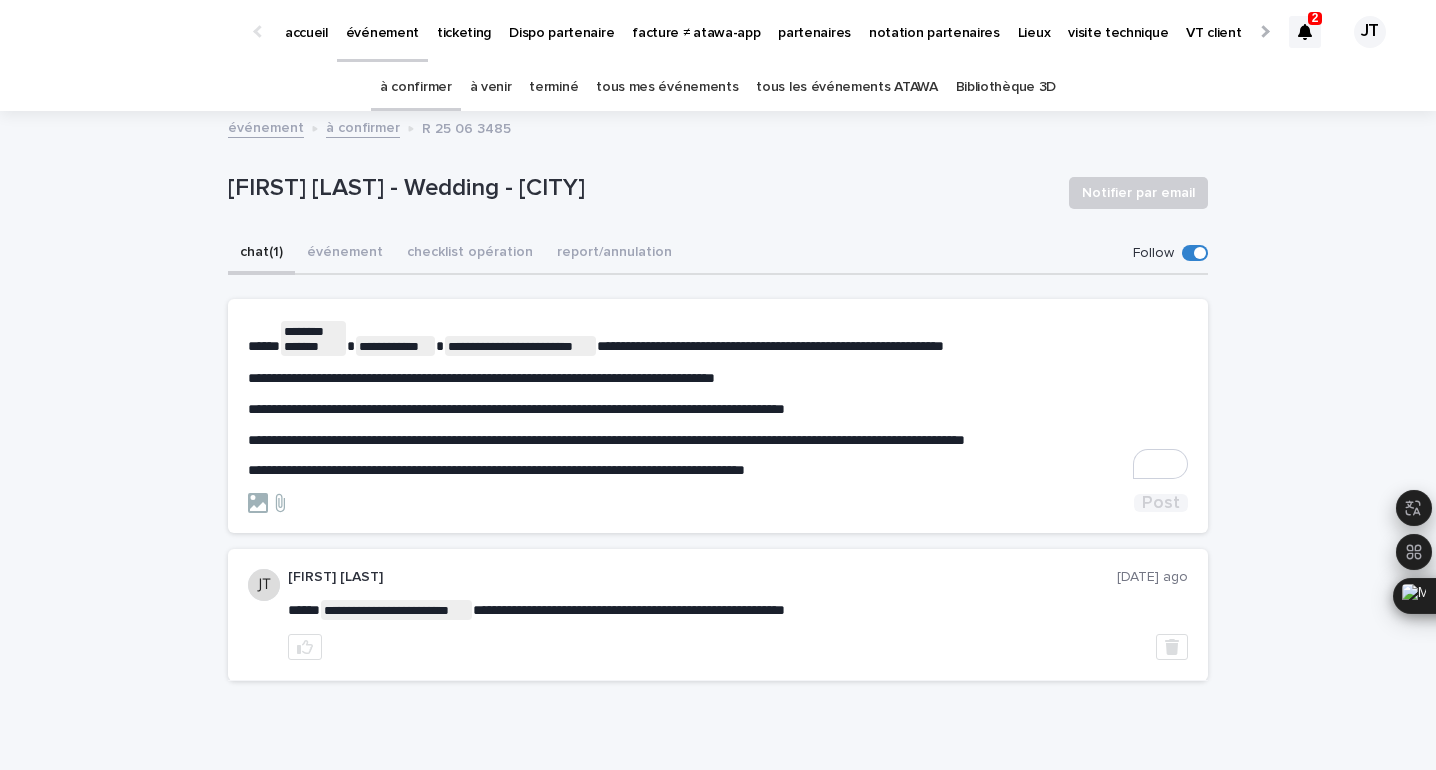 click on "Post" at bounding box center [1161, 503] 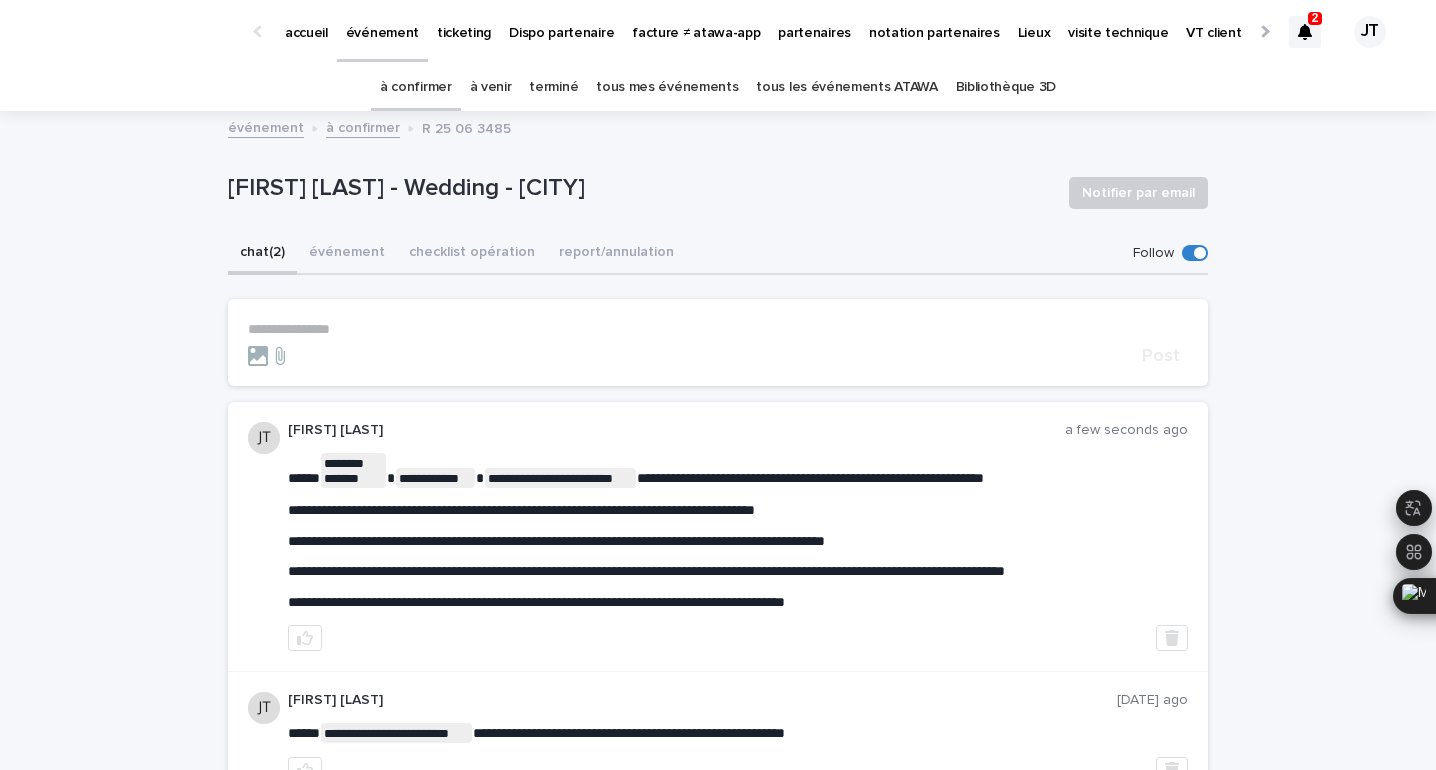 click on "à confirmer" at bounding box center [416, 87] 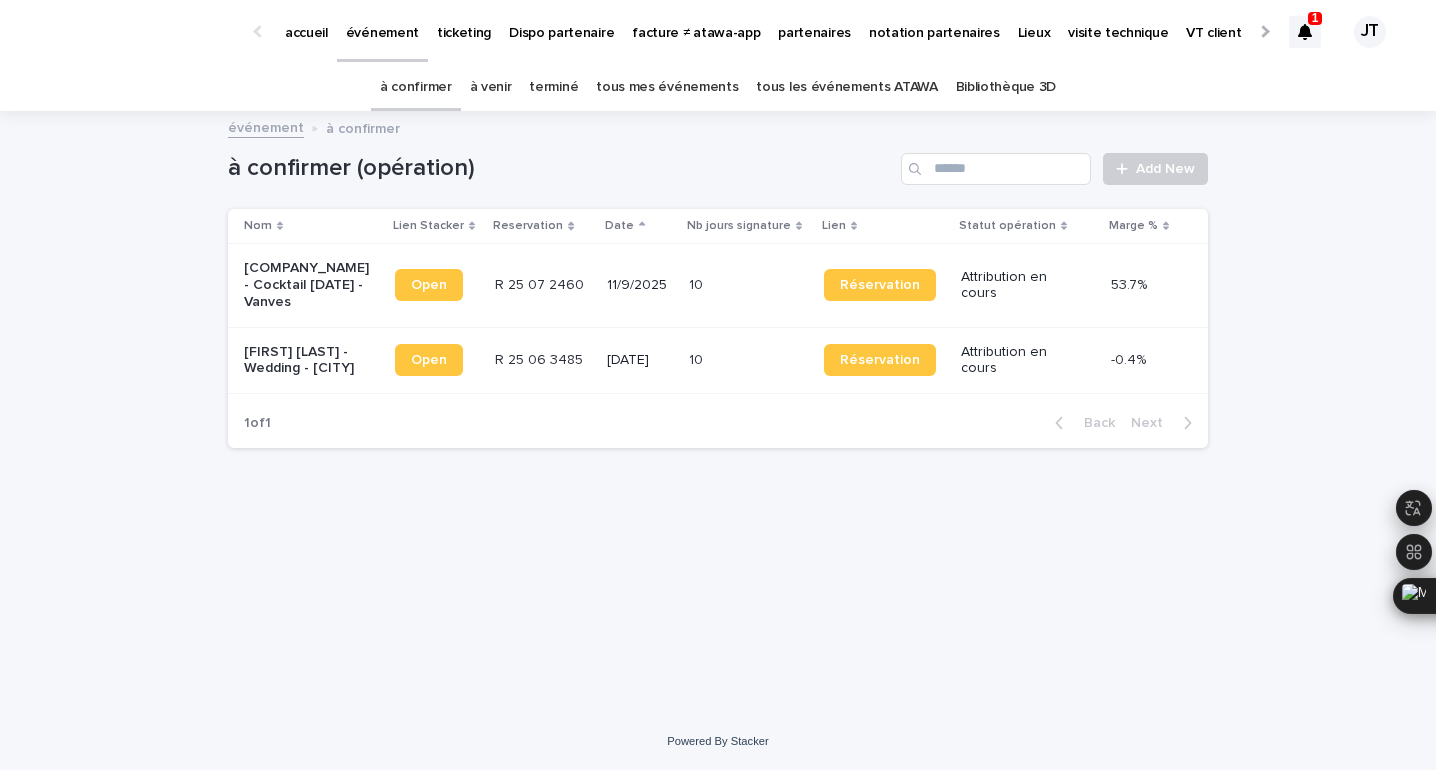 click at bounding box center (1305, 32) 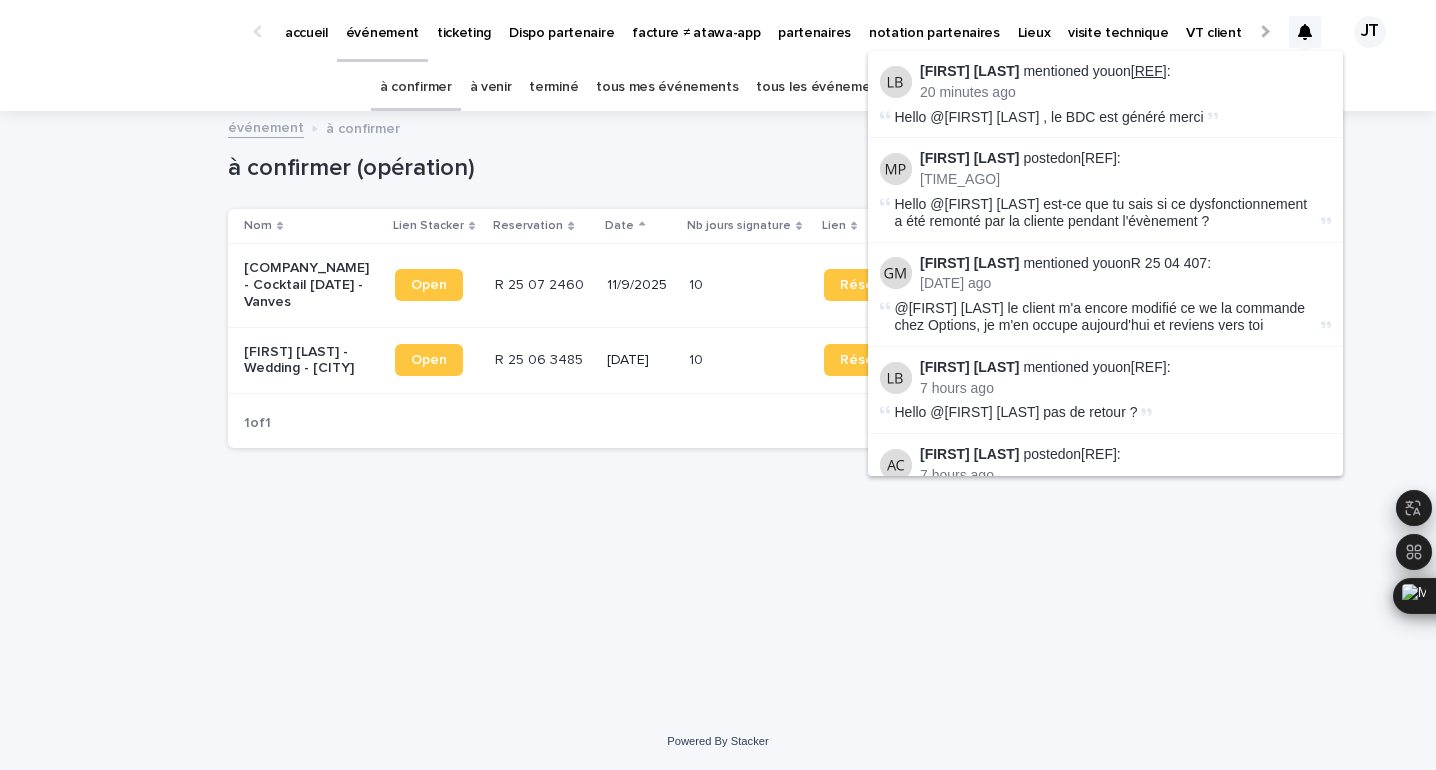 click on "R 24 10 1101" at bounding box center (1149, 71) 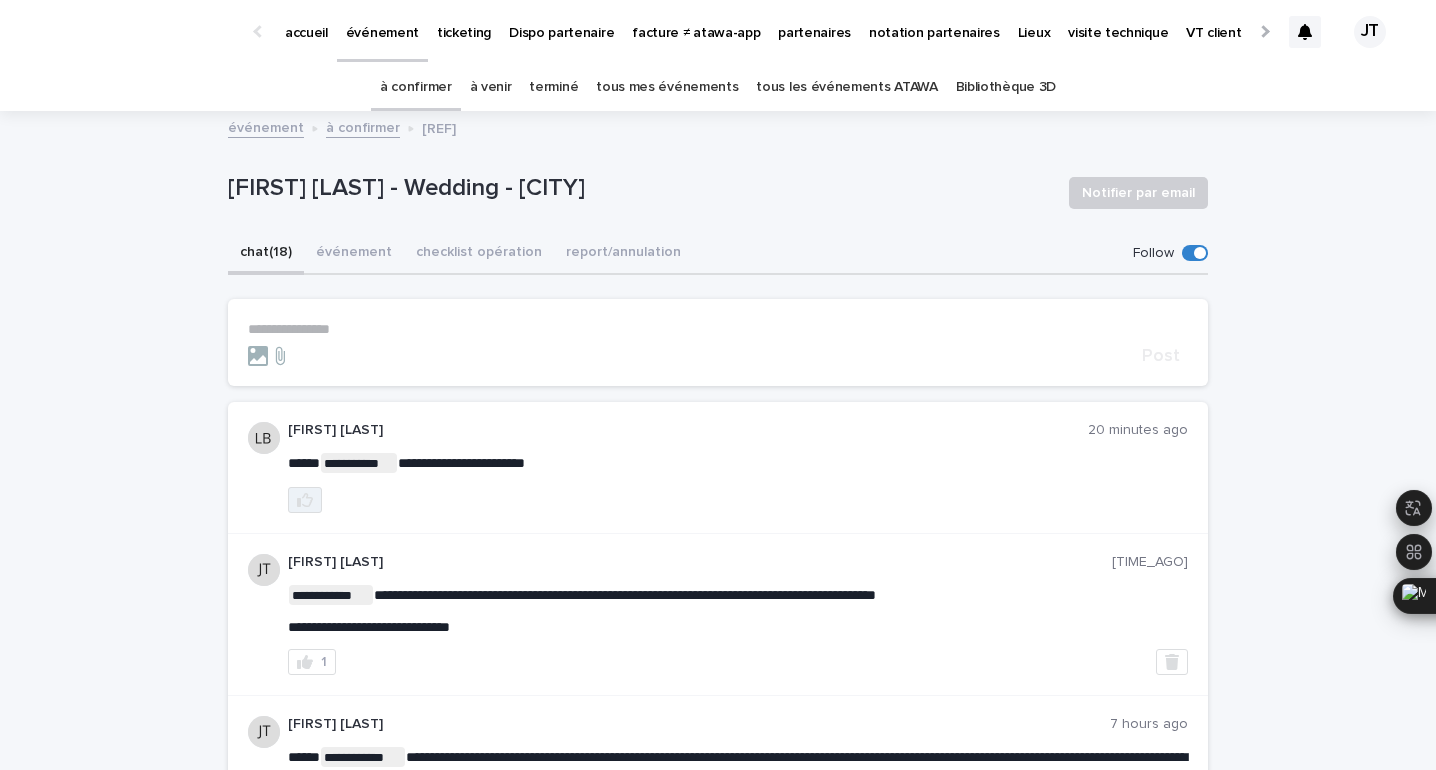 click 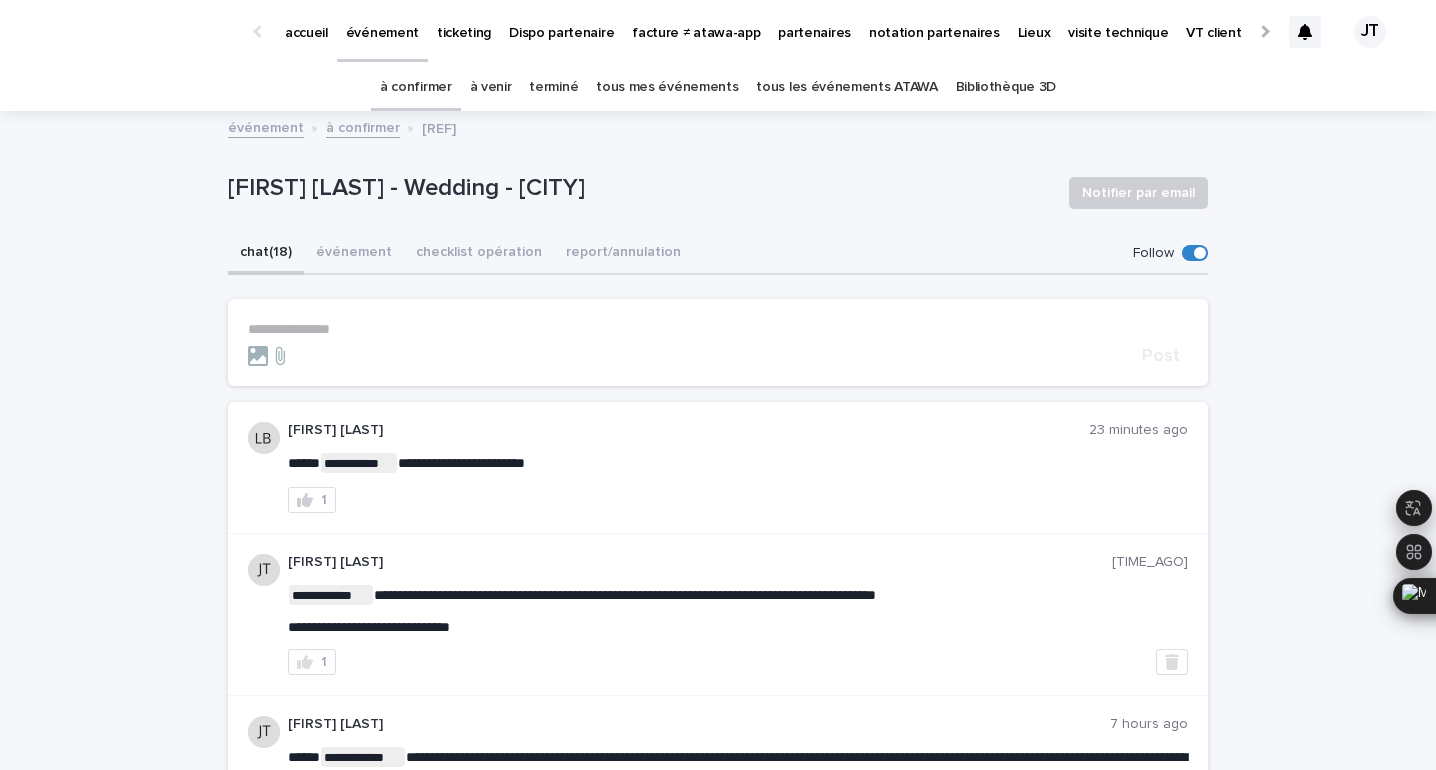 click on "**********" at bounding box center (718, 329) 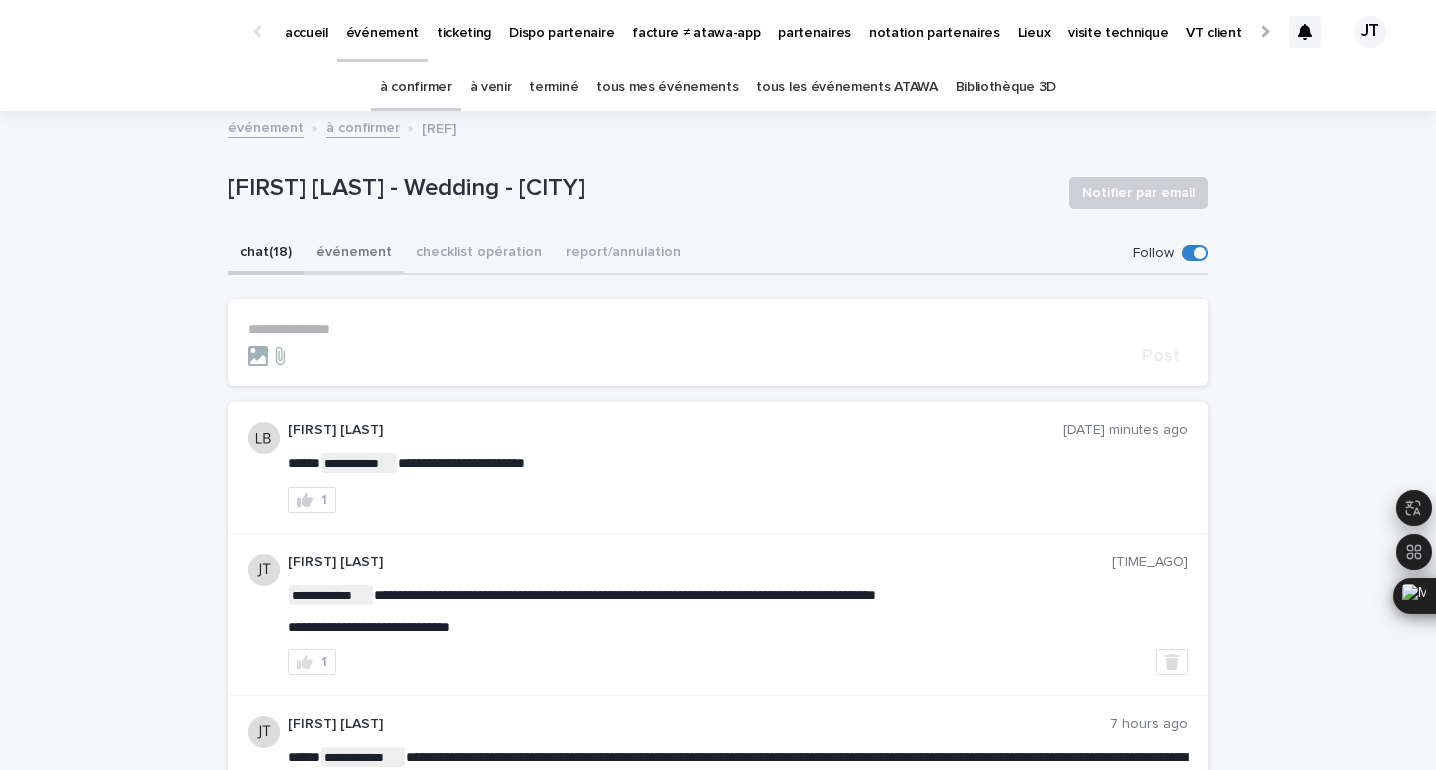 click on "événement" at bounding box center (354, 254) 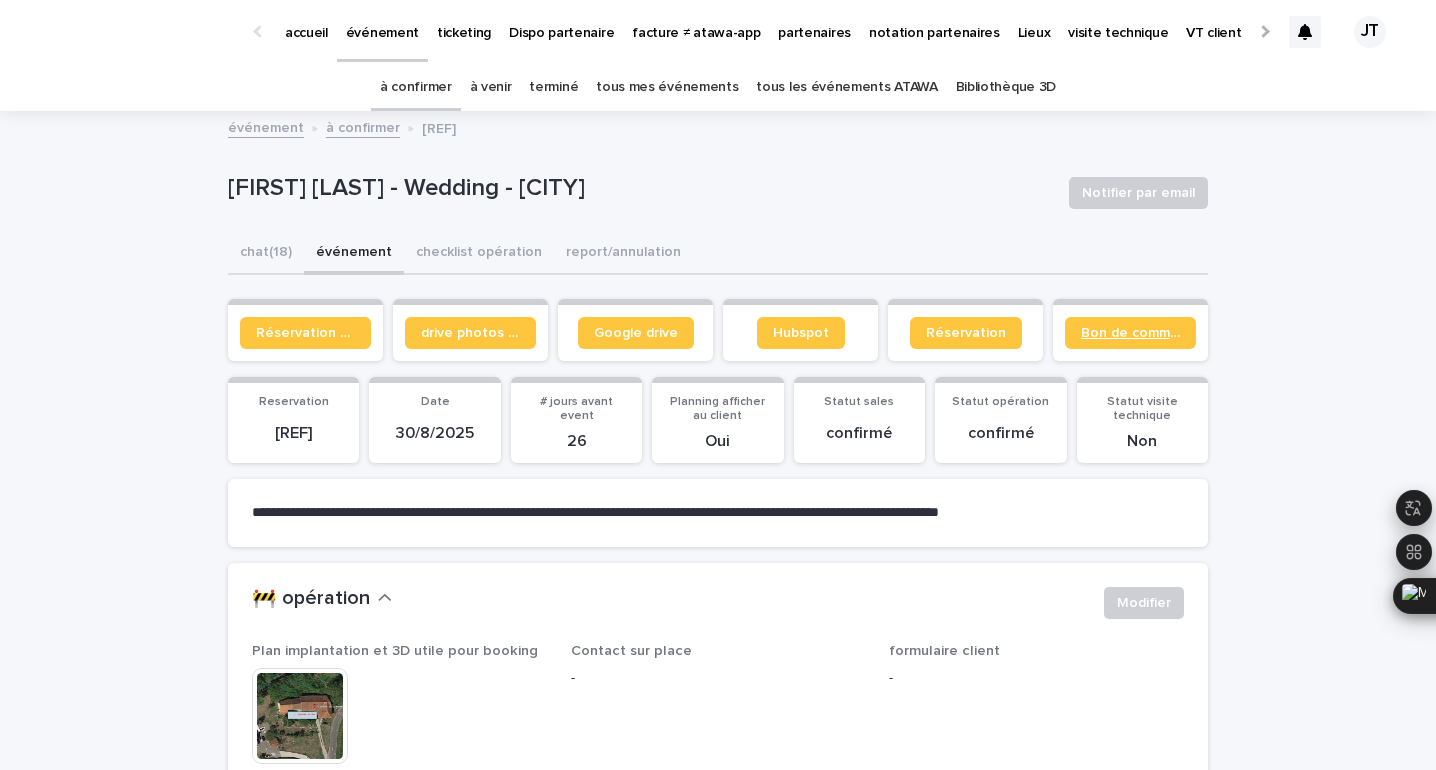 click on "Bon de commande" at bounding box center (1130, 333) 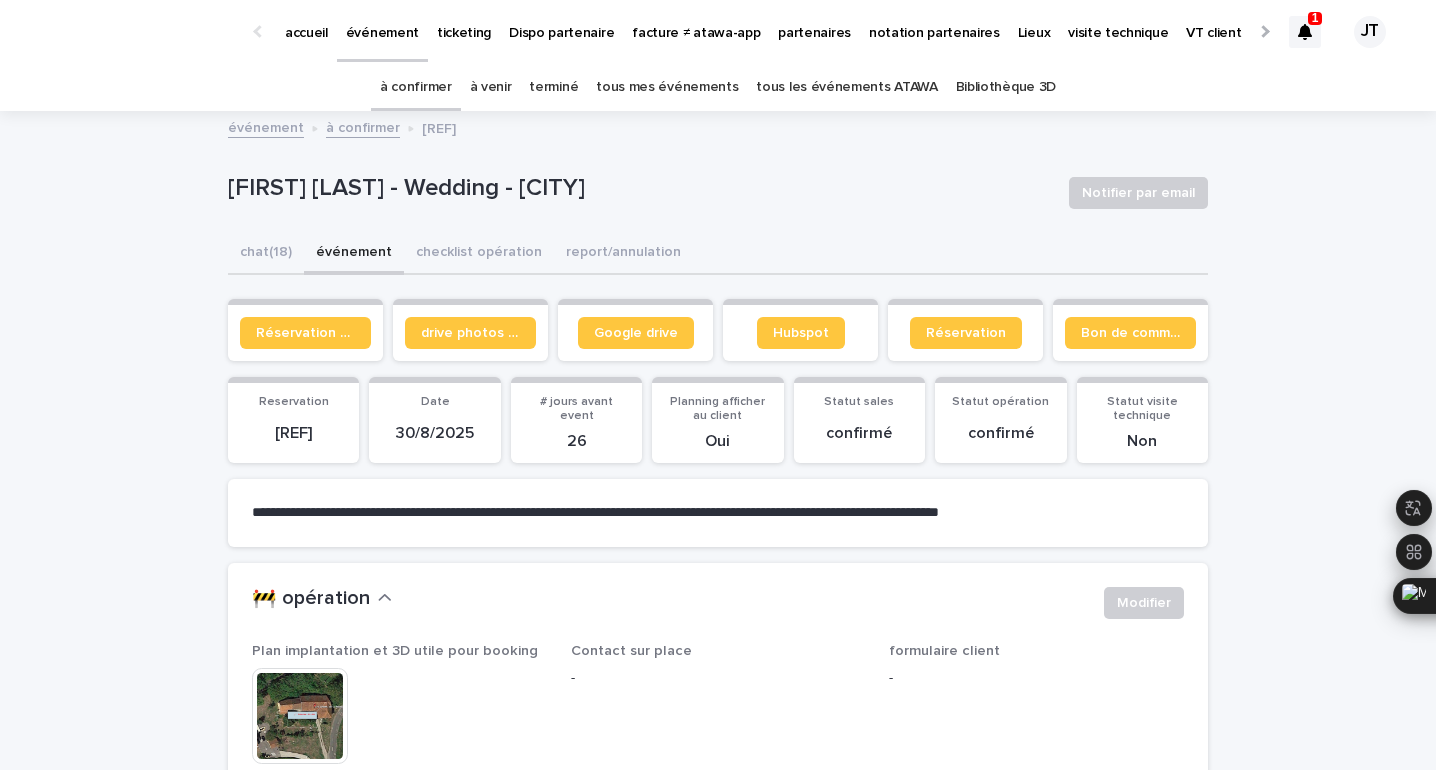 click on "à venir" at bounding box center [491, 87] 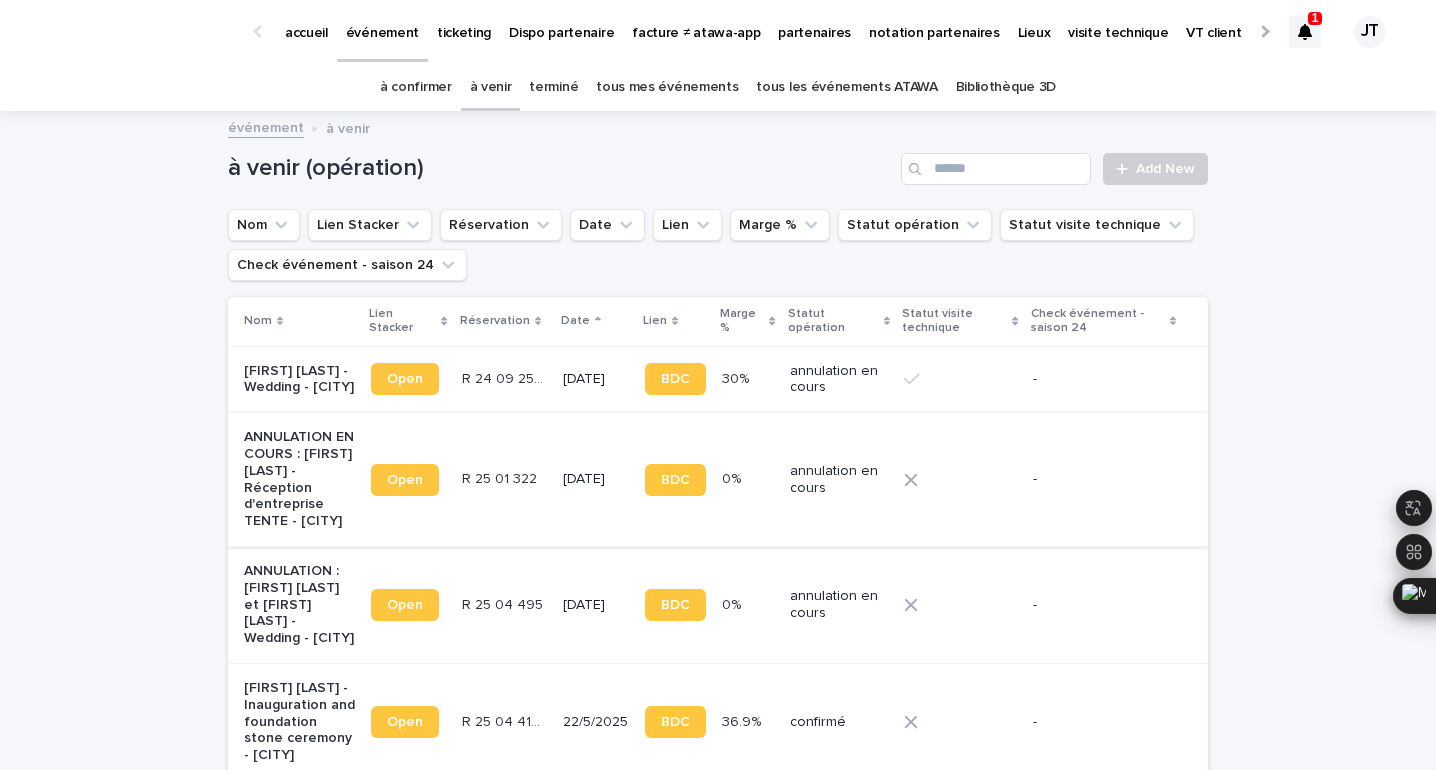 scroll, scrollTop: 2184, scrollLeft: 0, axis: vertical 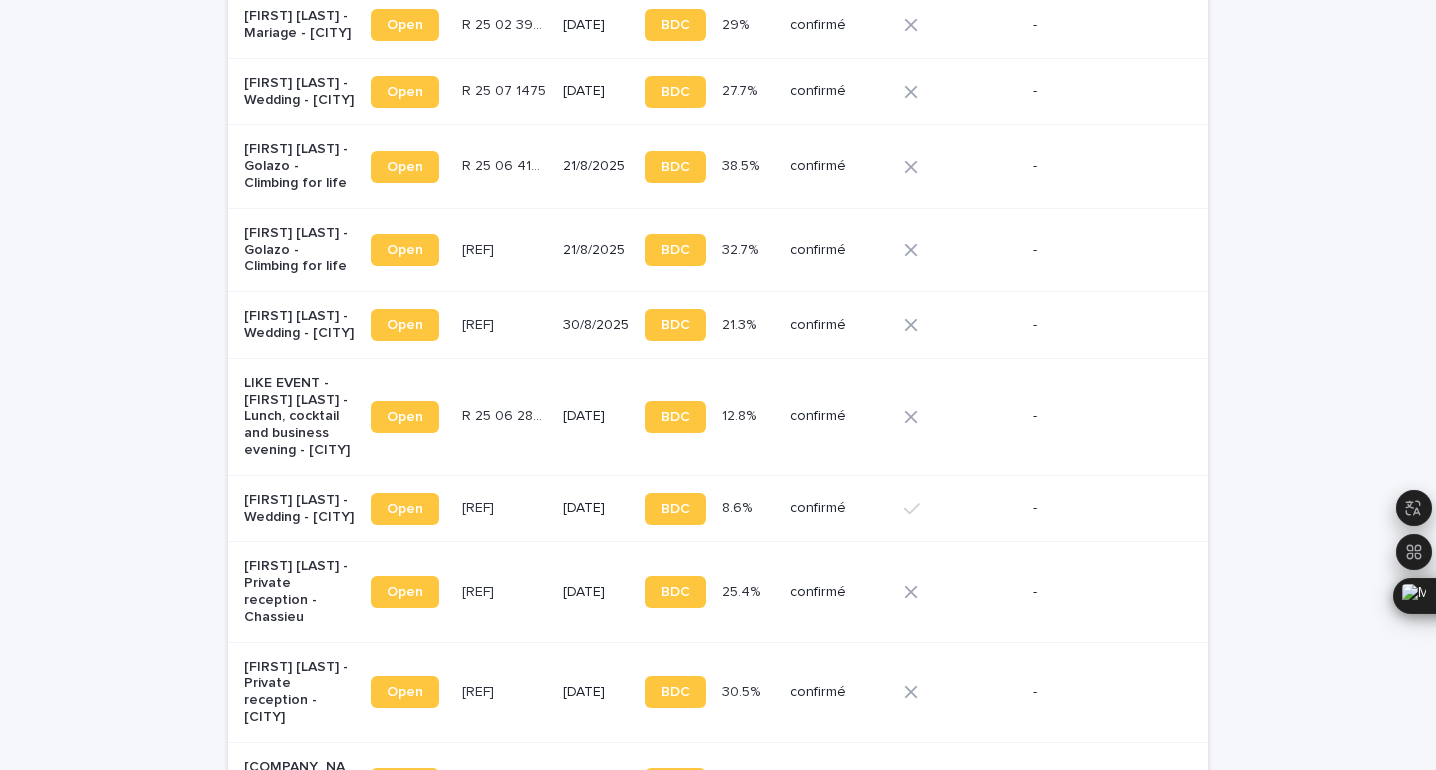 click on "R 25 07 1475 R 25 07 1475" at bounding box center [504, 91] 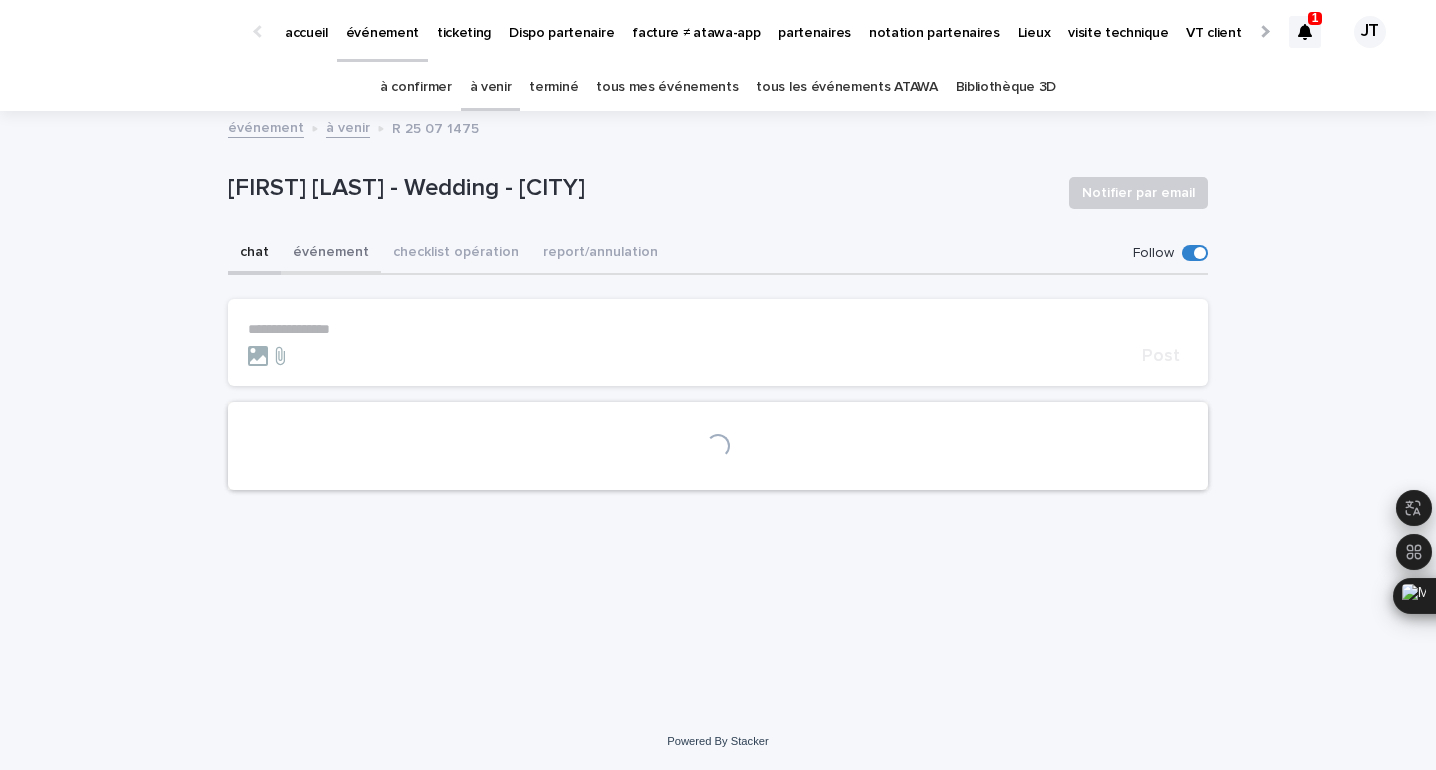 click on "événement" at bounding box center [331, 254] 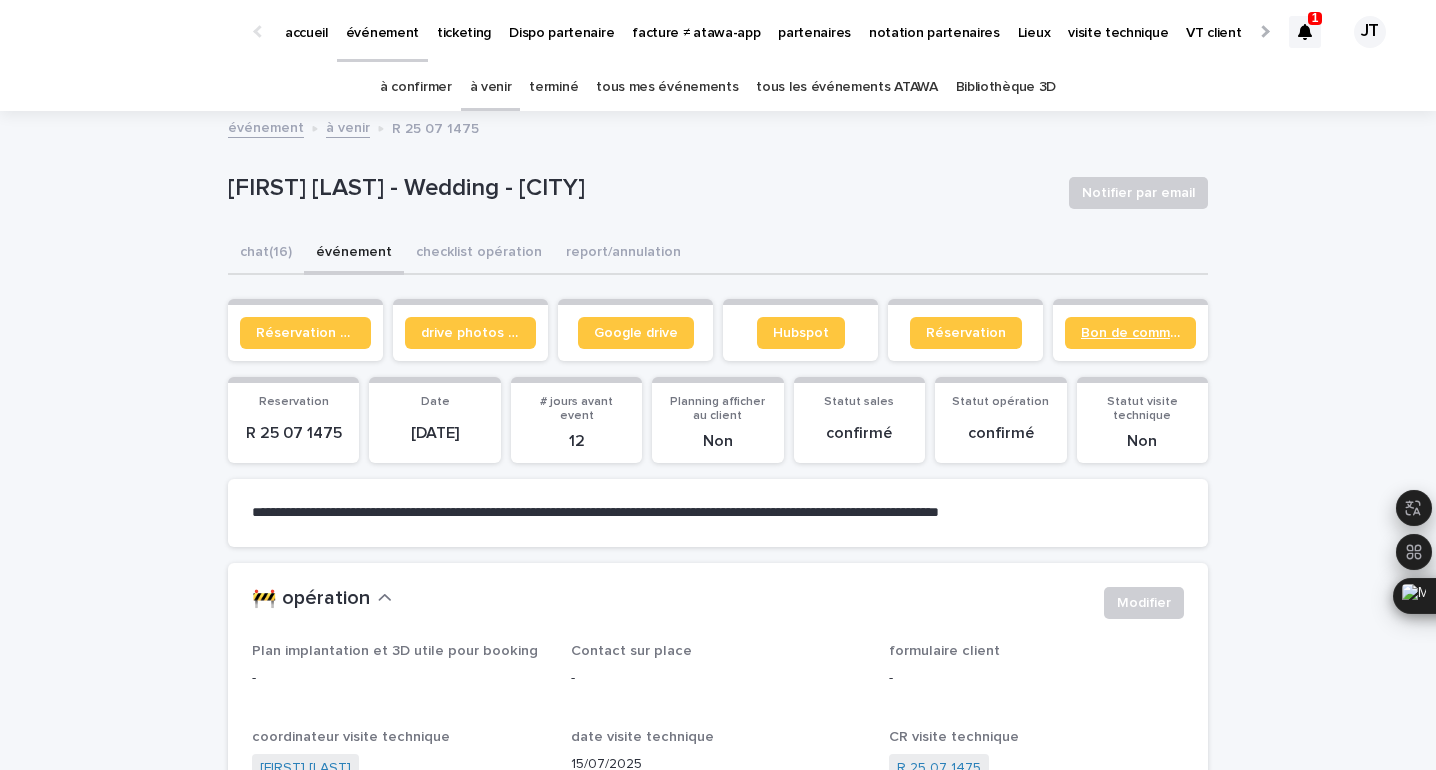 click on "Bon de commande" at bounding box center (1130, 333) 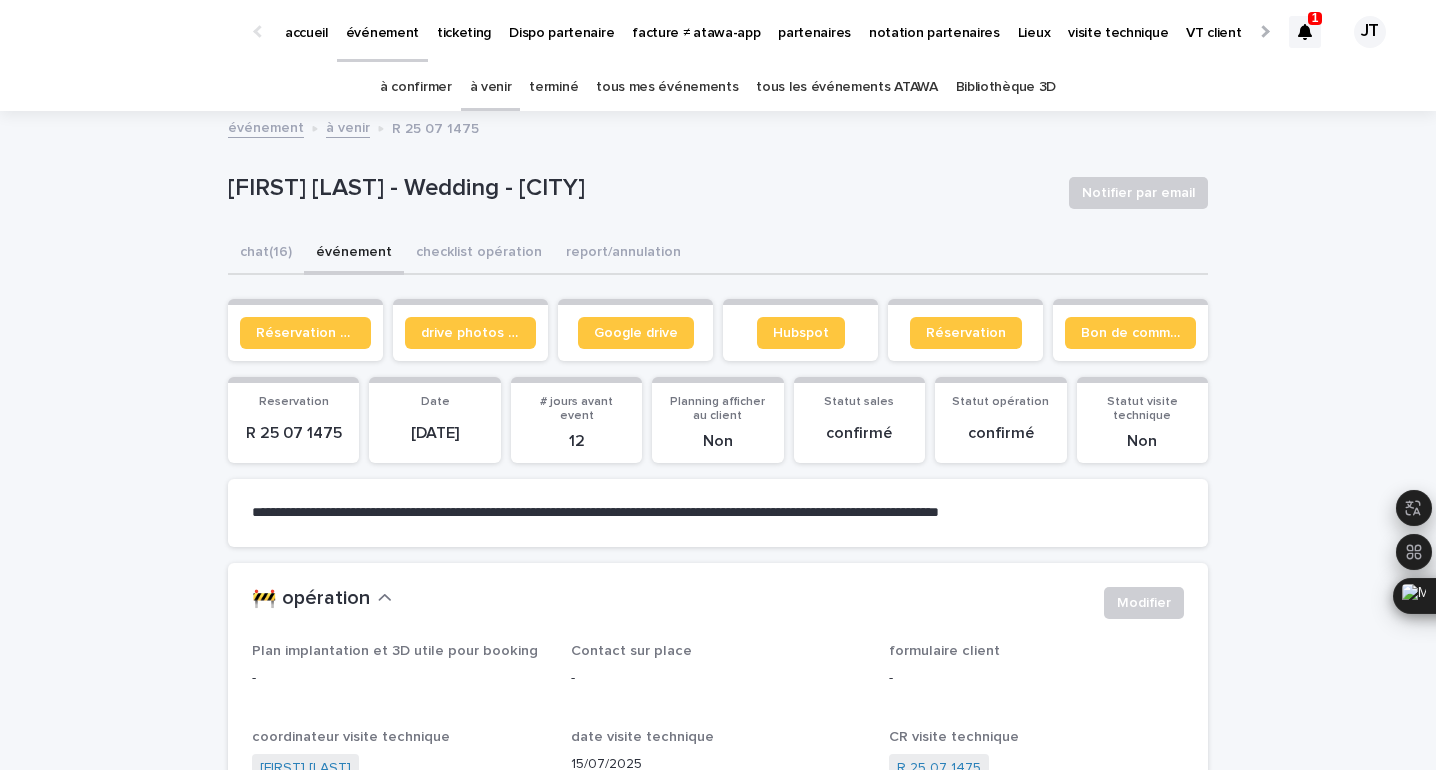 click on "à venir" at bounding box center [491, 87] 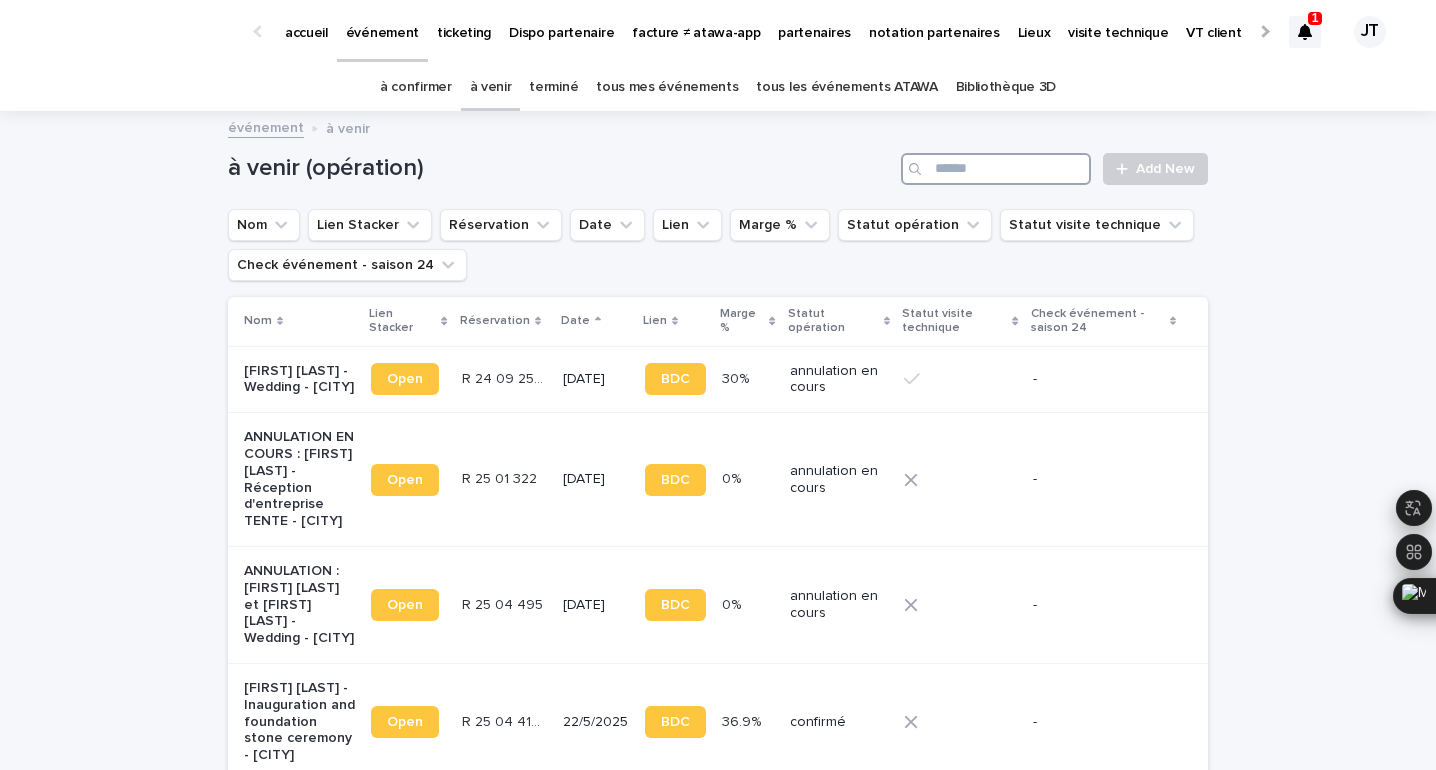 click at bounding box center (996, 169) 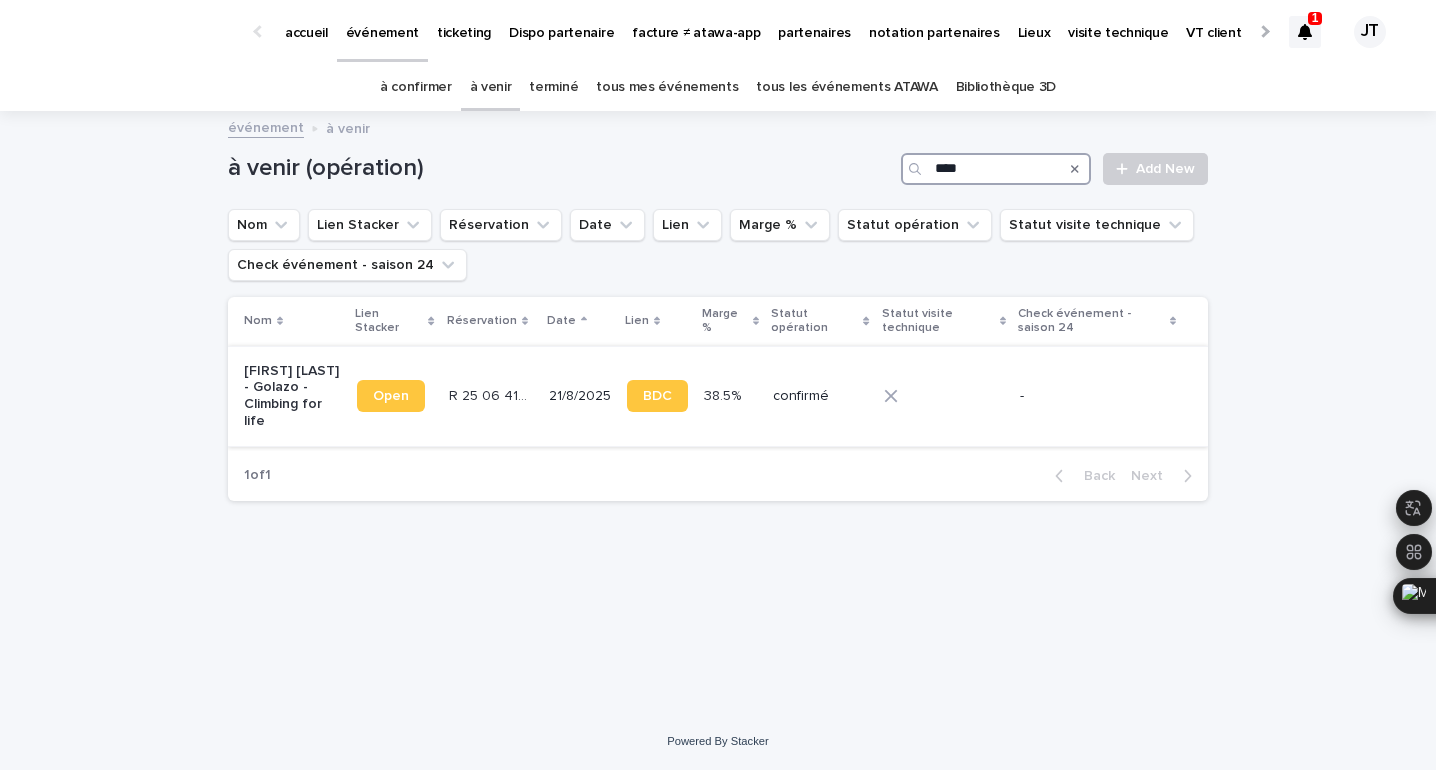 type on "****" 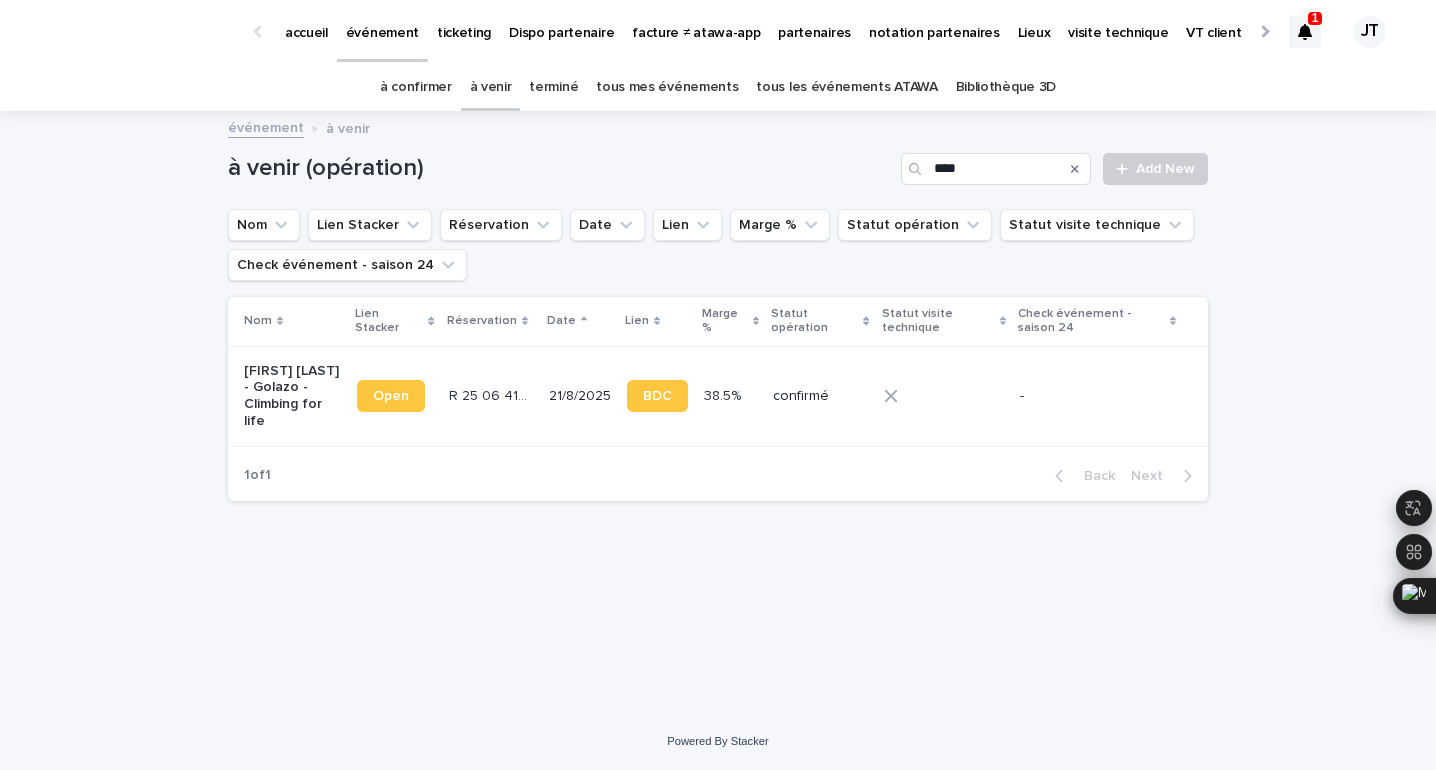 click on "R 25 06 4104" at bounding box center [493, 394] 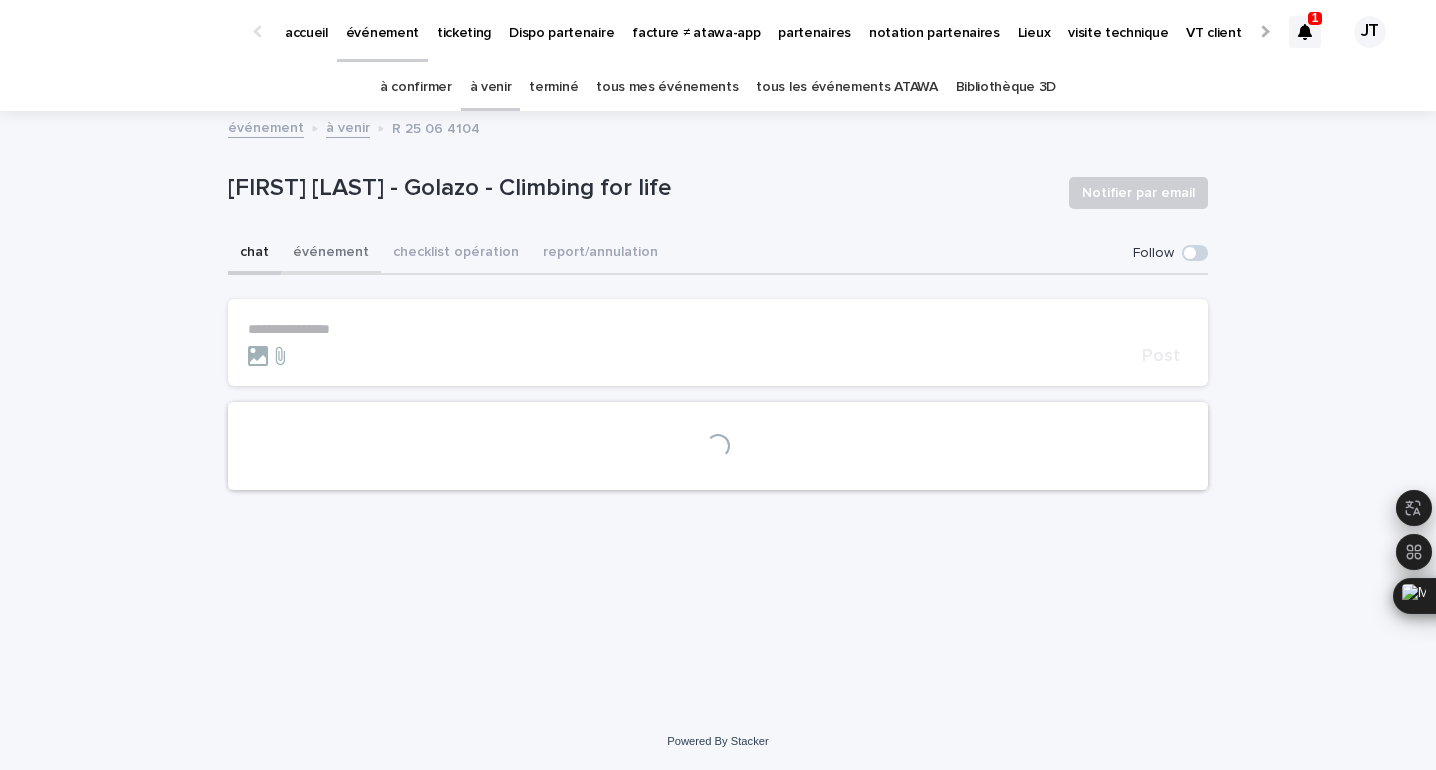 click on "événement" at bounding box center [331, 254] 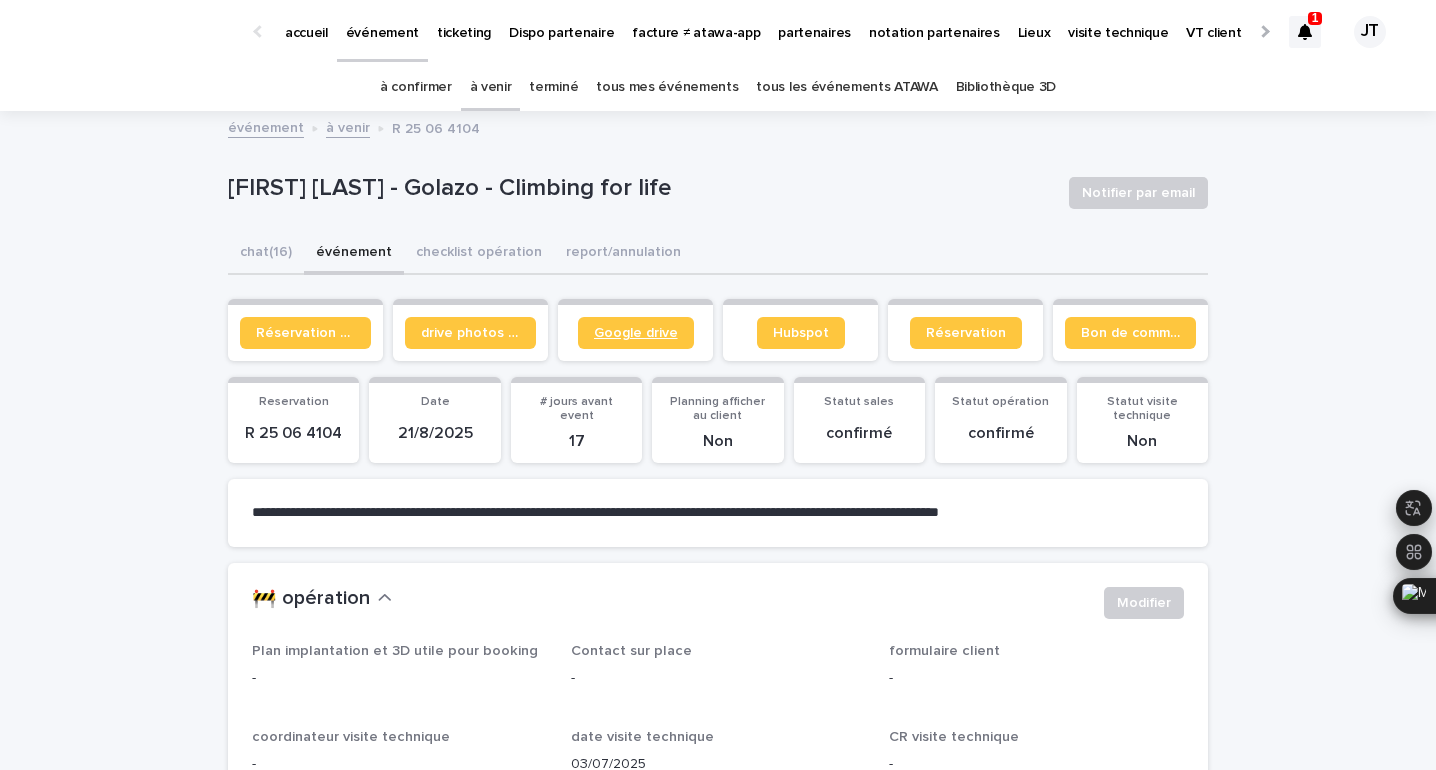 click on "Google drive" at bounding box center (636, 333) 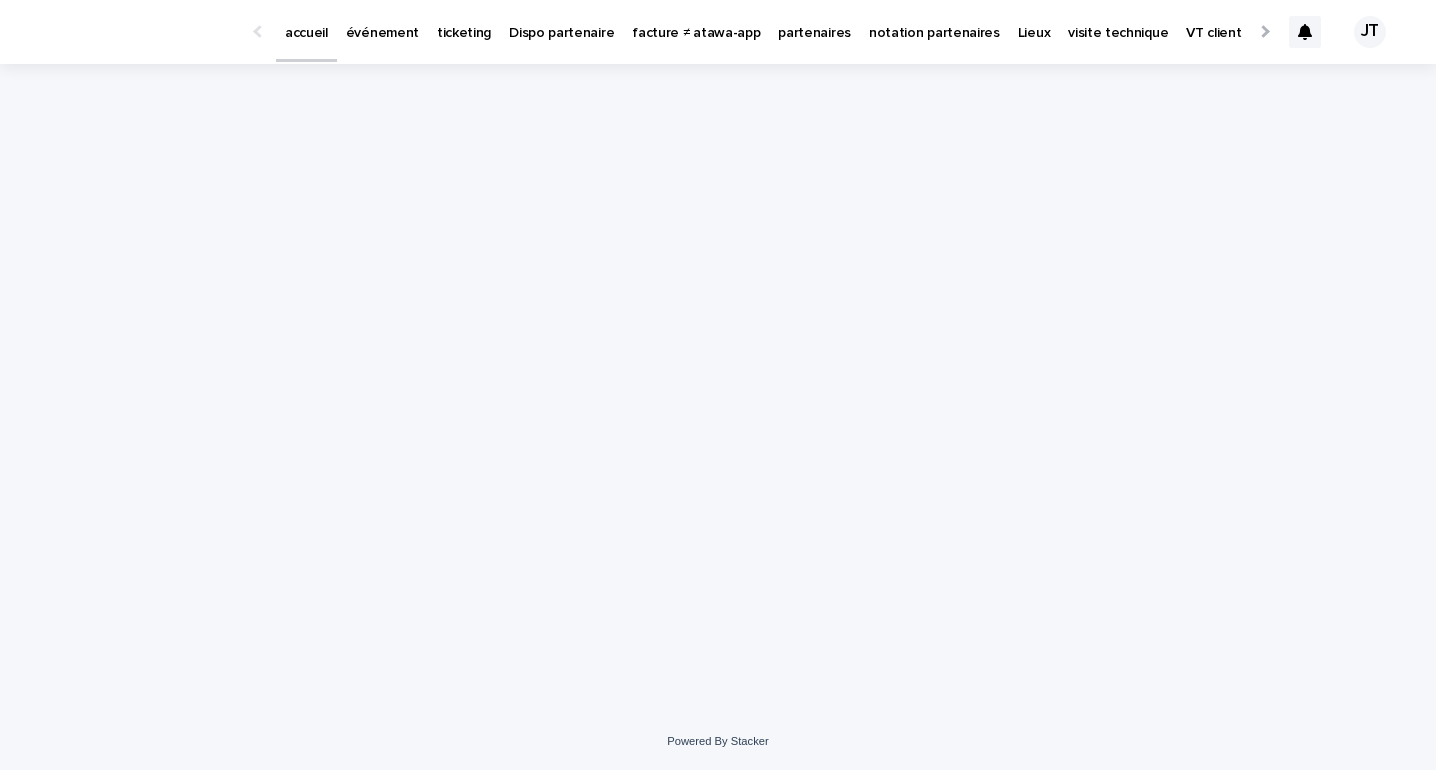 scroll, scrollTop: 0, scrollLeft: 0, axis: both 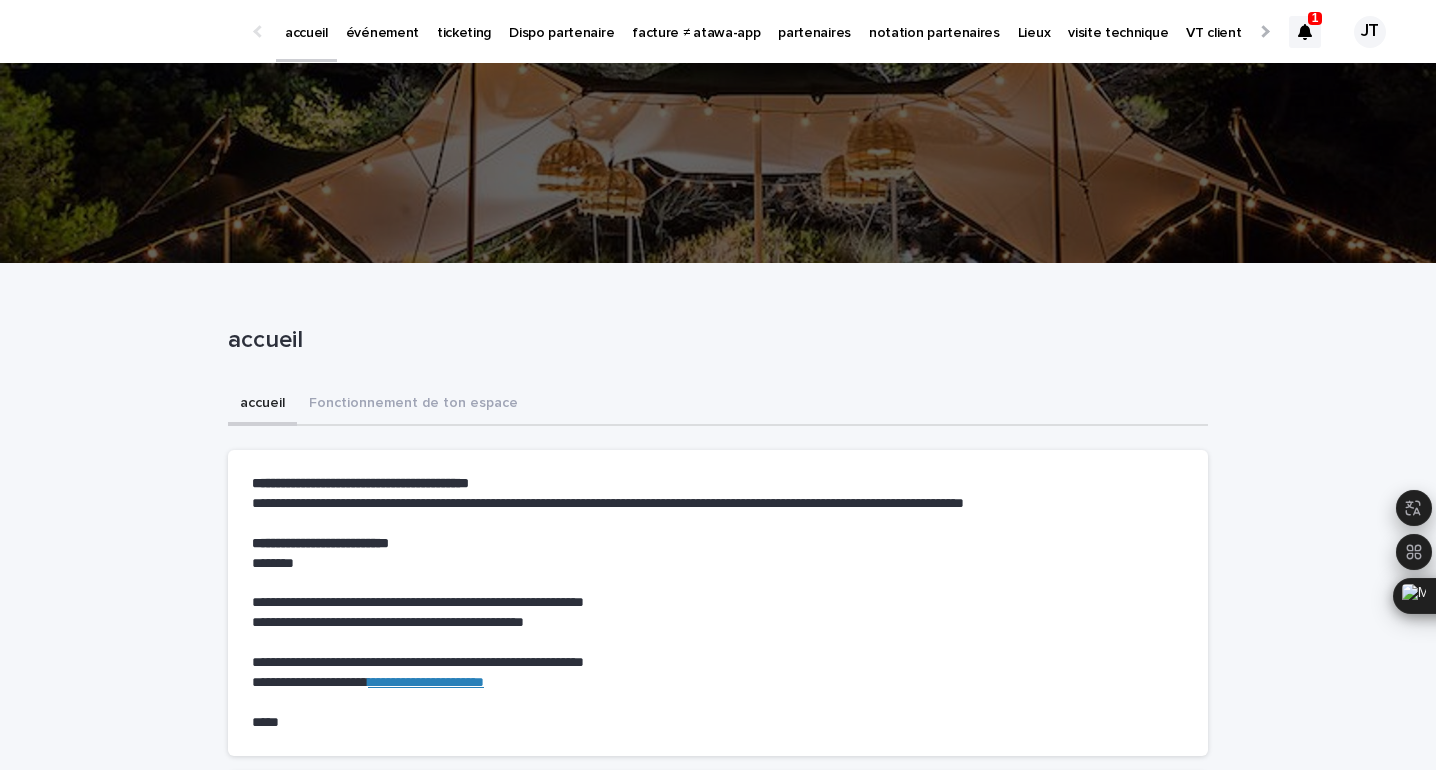 click on "événement" at bounding box center [382, 31] 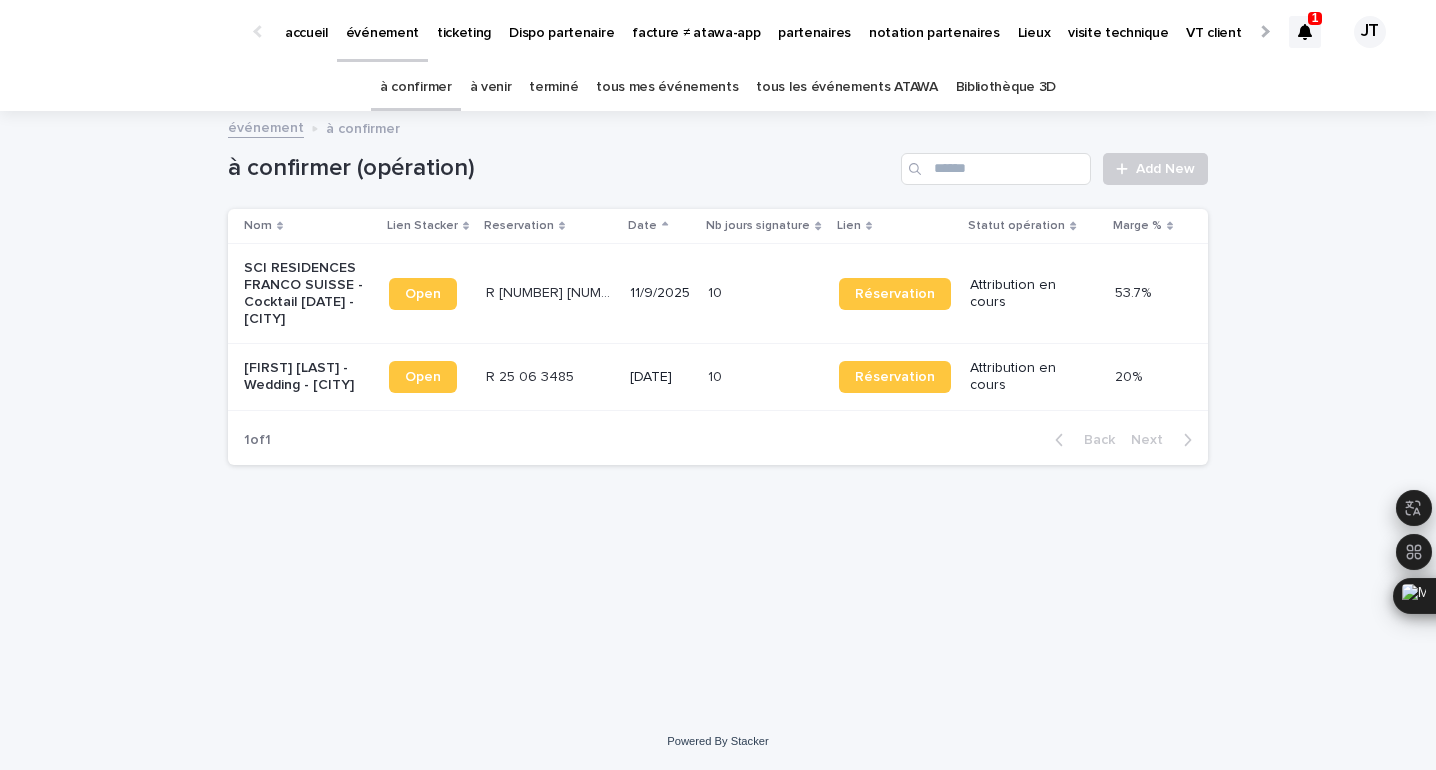 click on "accueil" at bounding box center [306, 21] 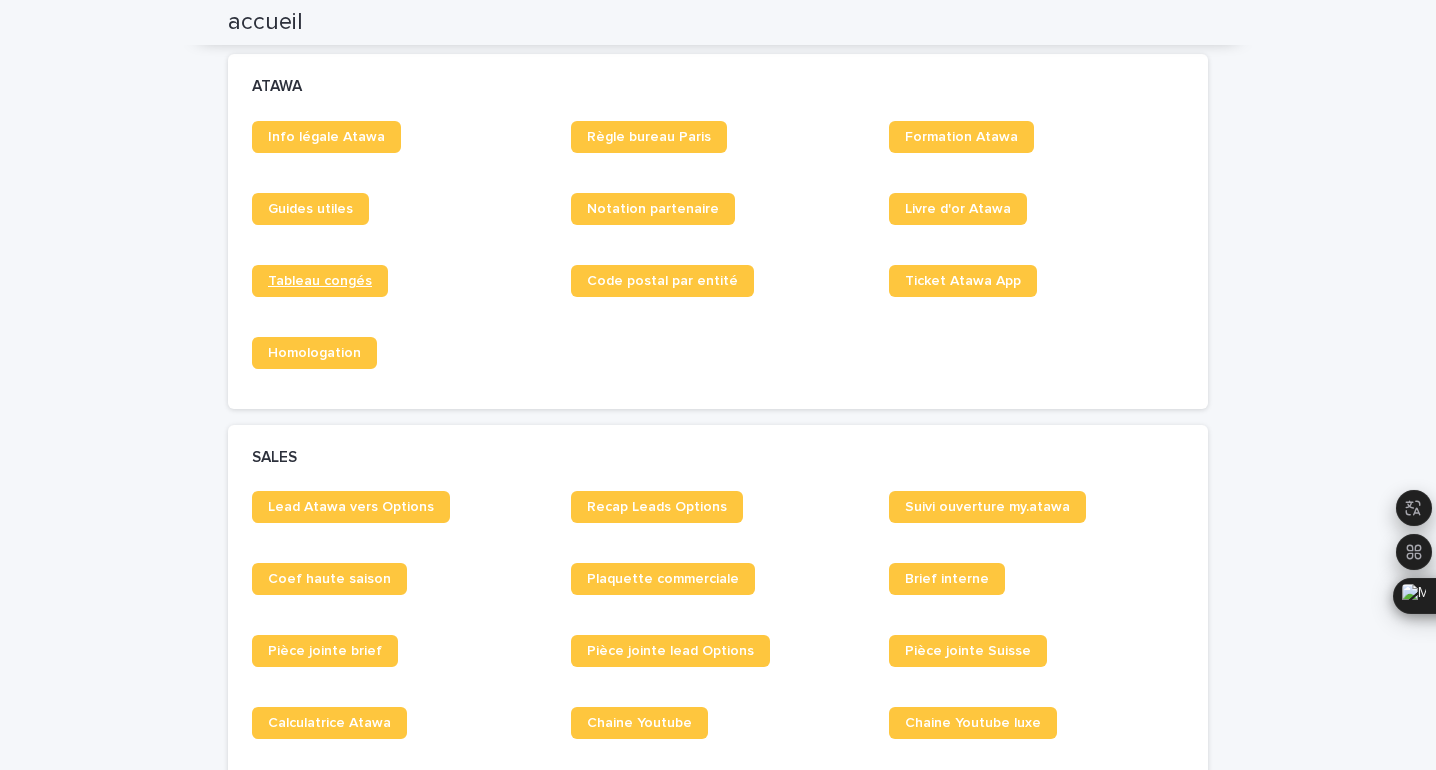 scroll, scrollTop: 815, scrollLeft: 0, axis: vertical 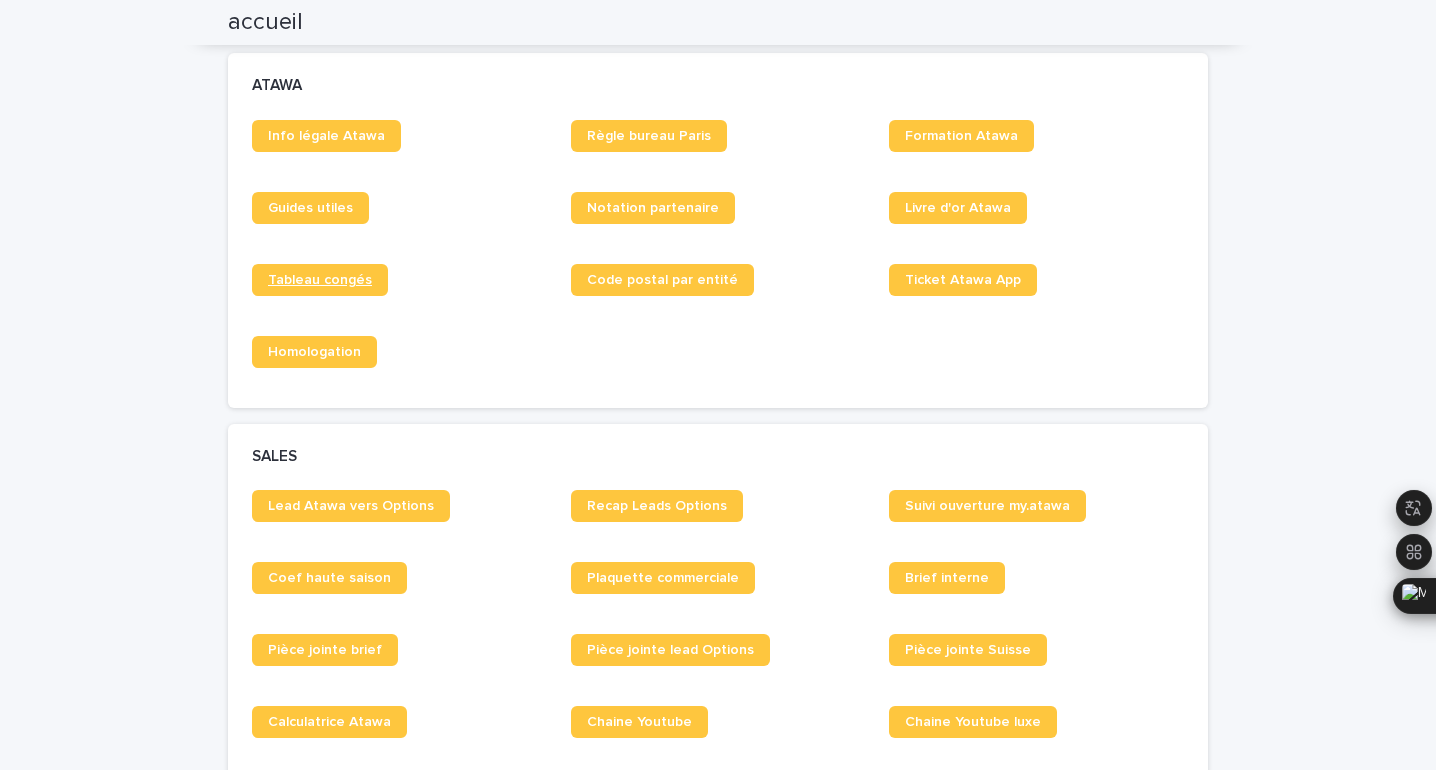 click on "Tableau congés" at bounding box center (320, 280) 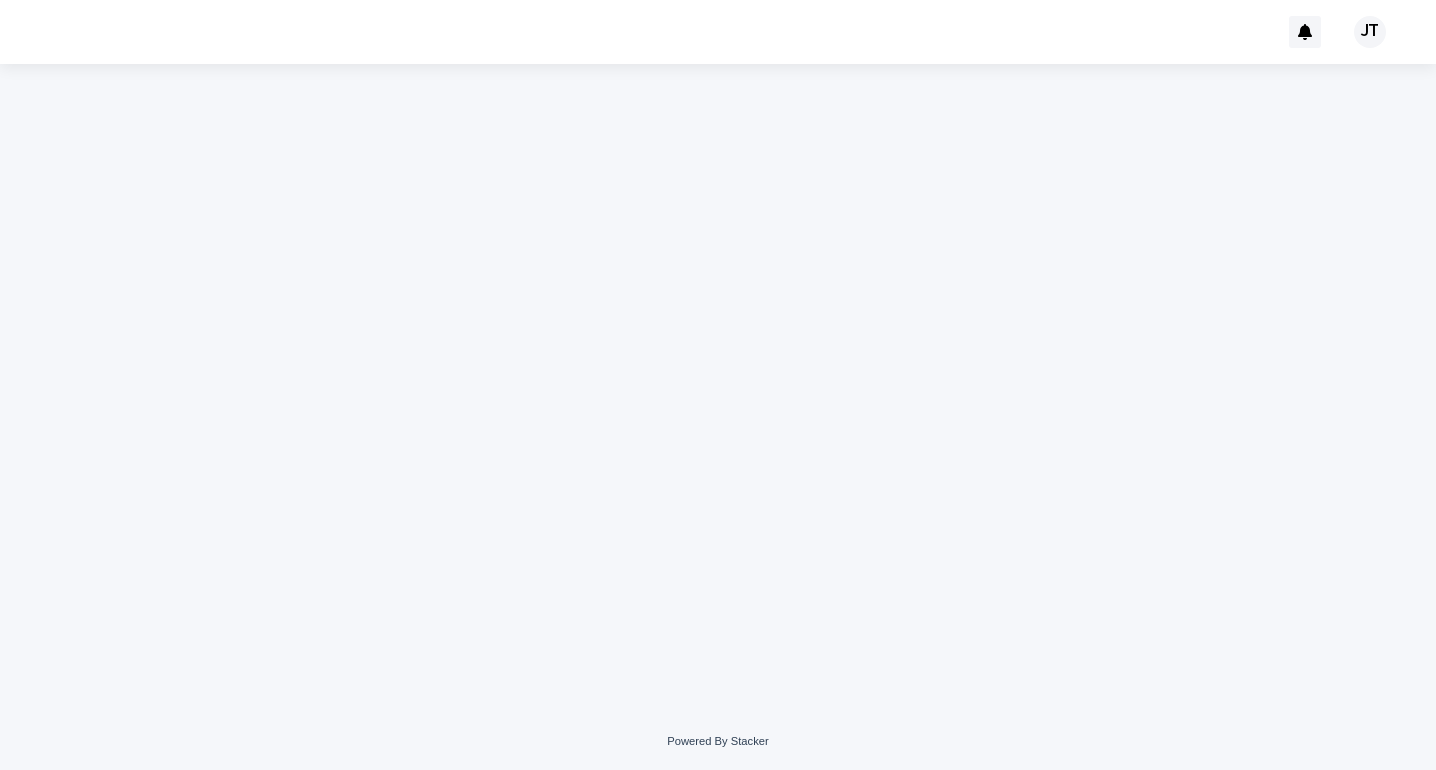 scroll, scrollTop: 0, scrollLeft: 0, axis: both 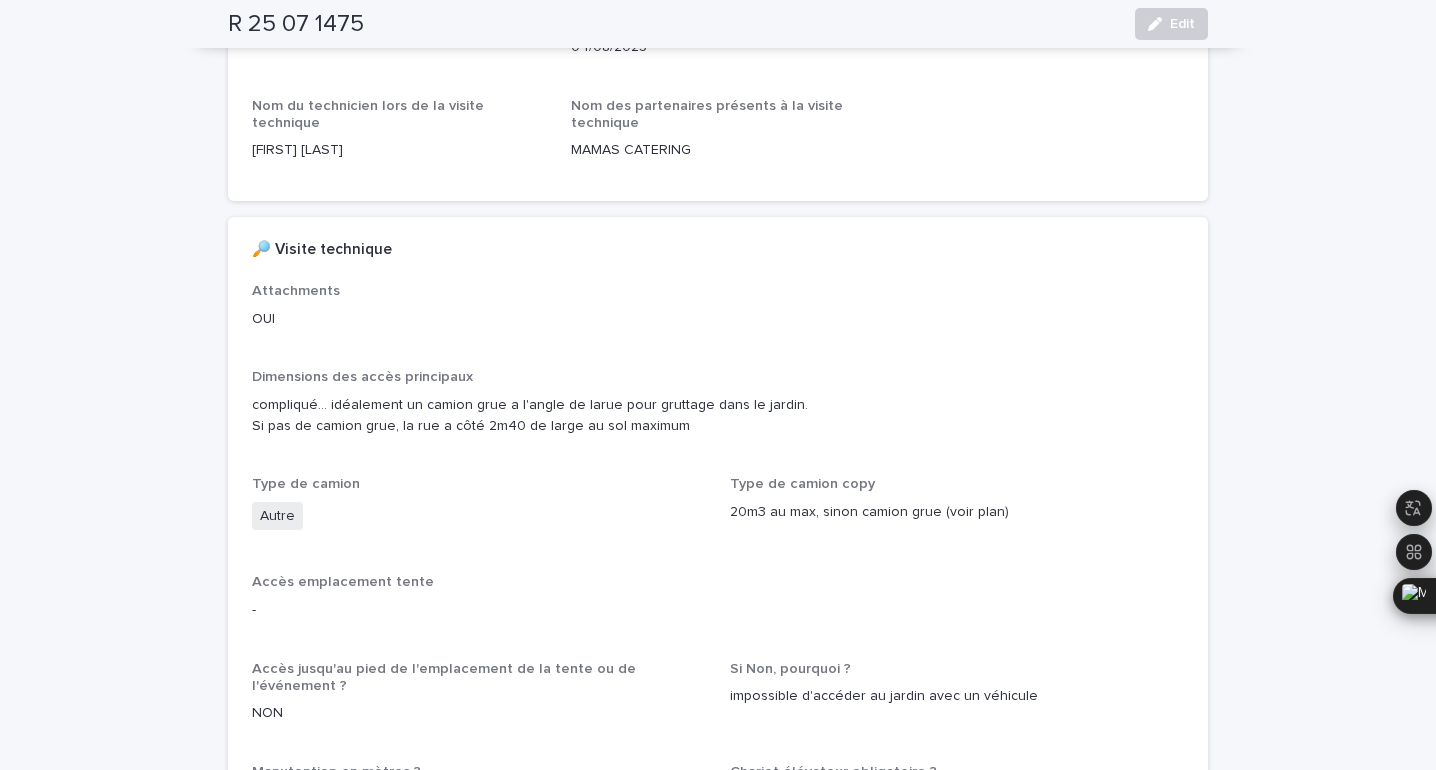 drag, startPoint x: 225, startPoint y: 361, endPoint x: 363, endPoint y: 426, distance: 152.5418 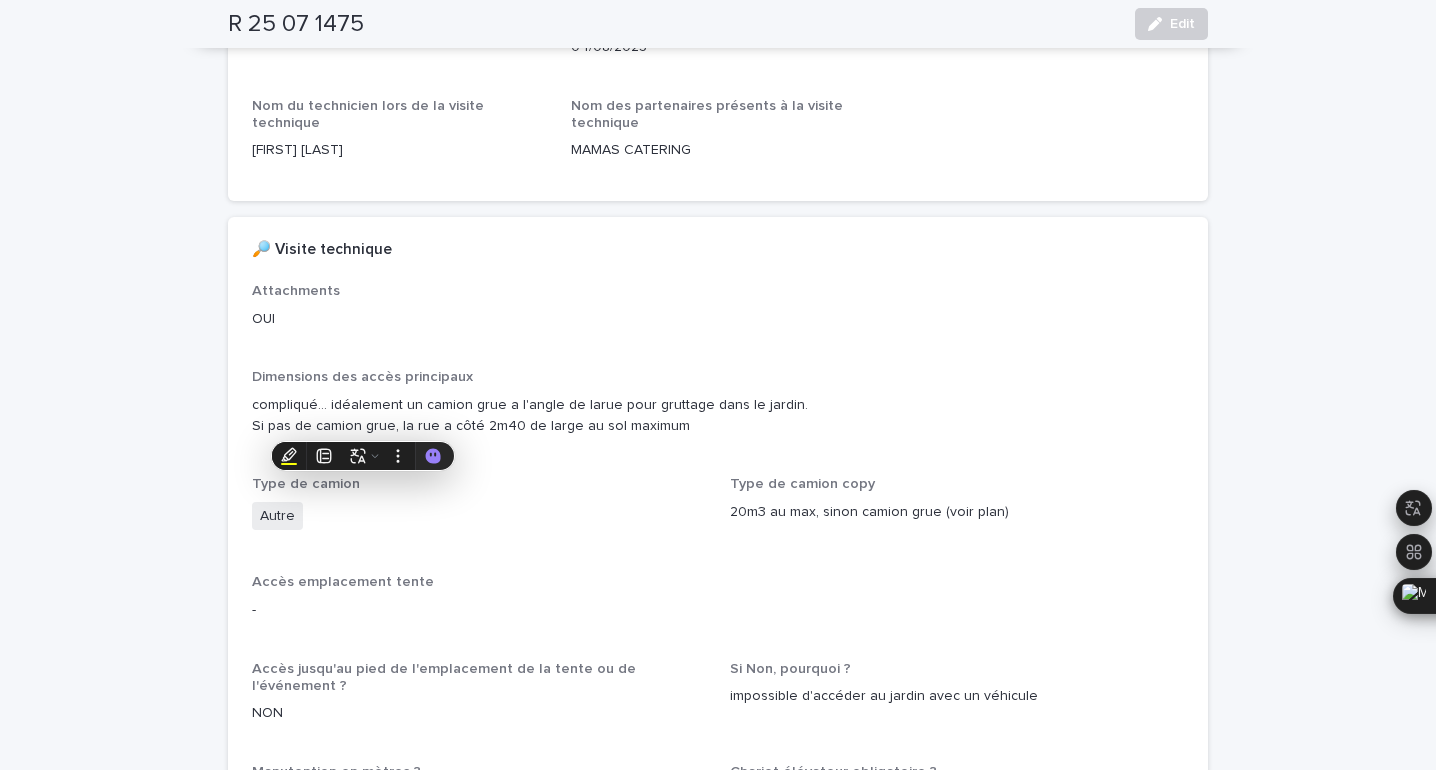 copy on "compliqué... idéalement un camion grue a l'angle de larue pour gruttage dans le jardin.
Si pas de camion grue, la rue a côté 2m40 de large au sol maximum" 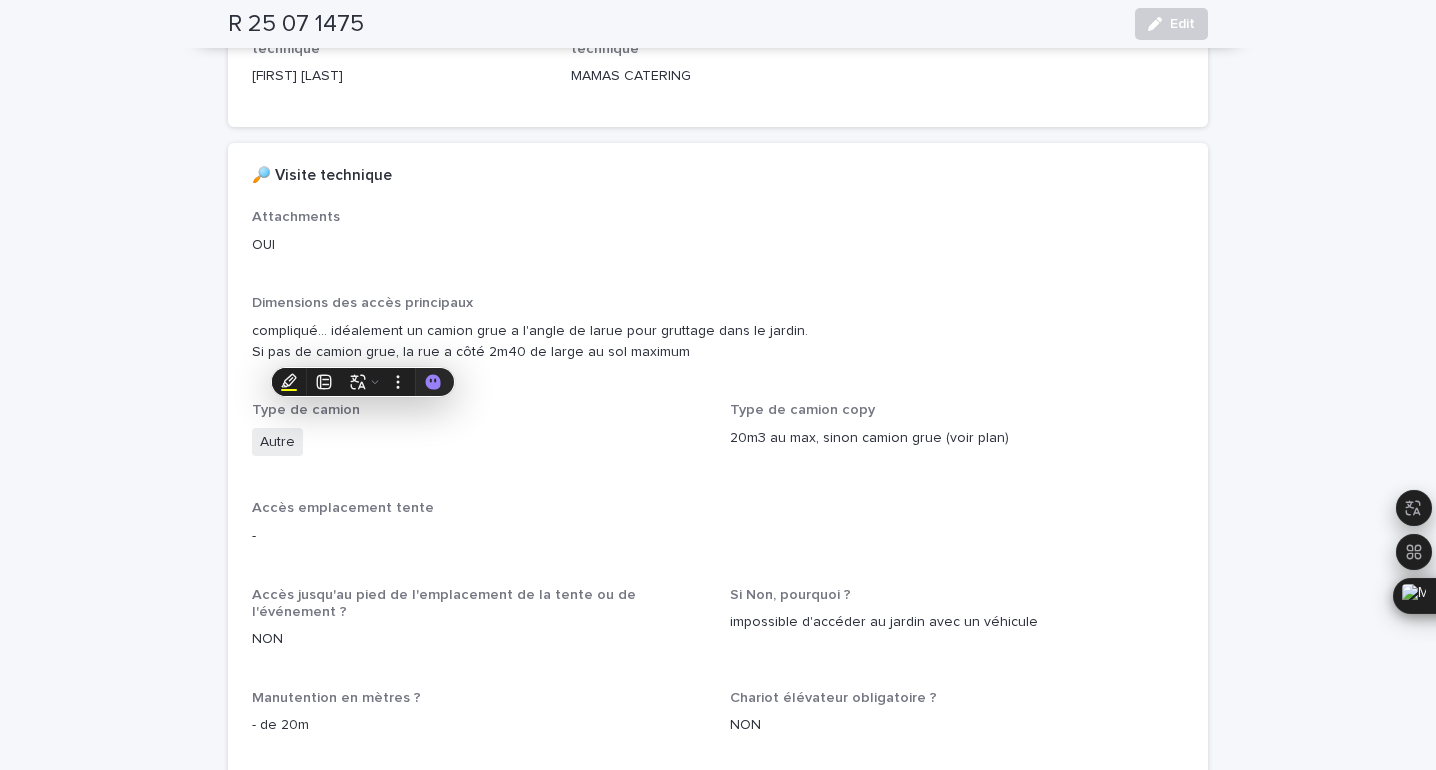 scroll, scrollTop: 670, scrollLeft: 0, axis: vertical 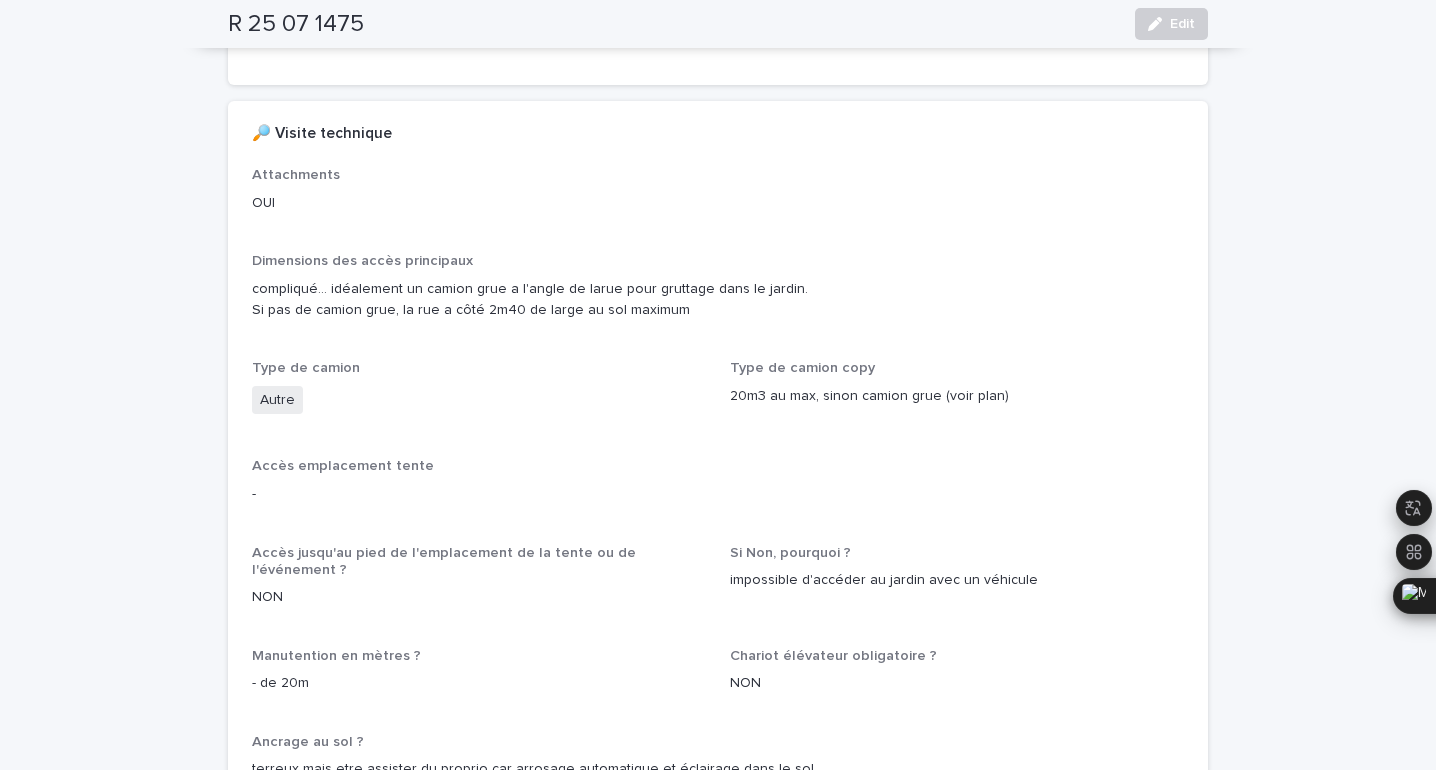 click on "Attachments OUI Dimensions des accès principaux compliqué... idéalement un camion grue a l'angle de larue pour gruttage dans le jardin.
Si pas de camion grue, la rue a côté 2m40 de large au sol maximum  Type de camion Autre Type de camion copy 20m3 au max, sinon camion grue (voir plan) Accès emplacement tente - Accès jusqu'au pied de l'emplacement de la tente ou de l'événement ? NON Si Non, pourquoi ? impossible d'accéder au jardin avec un véhicule Manutention en mètres ? - de 20m Chariot élévateur obligatoire ? NON Ancrage au sol ? terreux mais etre assister du proprio car arrosage automatique et éclairage dans le sol Calage et denivelé ? 40cm au plus haut Calage : - Calage autres tentes et structures - Jupponage pas spécifié mais doit etre suggérer a chaque fois qu'il y a un plancher surtout avec une stretch car les bord de plancher ne sont pas beaux Entrée de la tente principale sortie de maison et dans l'ouverture de la haie coté piscine Calage entrée principale rampe classique - - -" at bounding box center [718, 1583] 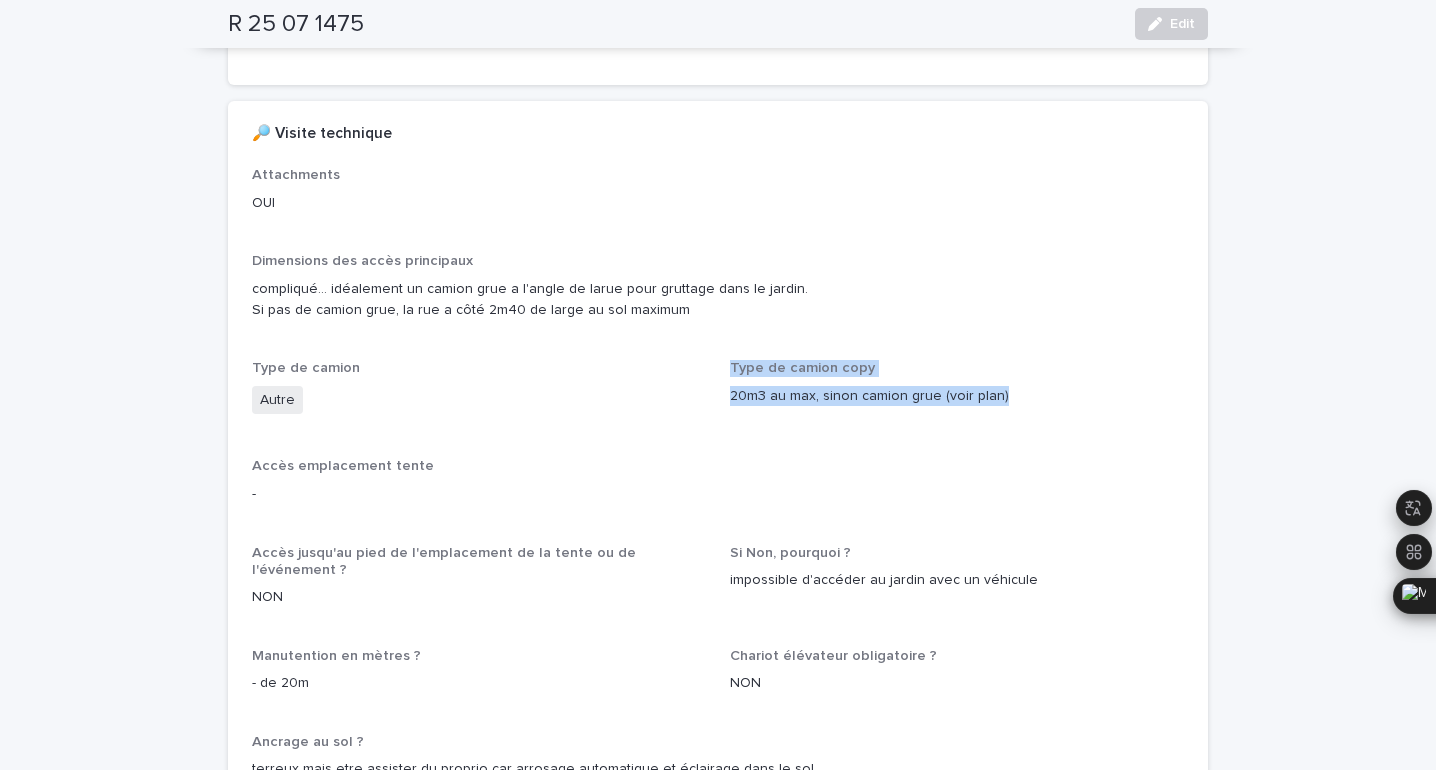 drag, startPoint x: 1005, startPoint y: 366, endPoint x: 744, endPoint y: 323, distance: 264.51843 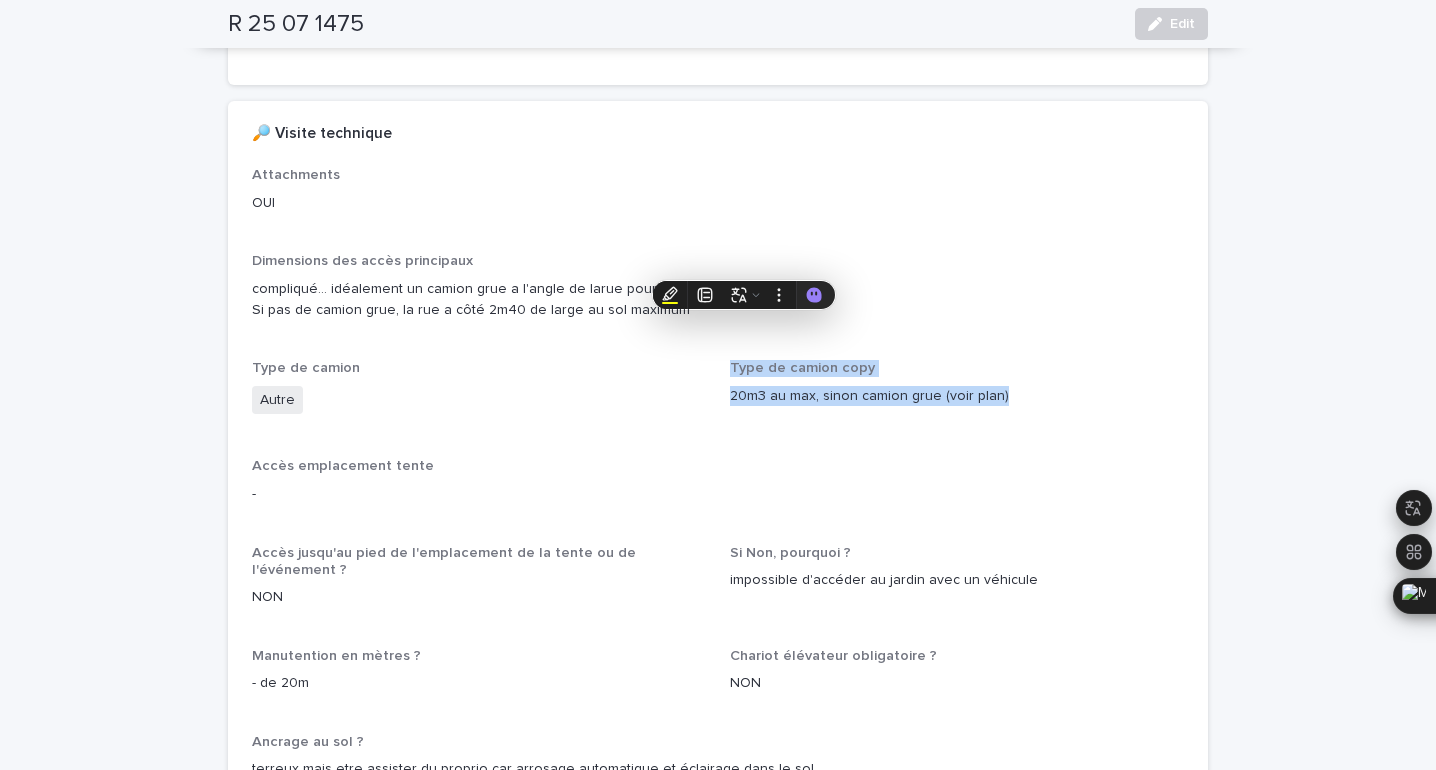 copy on "Type de camion copy 20m3 au max, sinon camion grue (voir plan)" 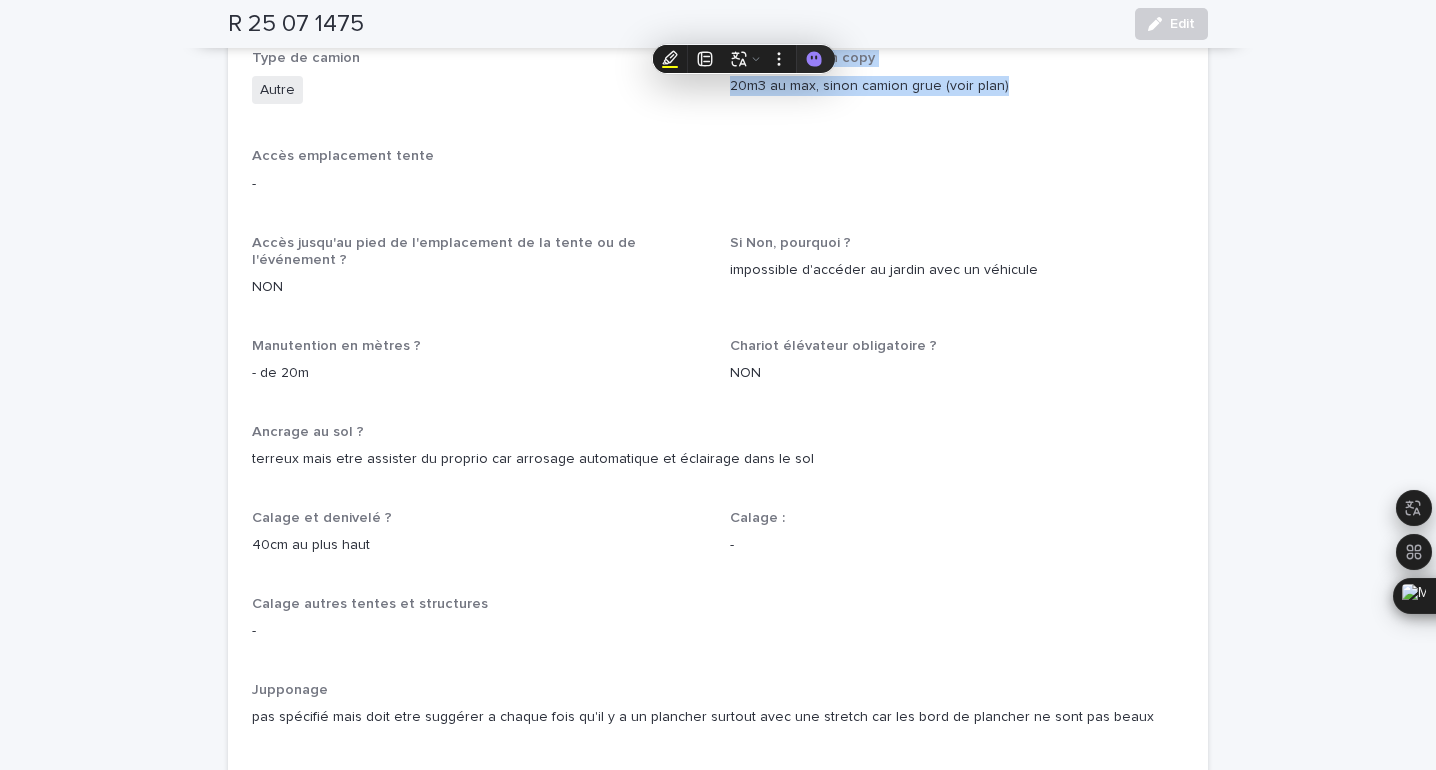 scroll, scrollTop: 998, scrollLeft: 0, axis: vertical 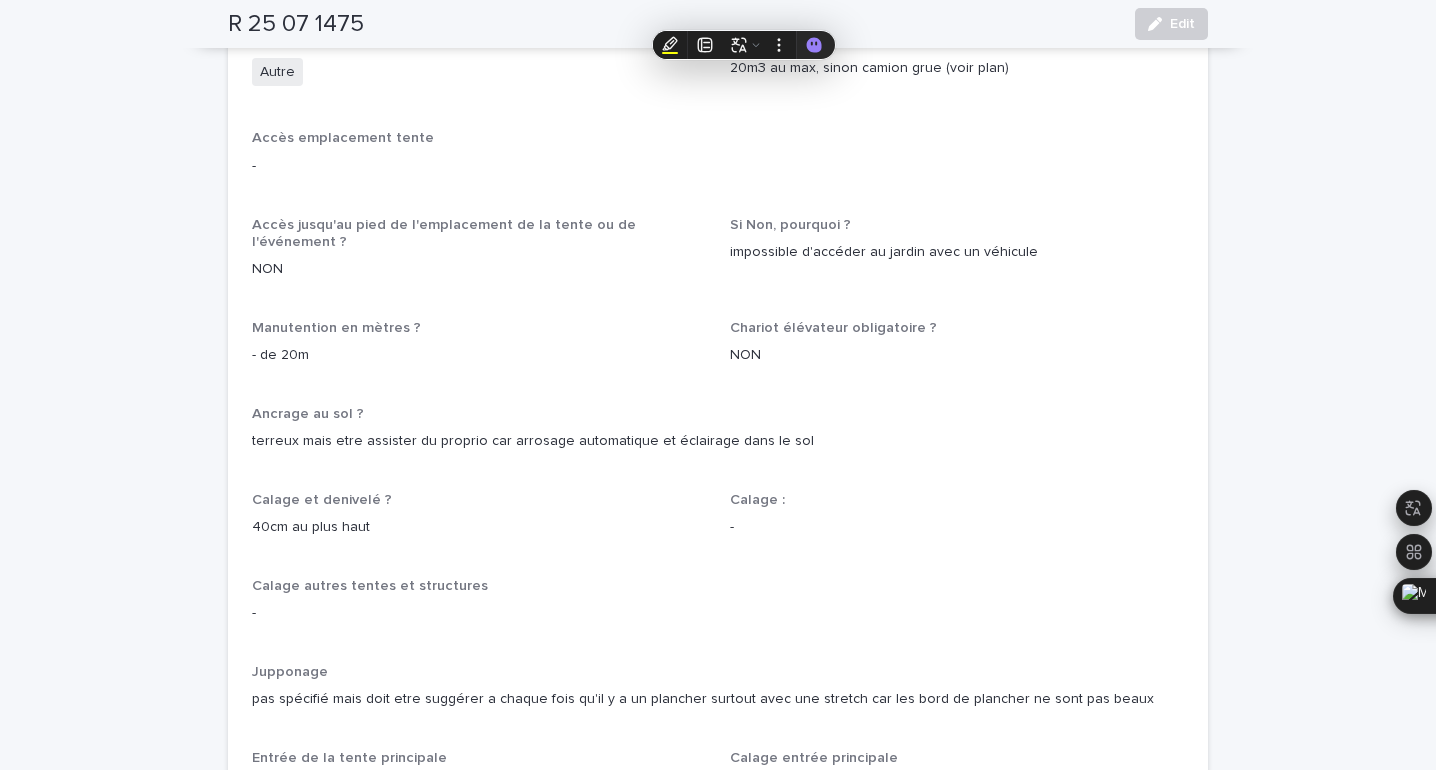 click on "Accès jusqu'au pied de l'emplacement de la tente ou de l'événement ?" at bounding box center (444, 233) 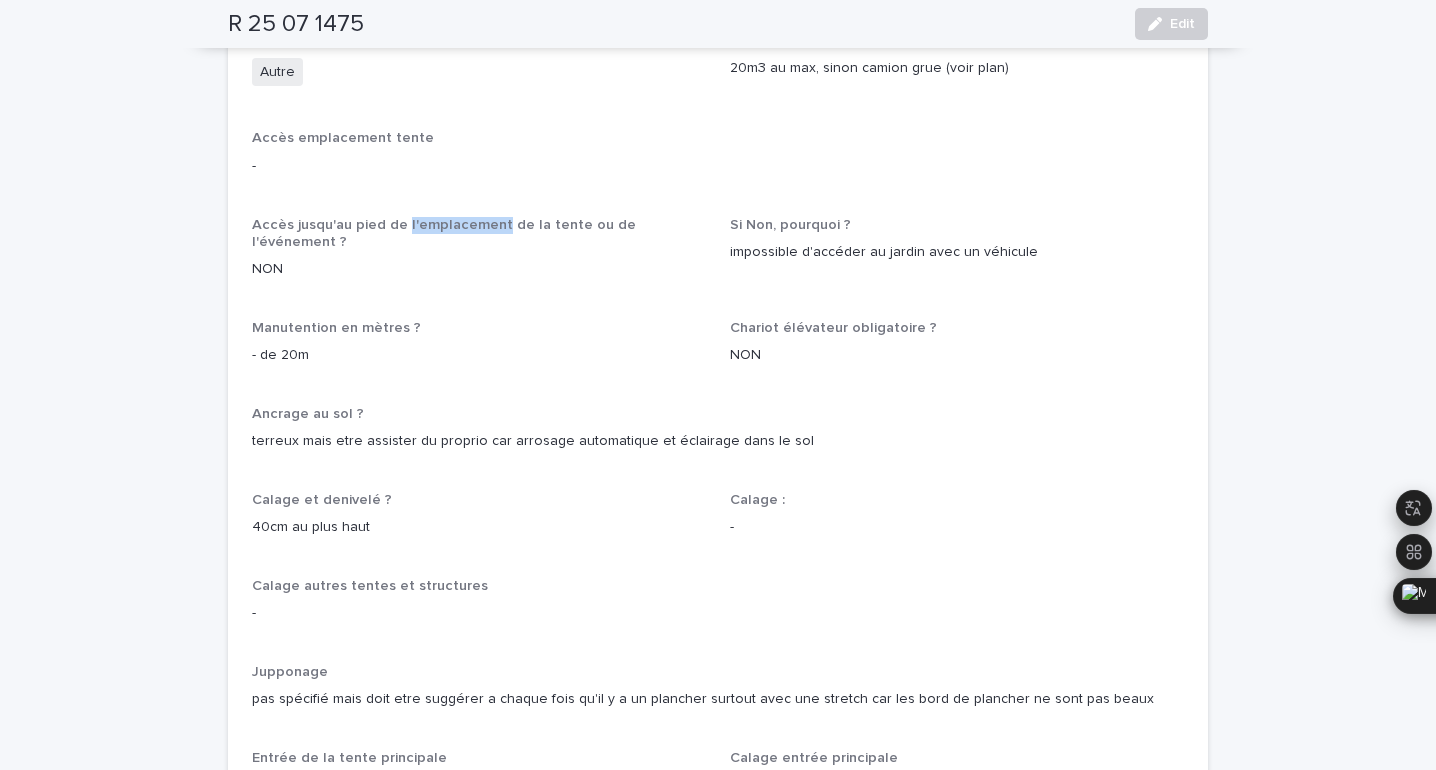 click on "Accès jusqu'au pied de l'emplacement de la tente ou de l'événement ?" at bounding box center [444, 233] 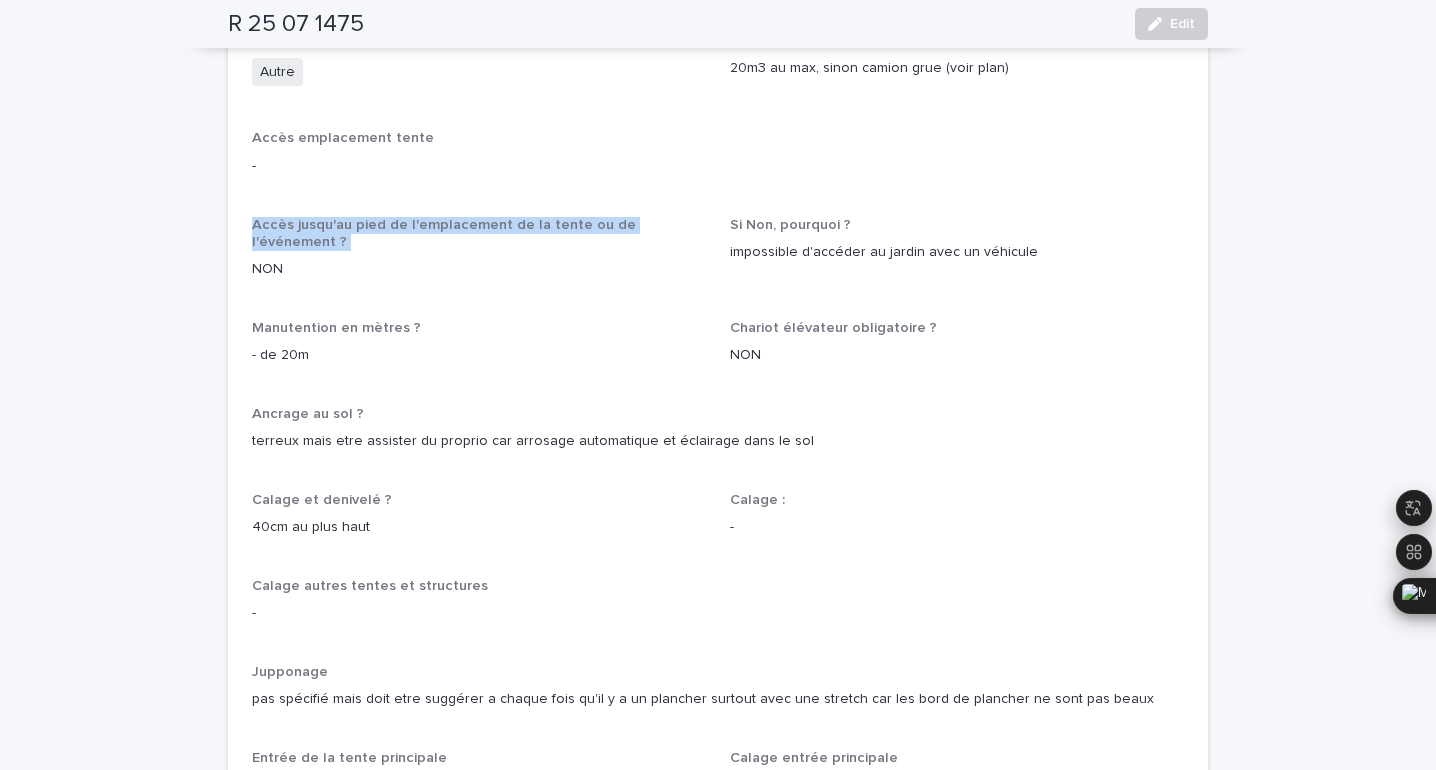 click on "Accès jusqu'au pied de l'emplacement de la tente ou de l'événement ?" at bounding box center [444, 233] 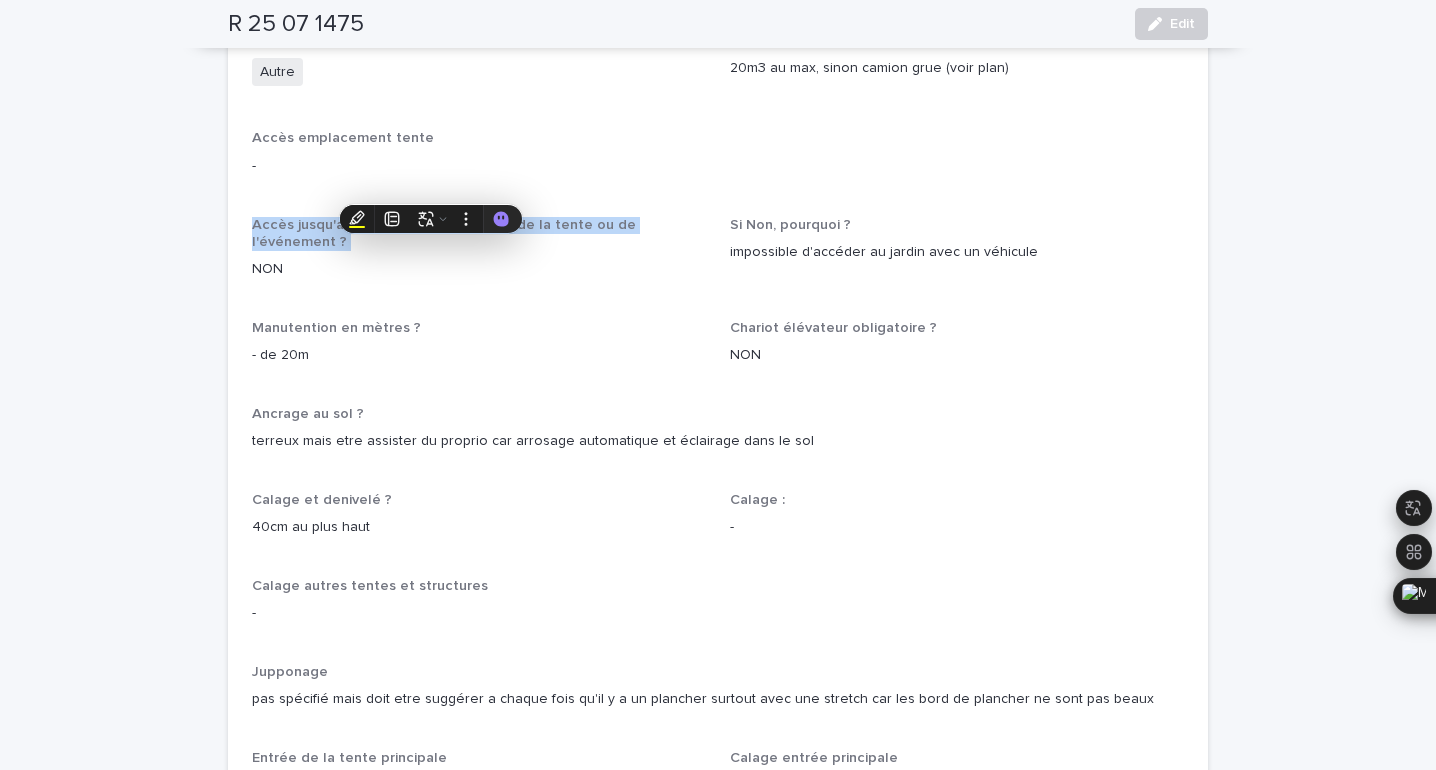 copy on "Accès jusqu'au pied de l'emplacement de la tente ou de l'événement ?" 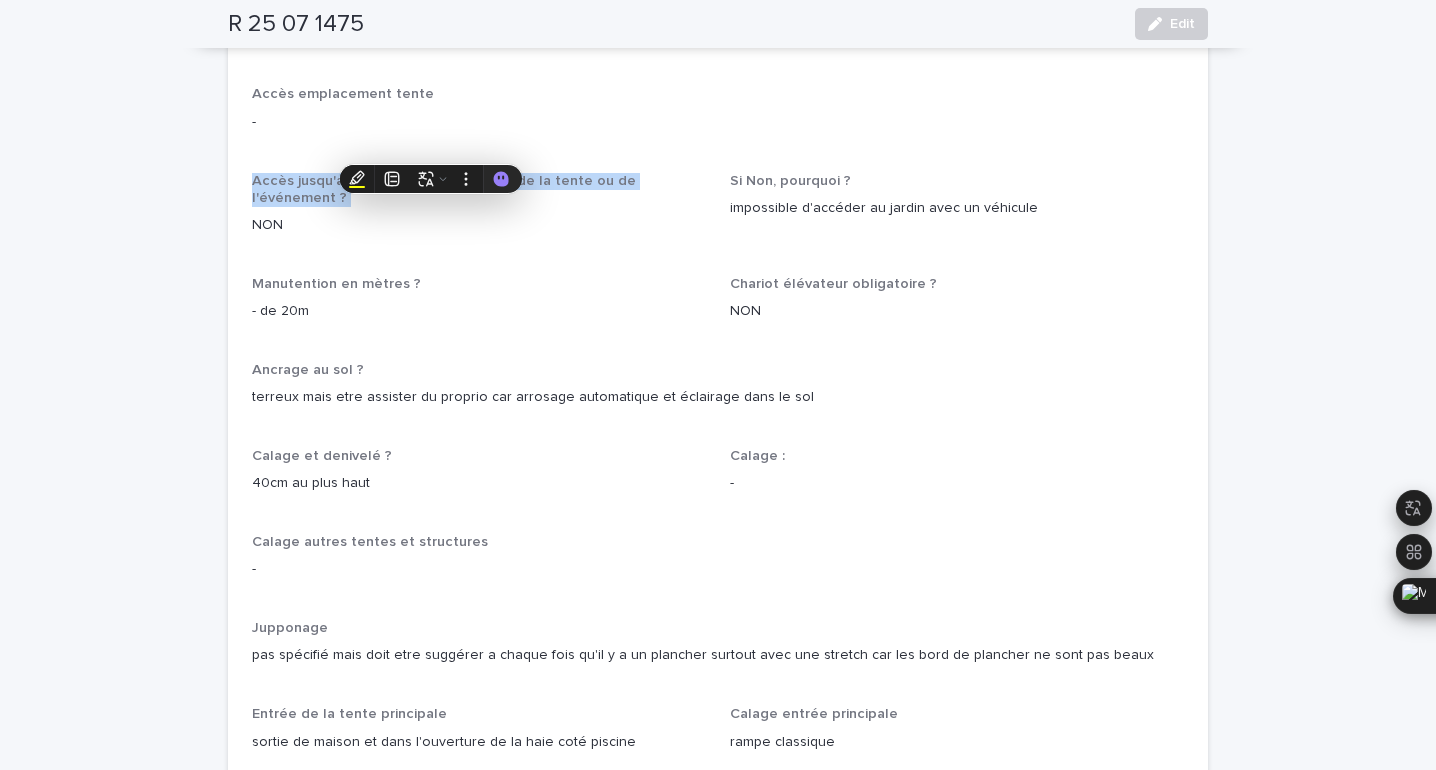 scroll, scrollTop: 1044, scrollLeft: 0, axis: vertical 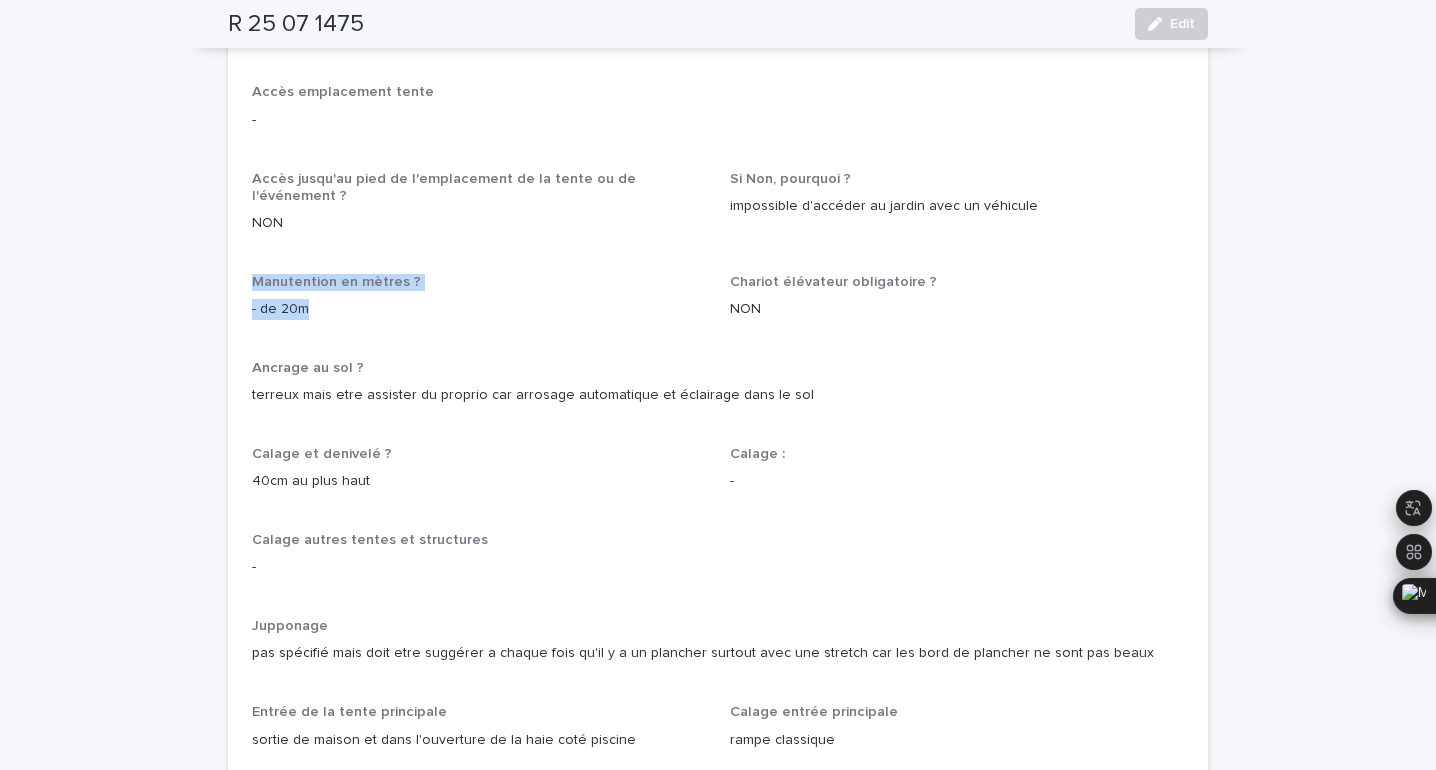 drag, startPoint x: 345, startPoint y: 255, endPoint x: 235, endPoint y: 229, distance: 113.03097 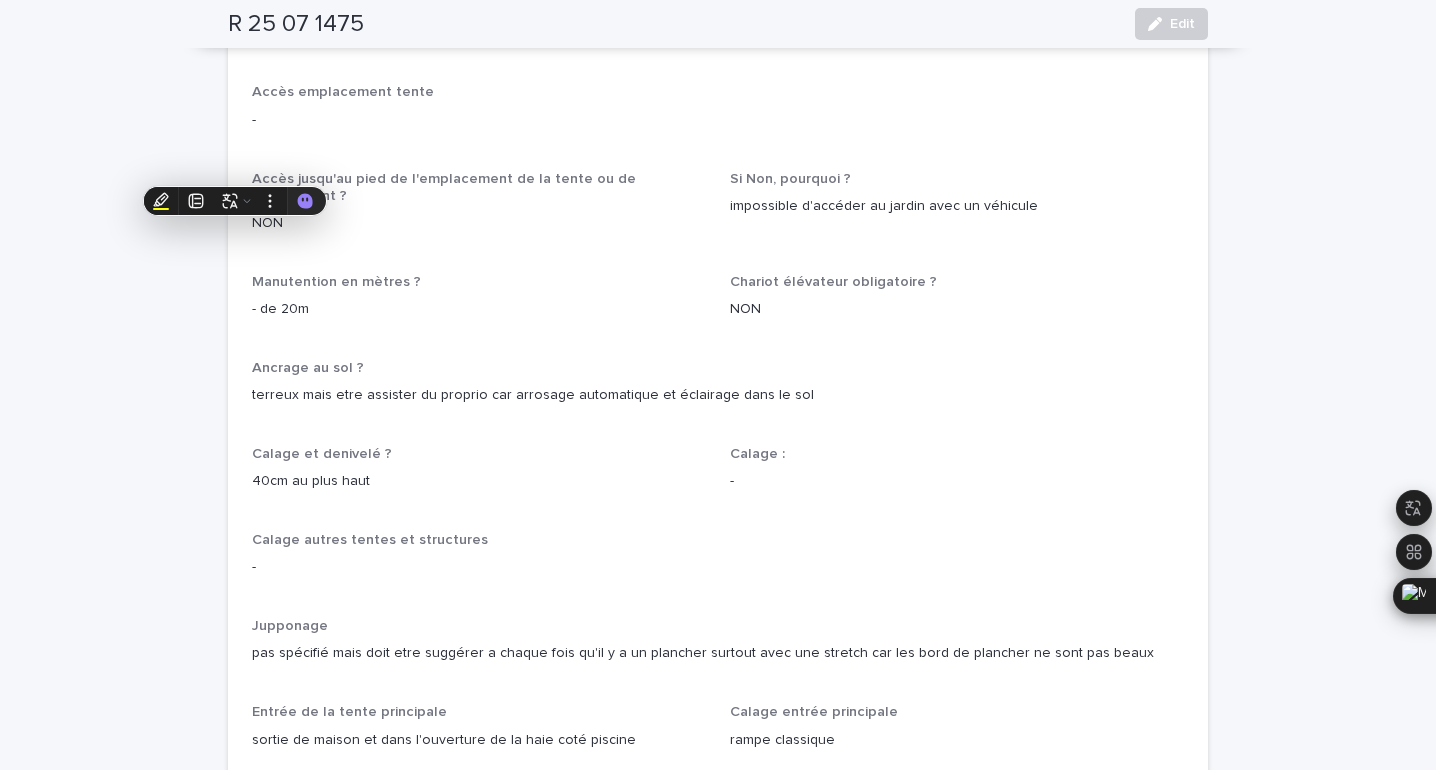 click on "terreux mais etre assister du proprio car arrosage automatique et éclairage dans le sol" at bounding box center (718, 393) 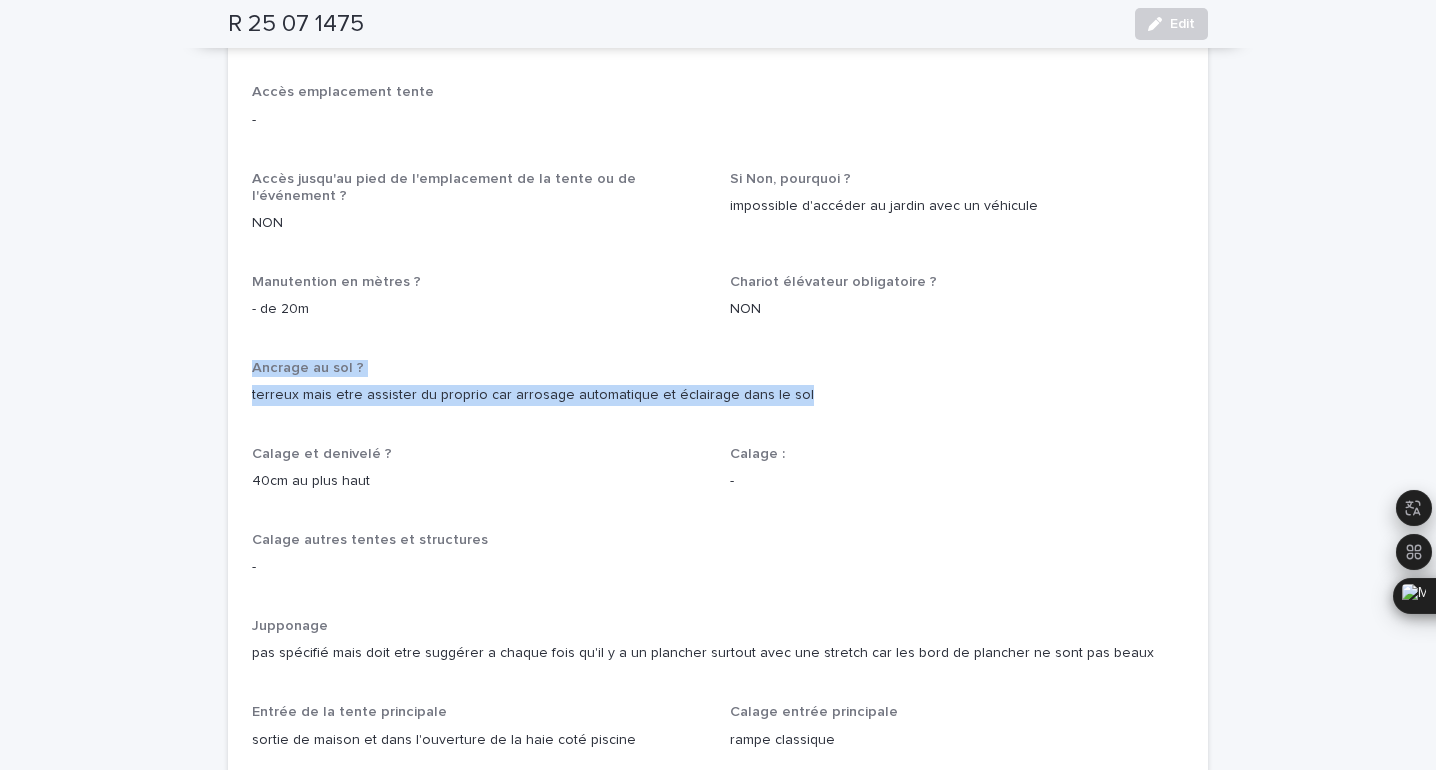 drag, startPoint x: 809, startPoint y: 342, endPoint x: 237, endPoint y: 297, distance: 573.7674 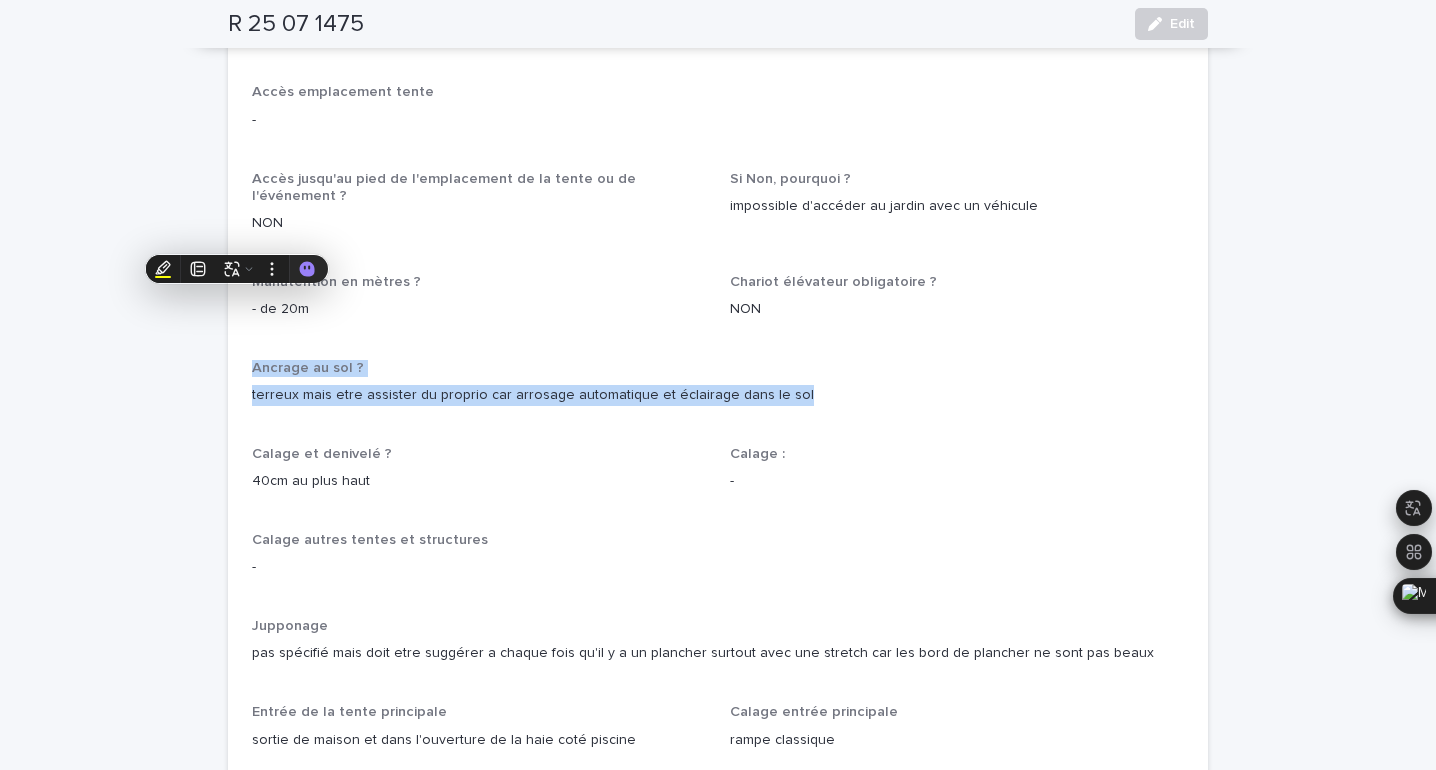 copy on "Ancrage au sol ? terreux mais etre assister du proprio car arrosage automatique et éclairage dans le sol" 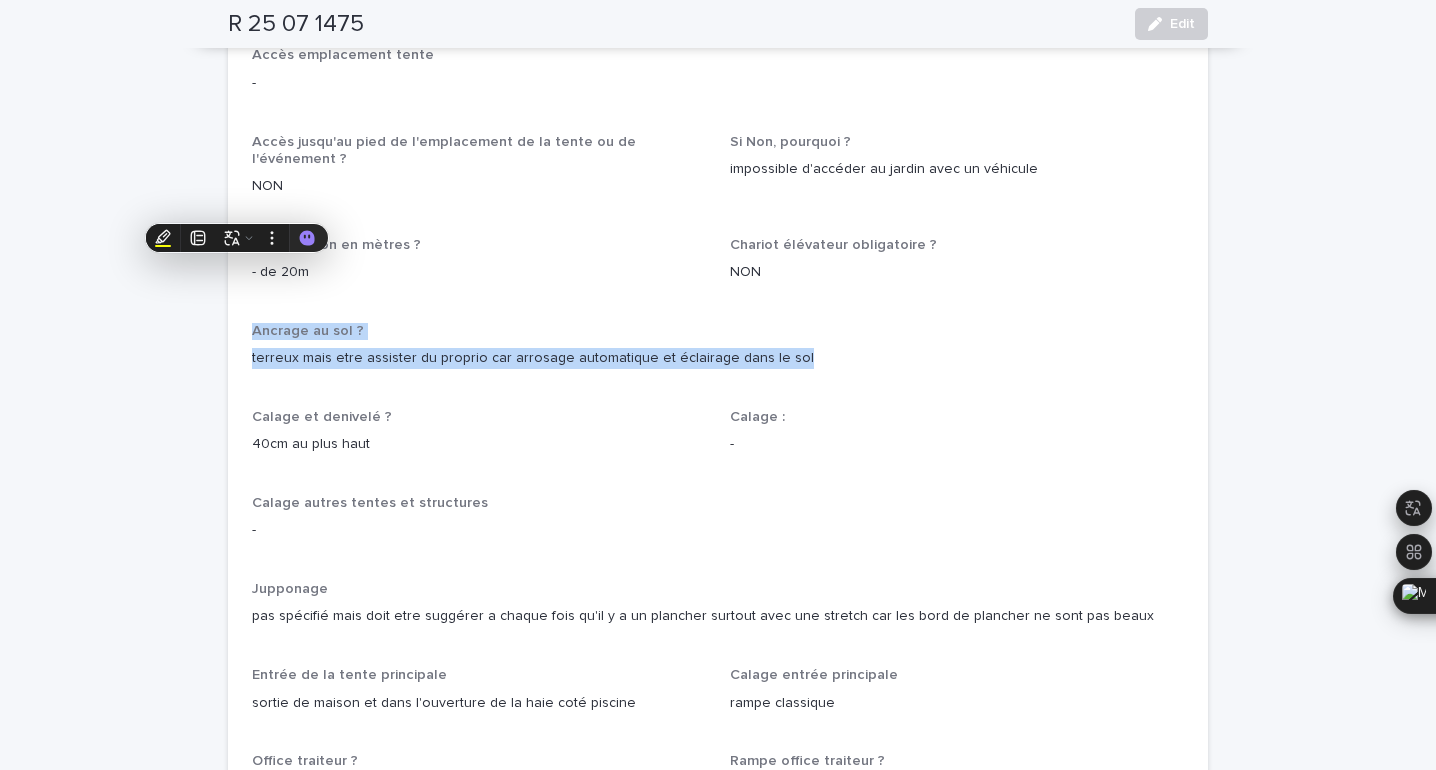 scroll, scrollTop: 1088, scrollLeft: 0, axis: vertical 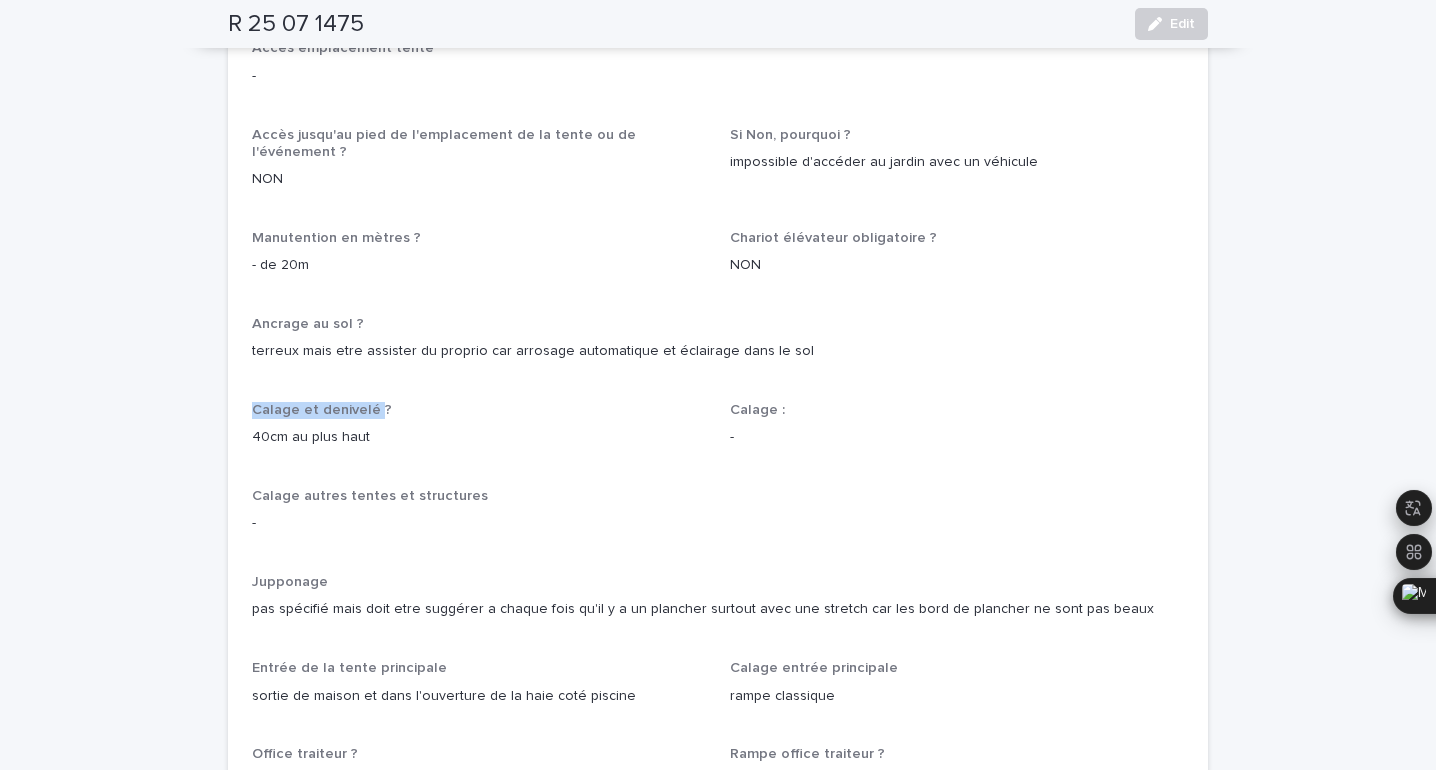 drag, startPoint x: 375, startPoint y: 356, endPoint x: 238, endPoint y: 358, distance: 137.0146 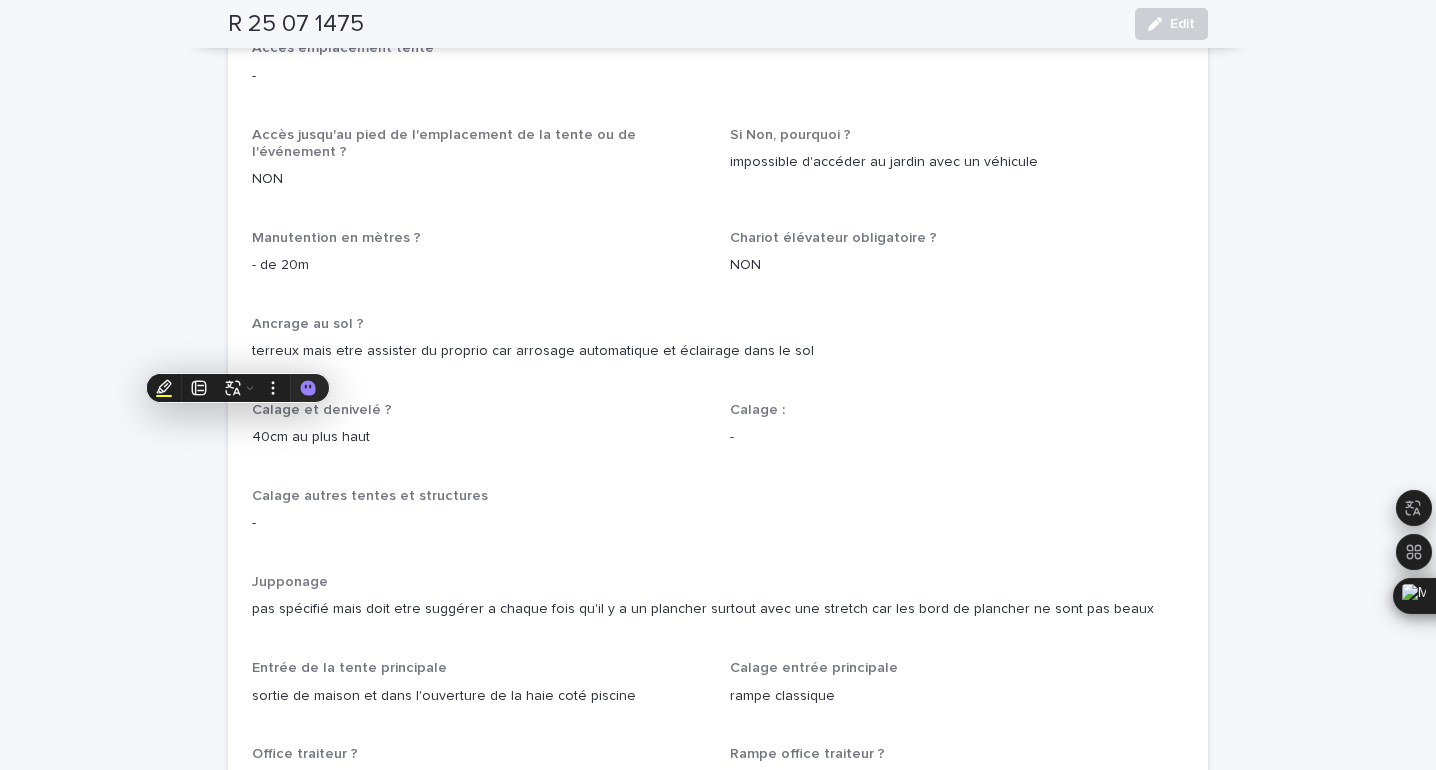 click on "-" at bounding box center [718, 523] 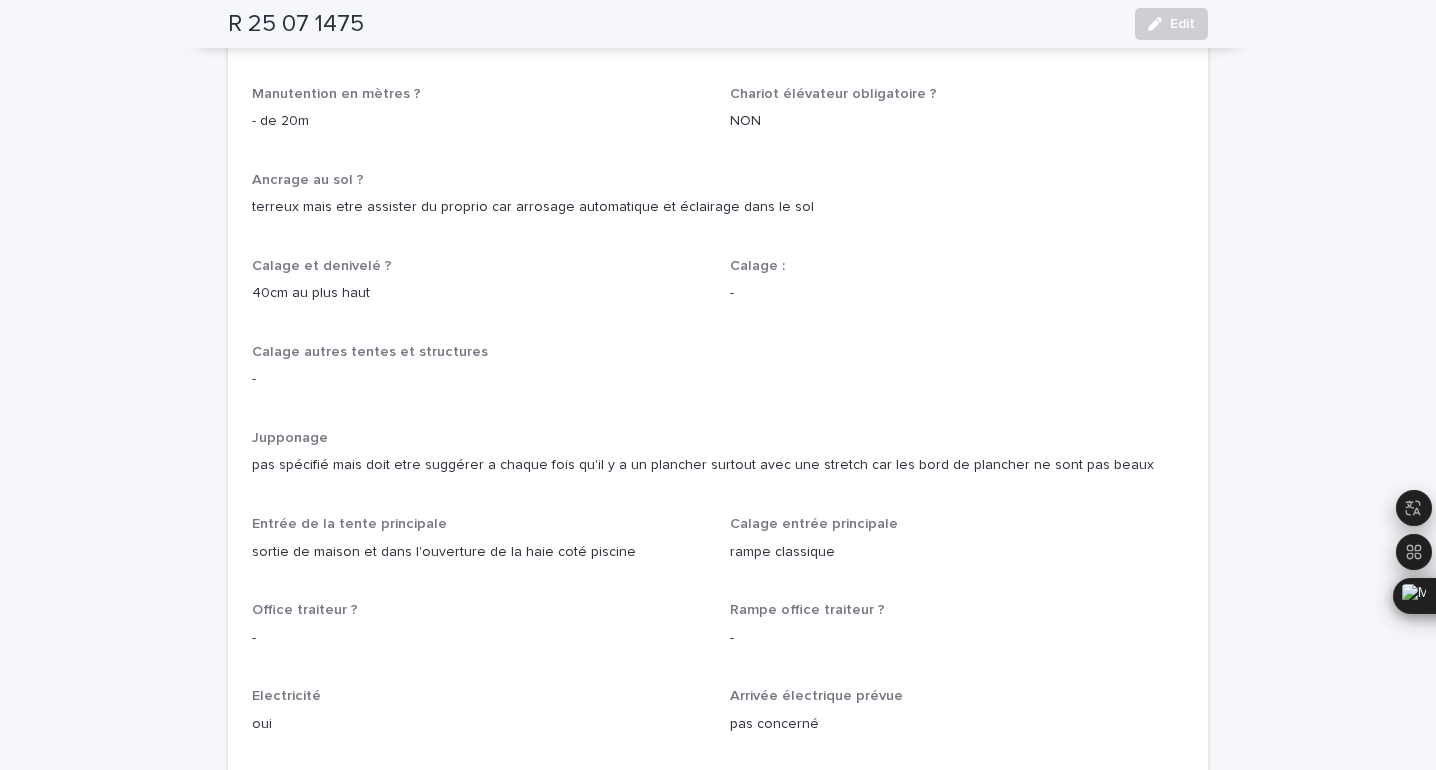 scroll, scrollTop: 1242, scrollLeft: 0, axis: vertical 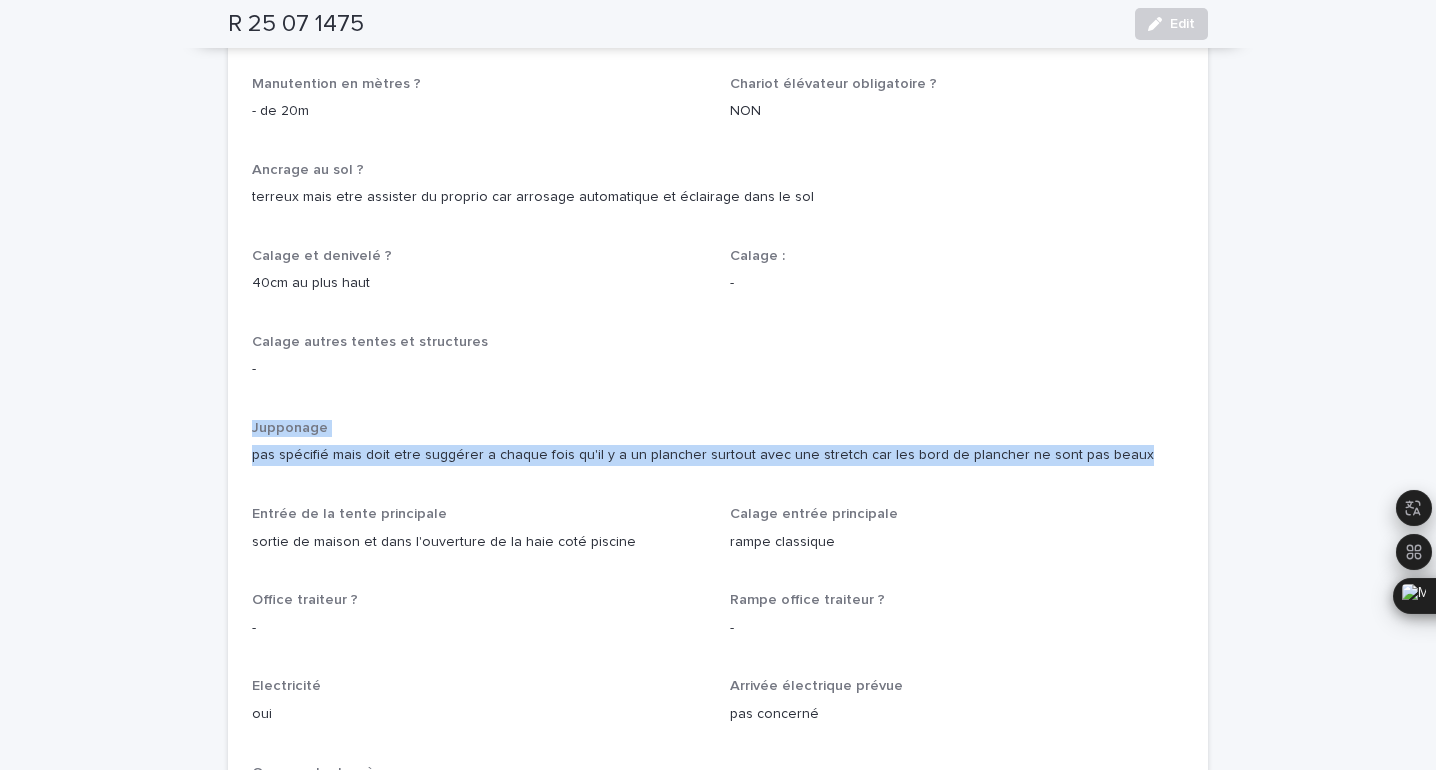 drag, startPoint x: 252, startPoint y: 374, endPoint x: 360, endPoint y: 416, distance: 115.87925 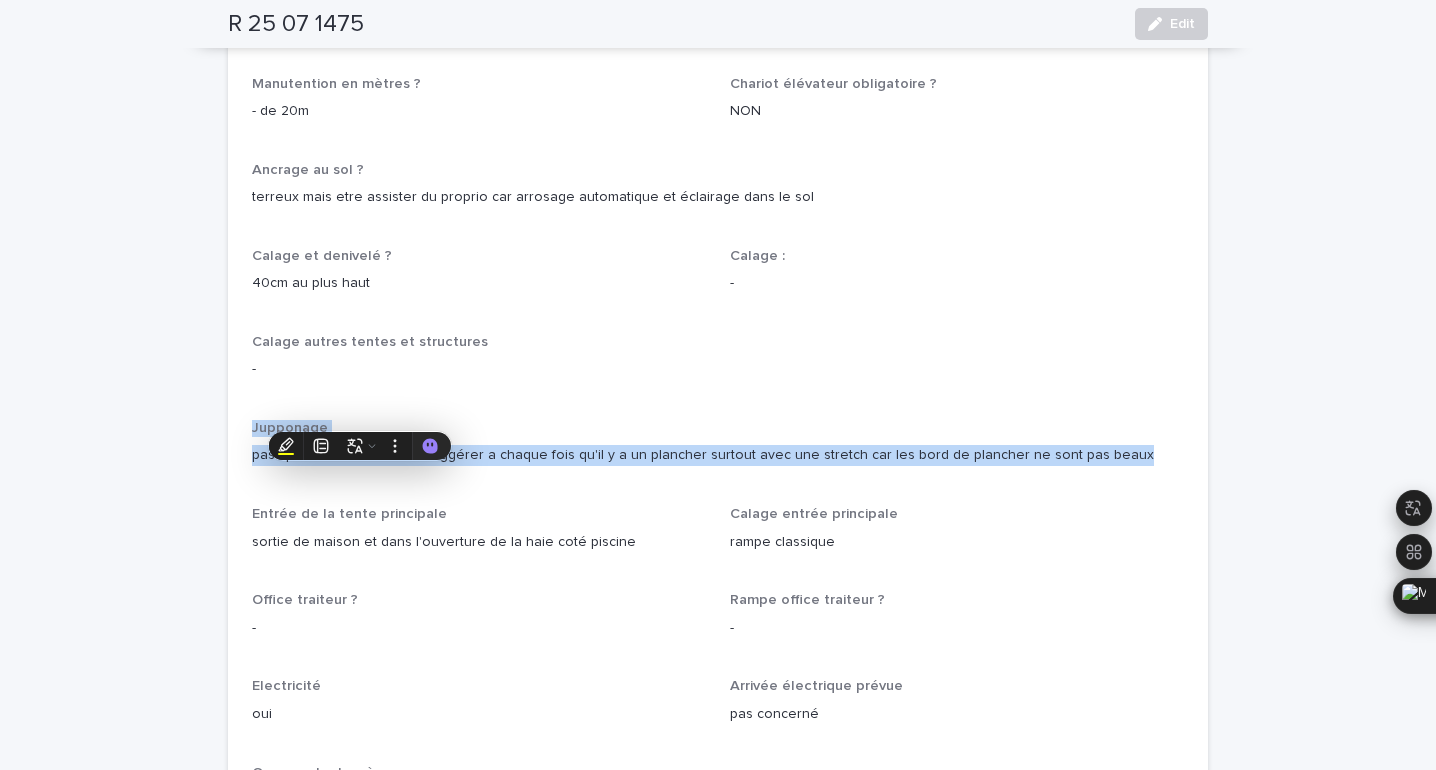 copy on "Jupponage pas spécifié mais doit etre suggérer a chaque fois qu'il y a un plancher surtout avec une stretch car les bord de plancher ne sont pas beaux" 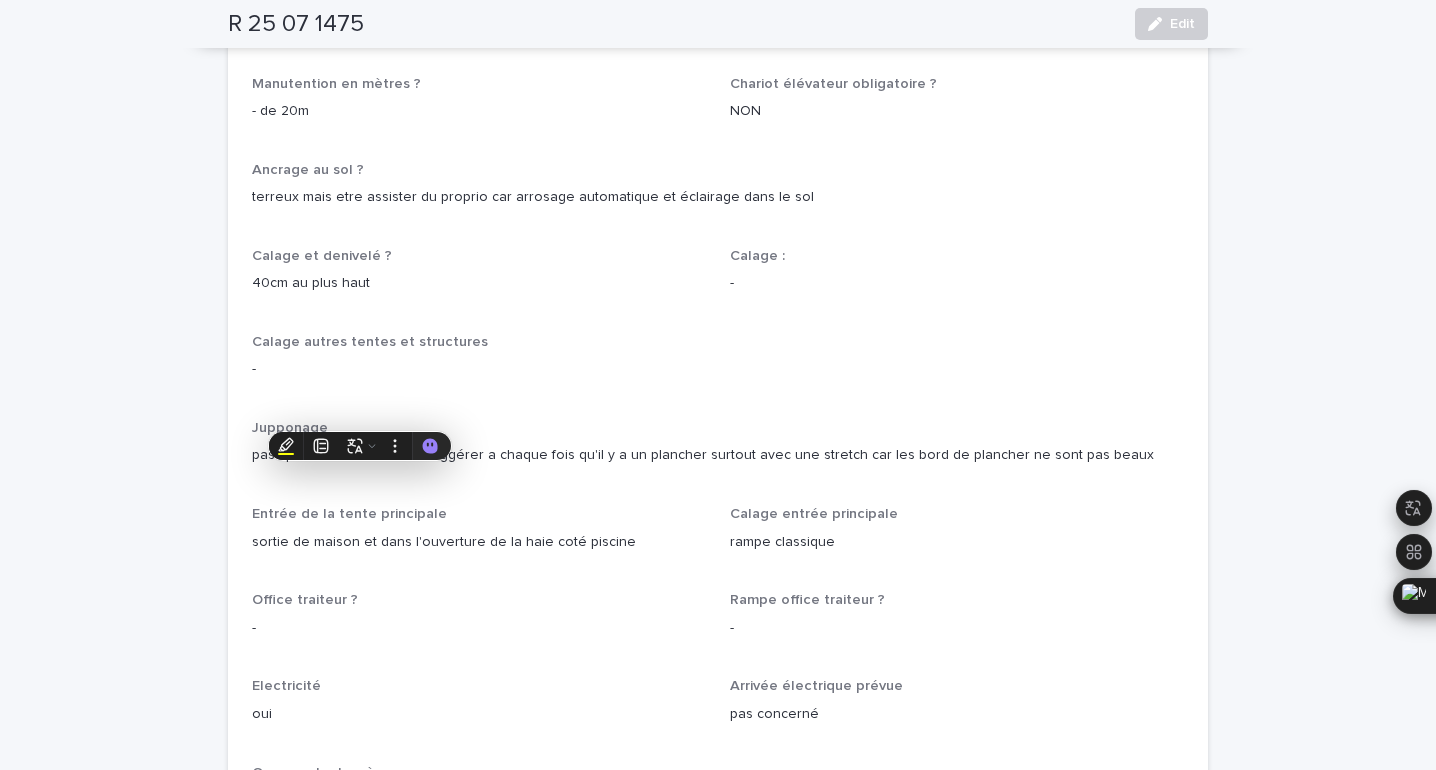 click on "-" at bounding box center (479, 626) 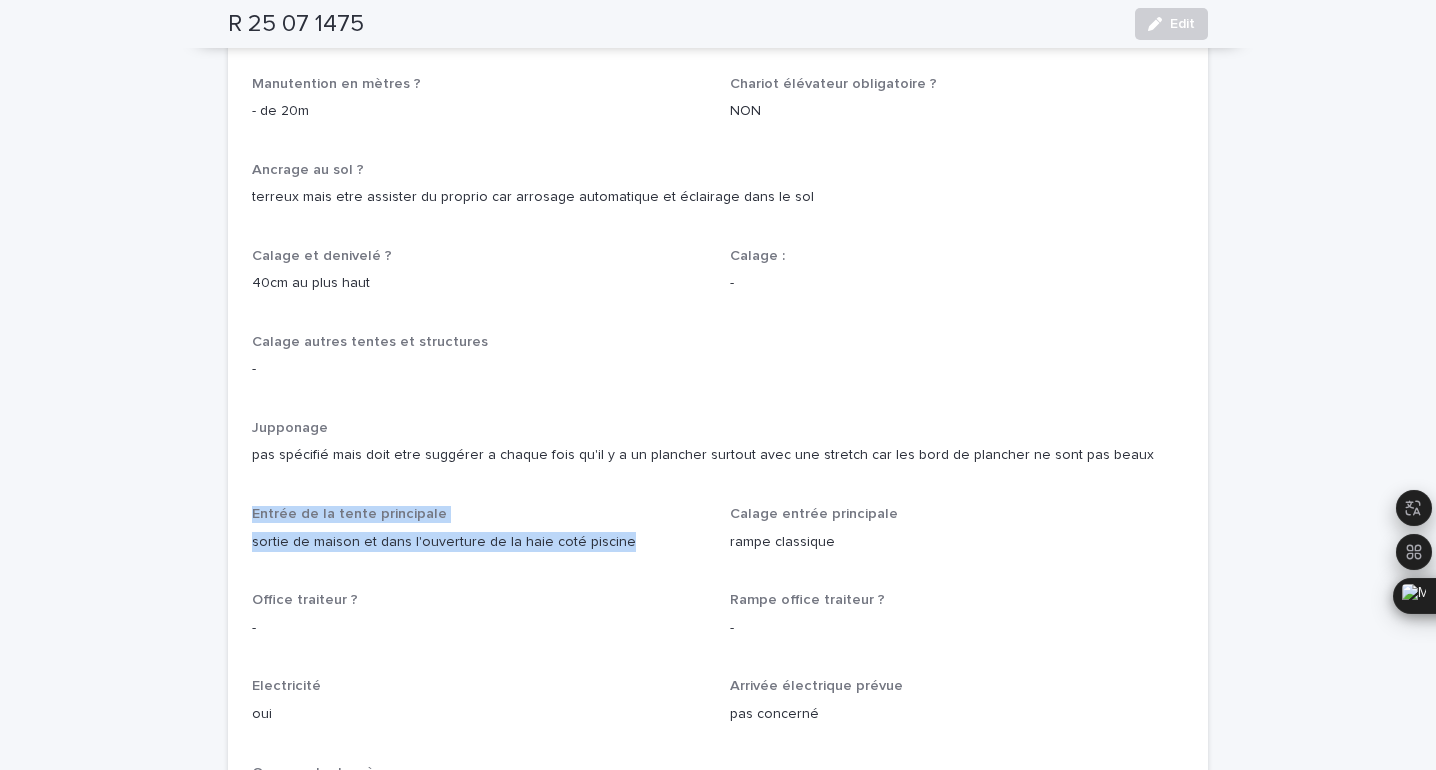 drag, startPoint x: 623, startPoint y: 488, endPoint x: 243, endPoint y: 465, distance: 380.6954 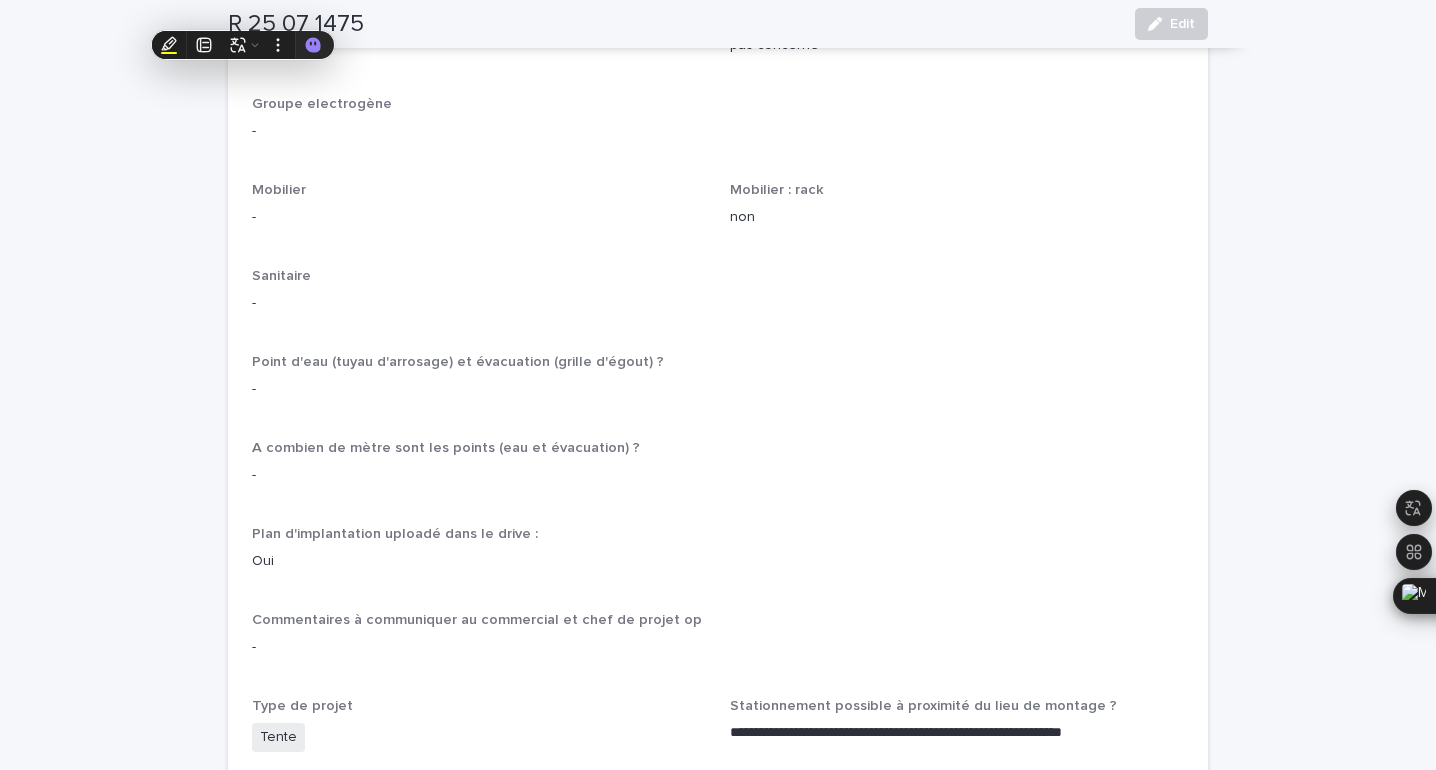 scroll, scrollTop: 1908, scrollLeft: 0, axis: vertical 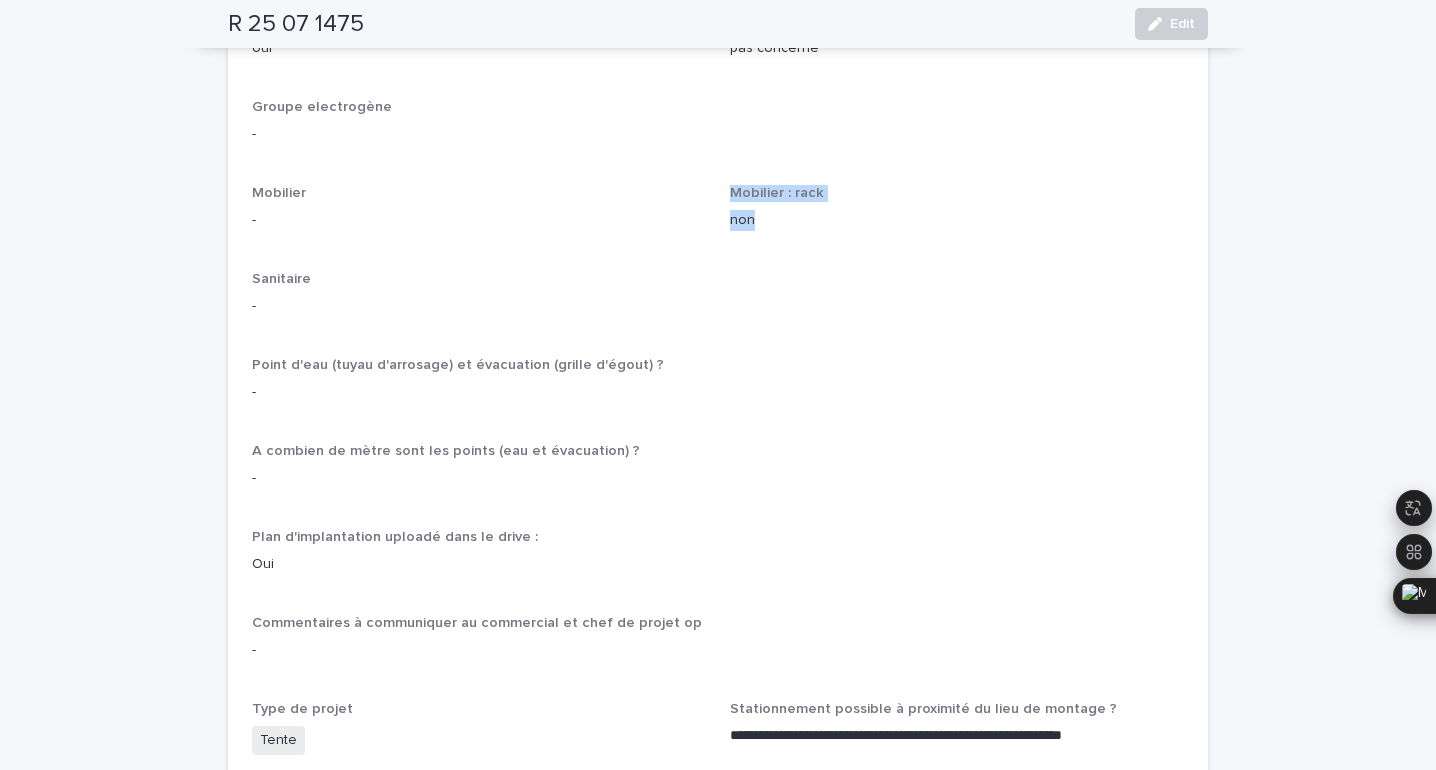 drag, startPoint x: 767, startPoint y: 166, endPoint x: 725, endPoint y: 134, distance: 52.801514 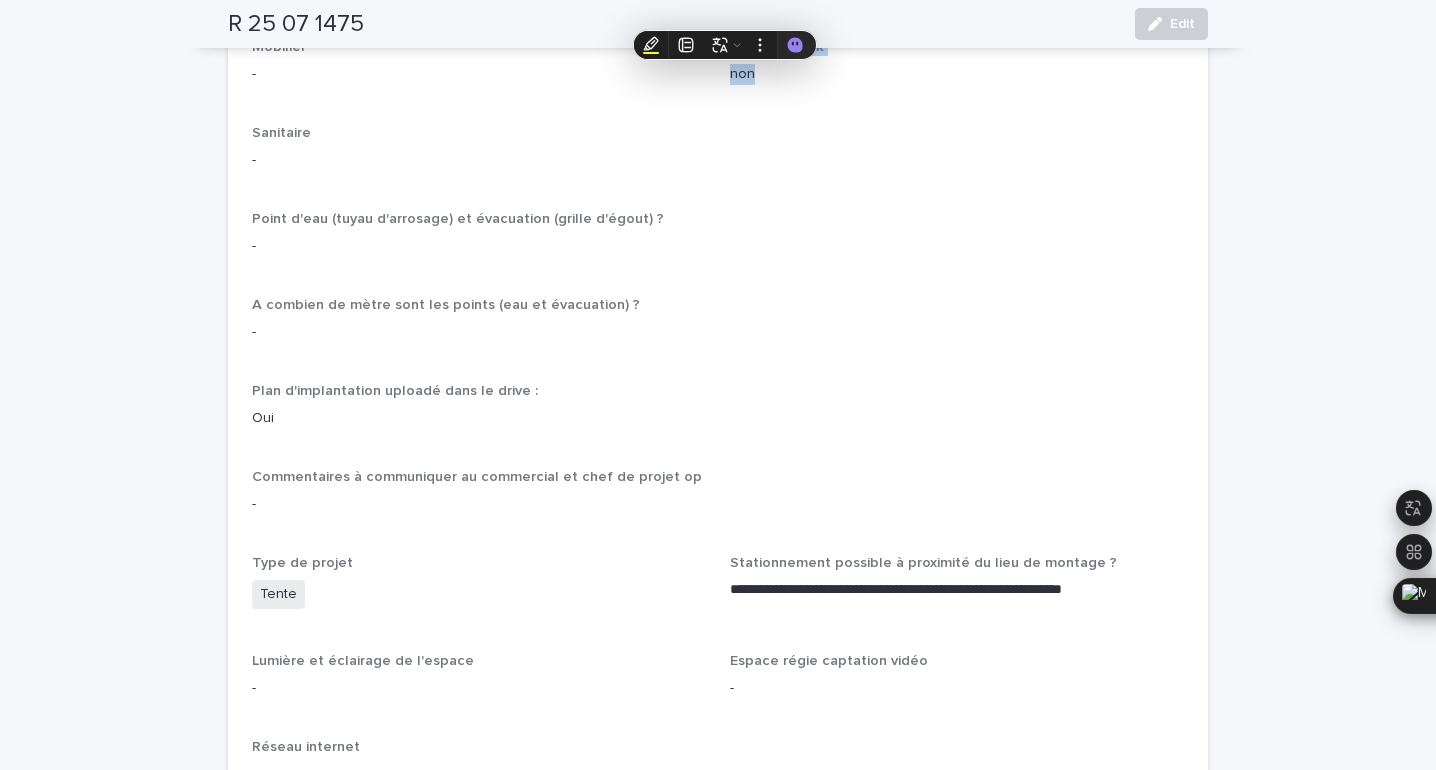 scroll, scrollTop: 2056, scrollLeft: 0, axis: vertical 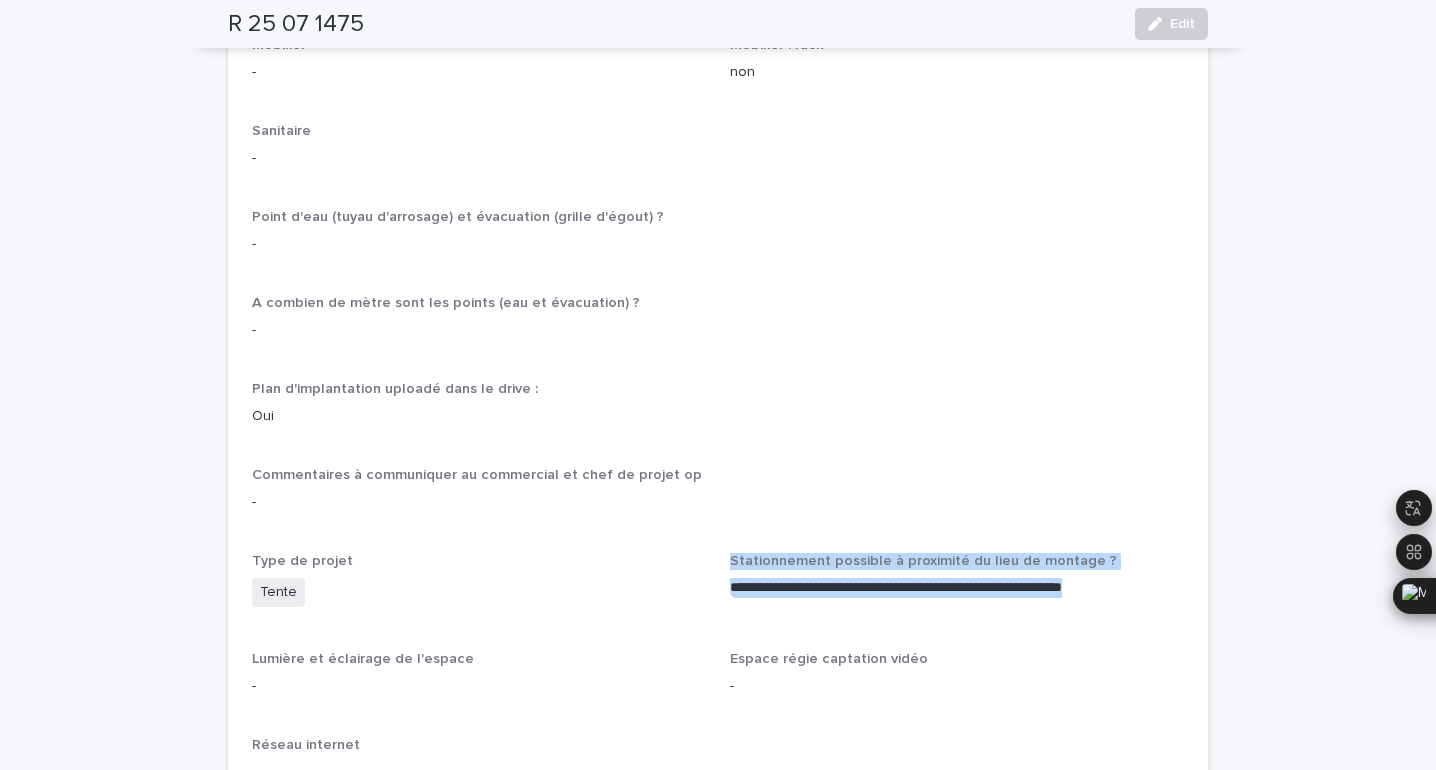 drag, startPoint x: 738, startPoint y: 496, endPoint x: 807, endPoint y: 550, distance: 87.61849 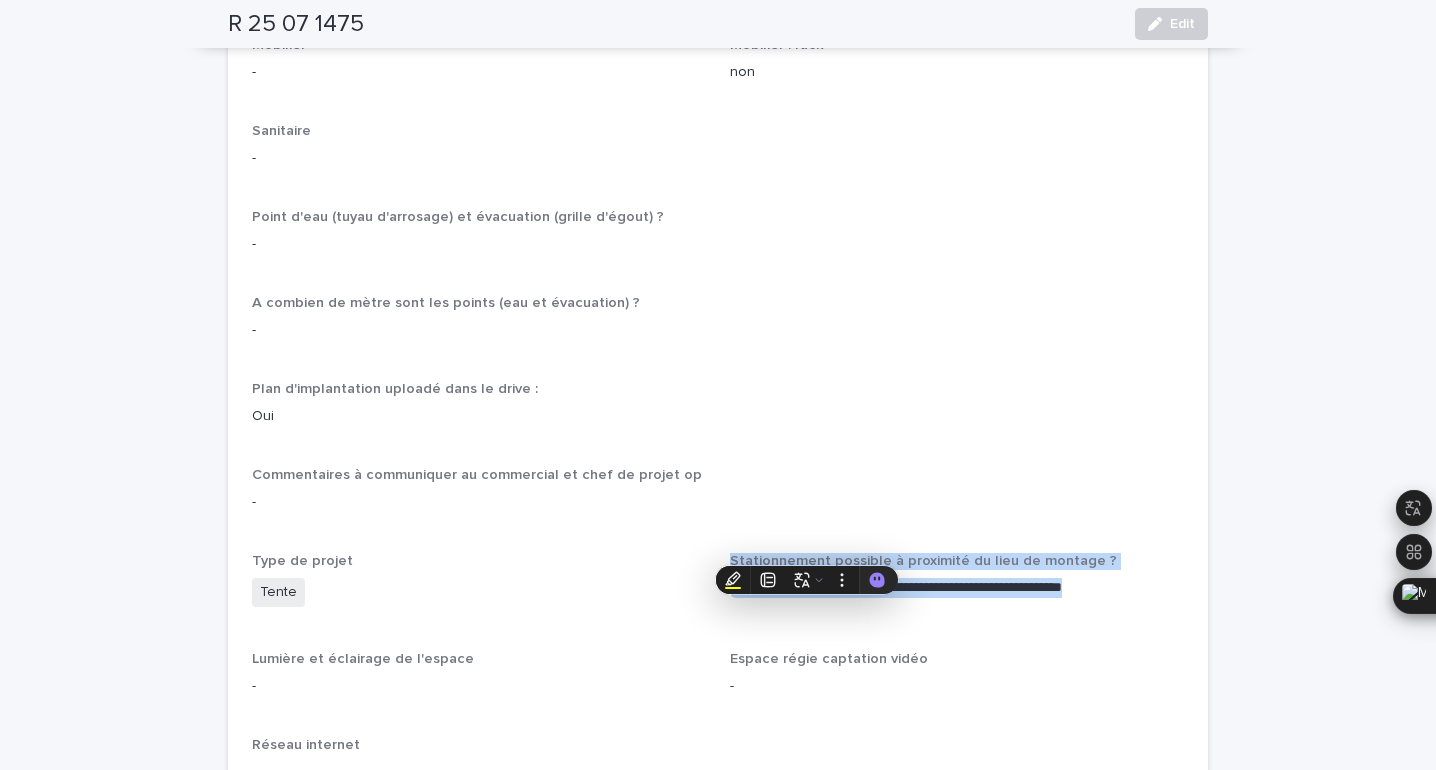 copy on "**********" 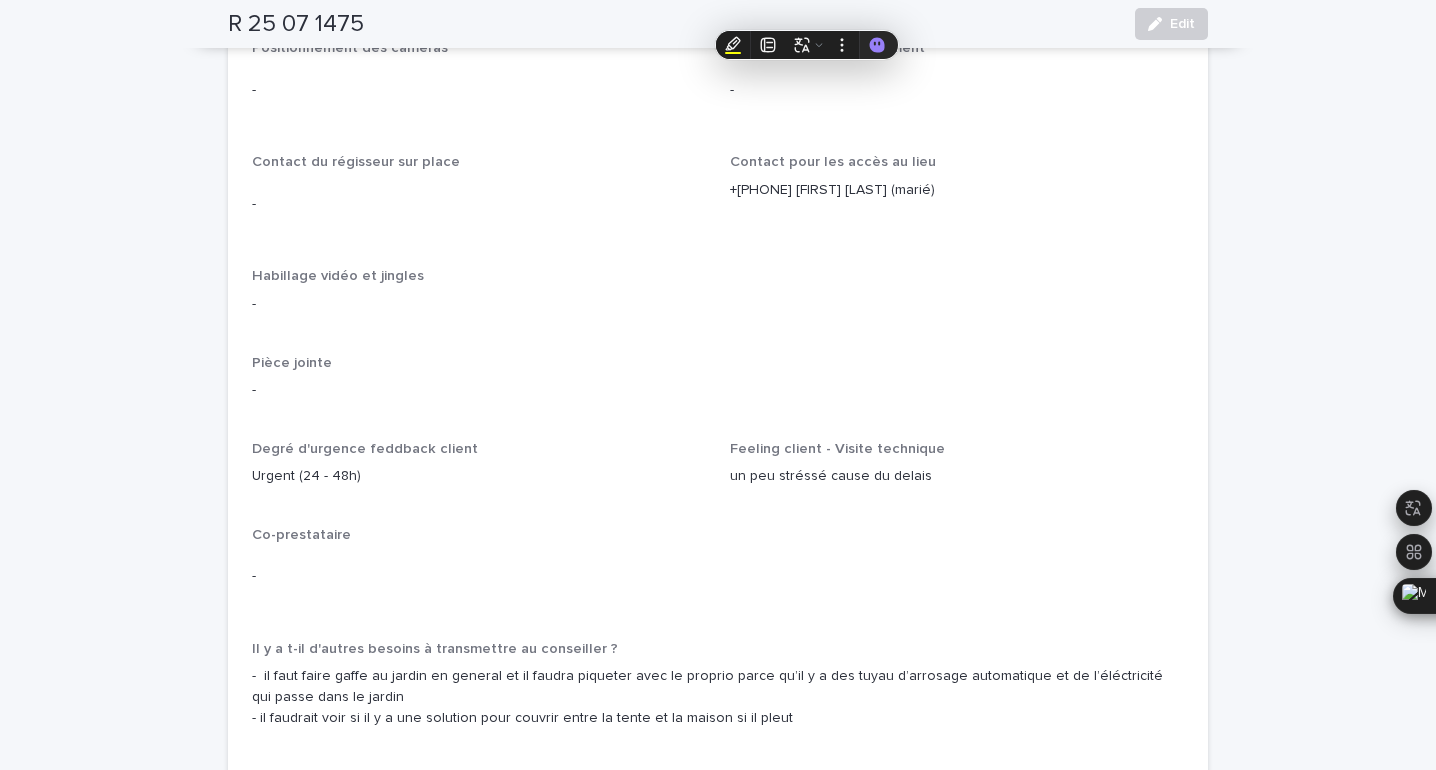 scroll, scrollTop: 3044, scrollLeft: 0, axis: vertical 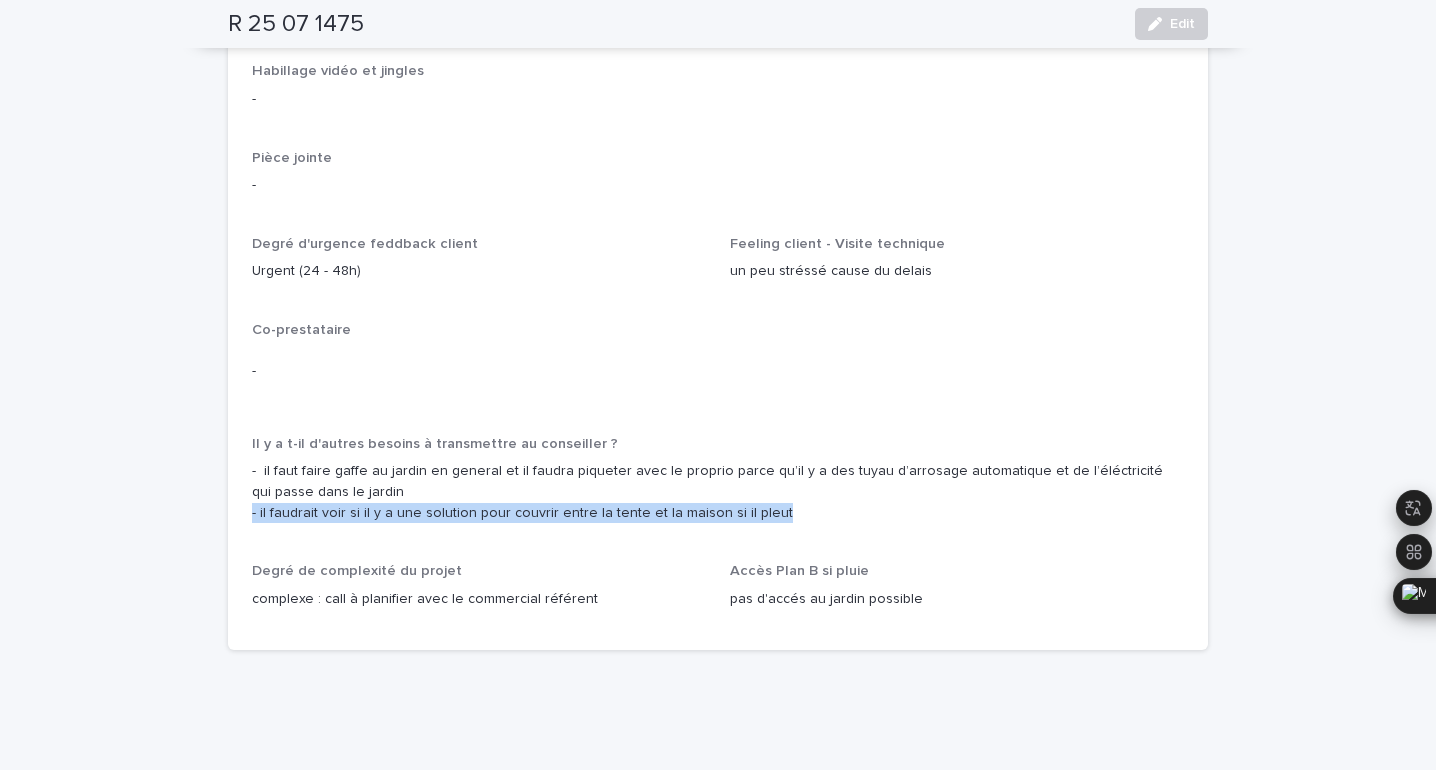 drag, startPoint x: 775, startPoint y: 464, endPoint x: 241, endPoint y: 459, distance: 534.02344 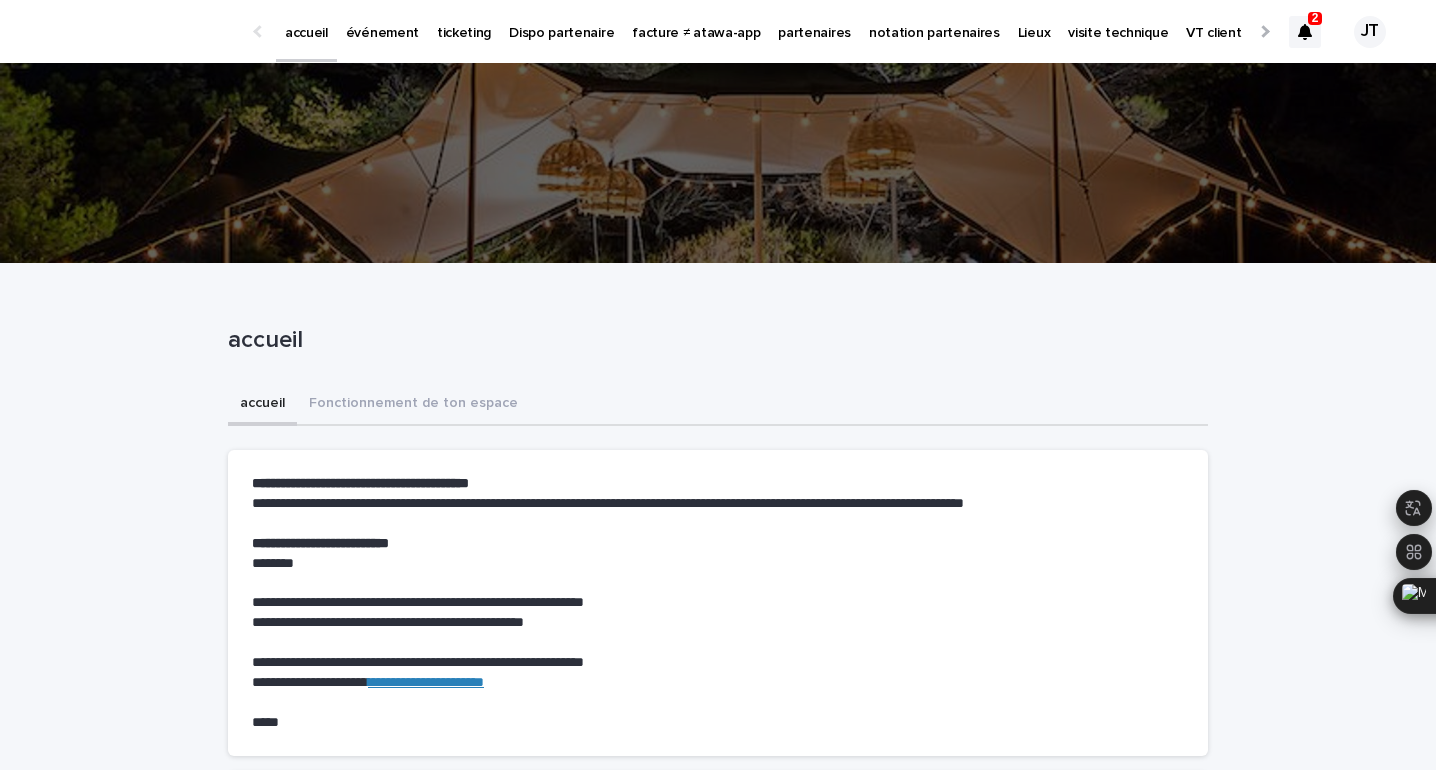 scroll, scrollTop: 0, scrollLeft: 0, axis: both 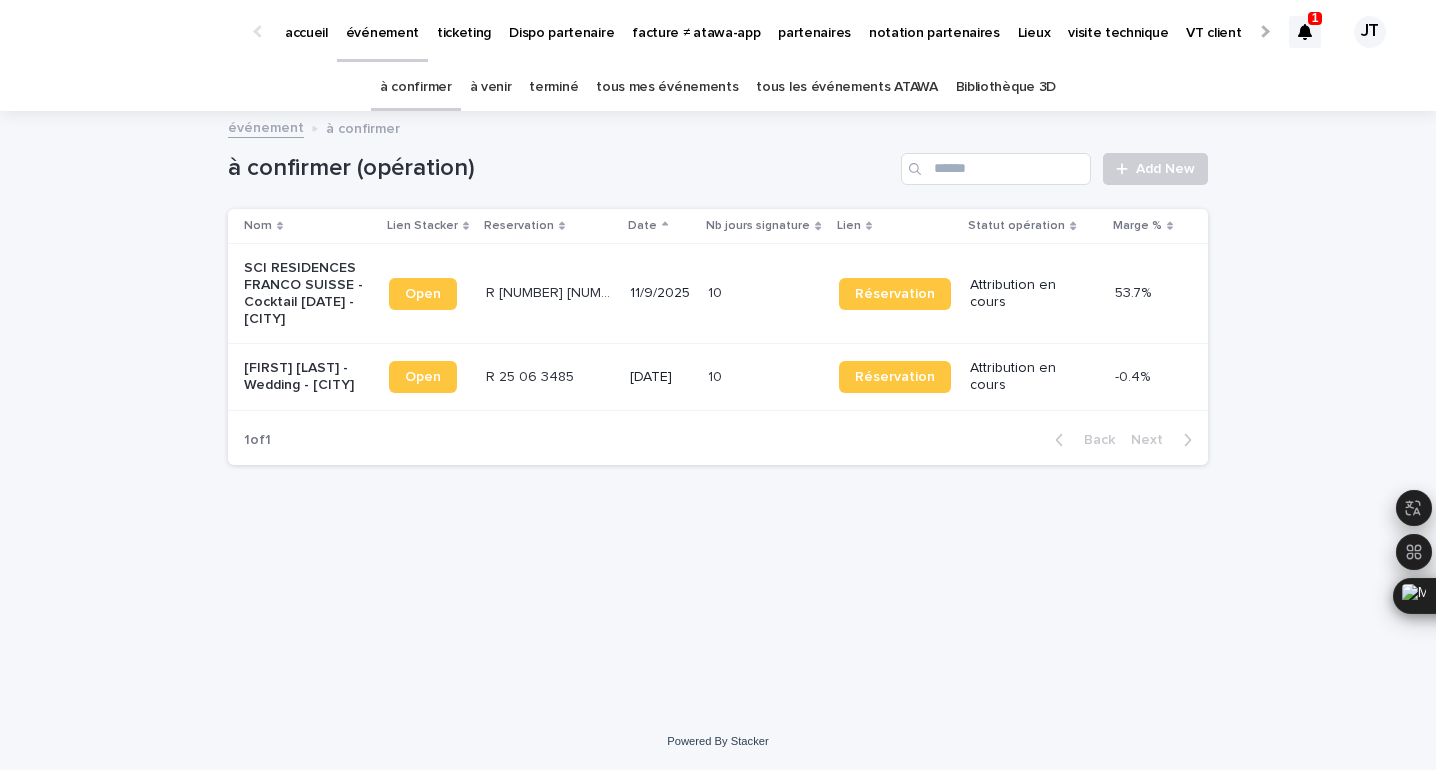 click on "à venir" at bounding box center (491, 87) 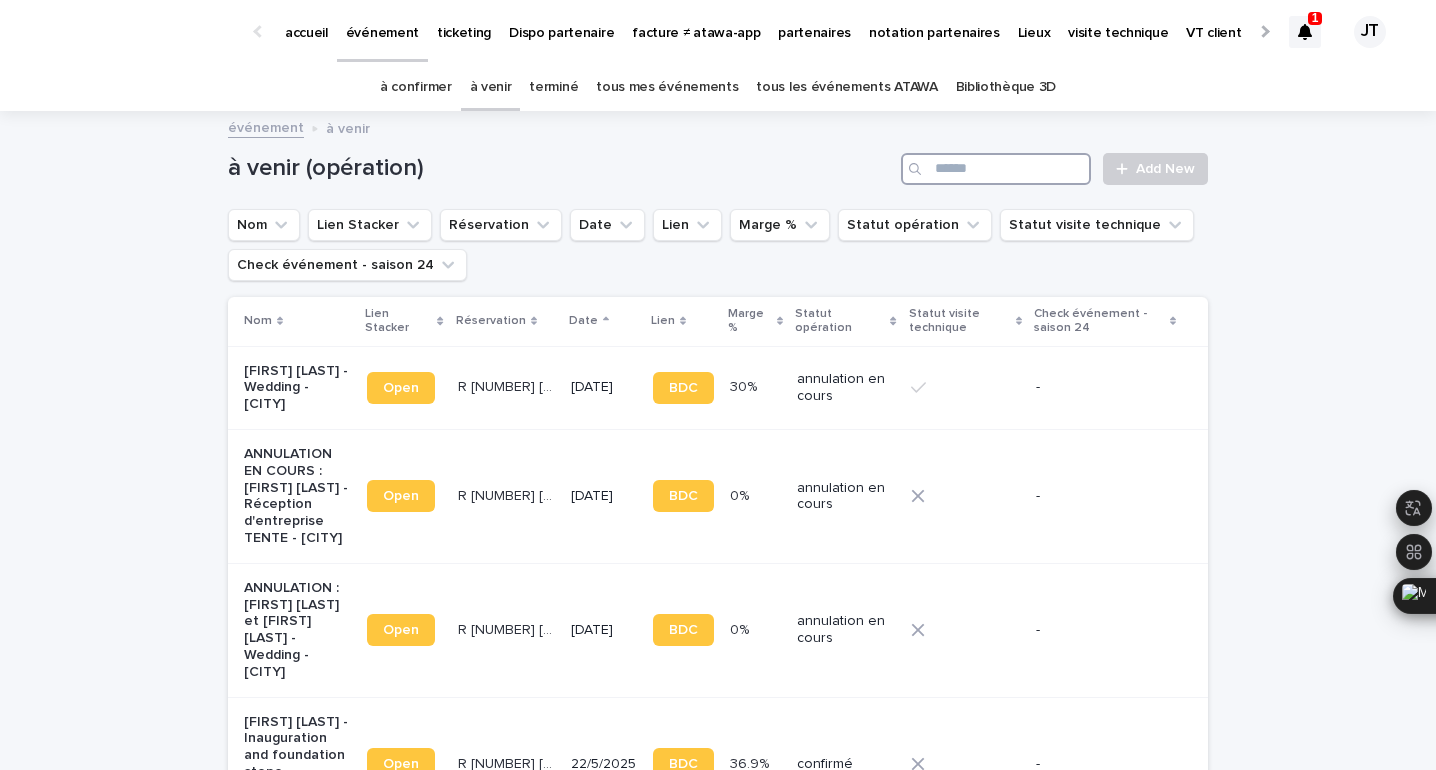 click at bounding box center (996, 169) 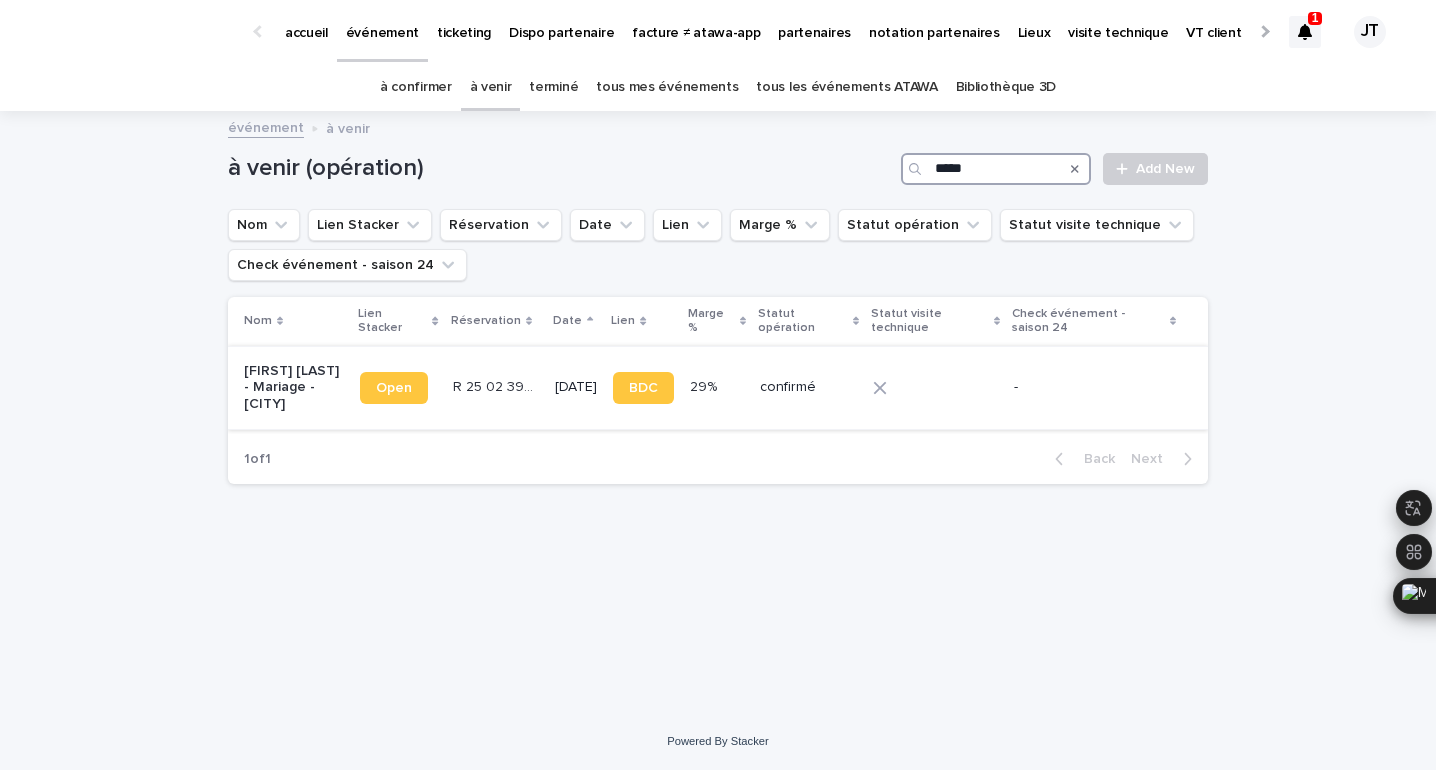 type on "*****" 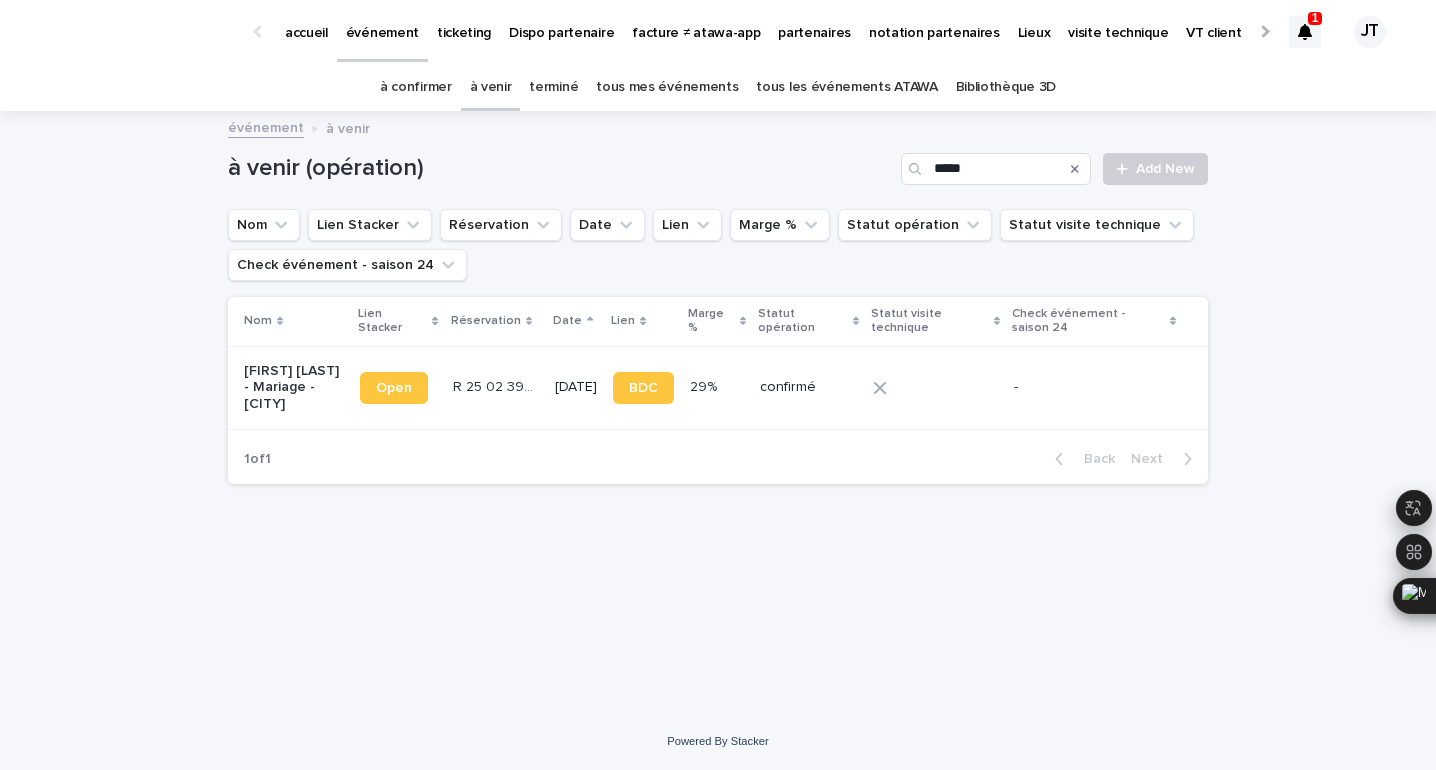 click on "R 25 02 3949 R 25 02 3949" at bounding box center [496, 387] 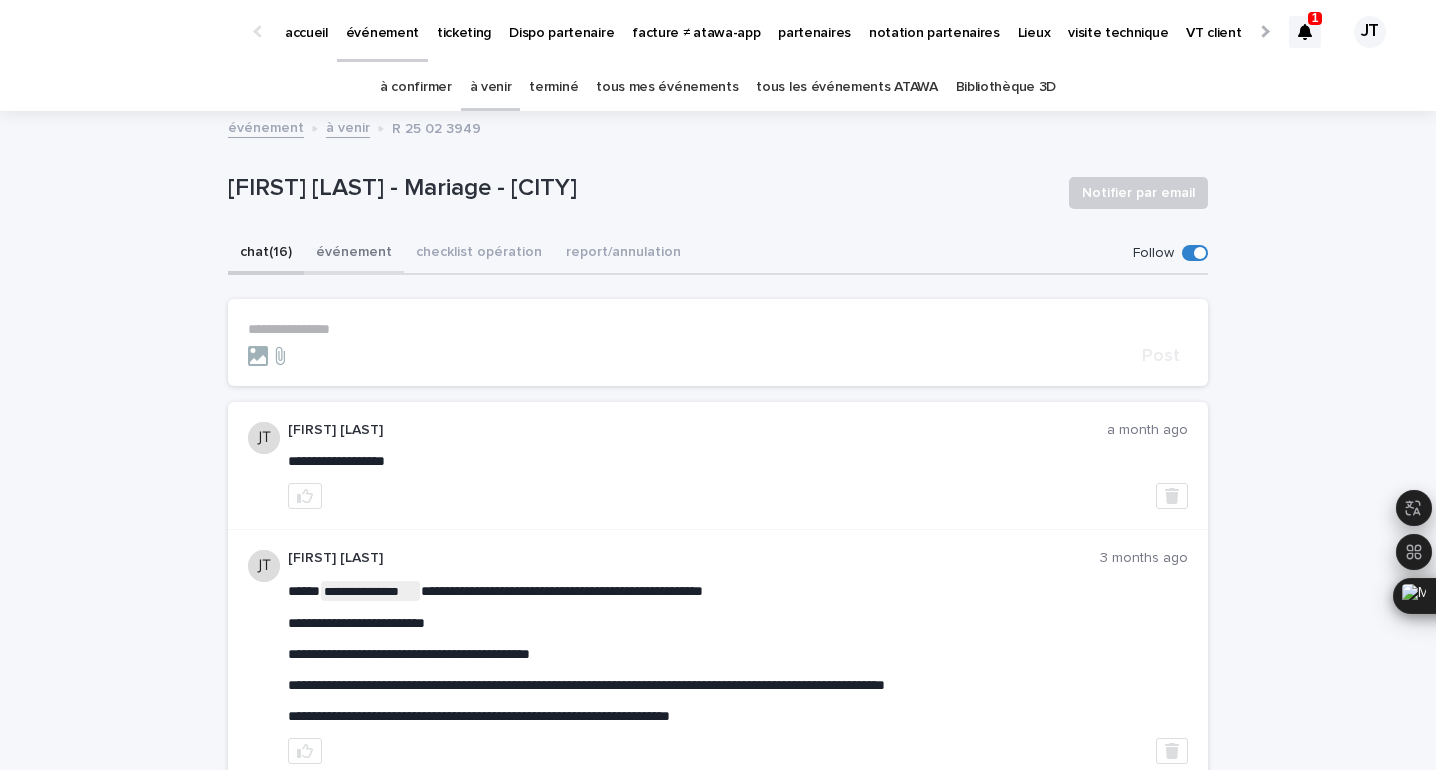 click on "événement" at bounding box center [354, 254] 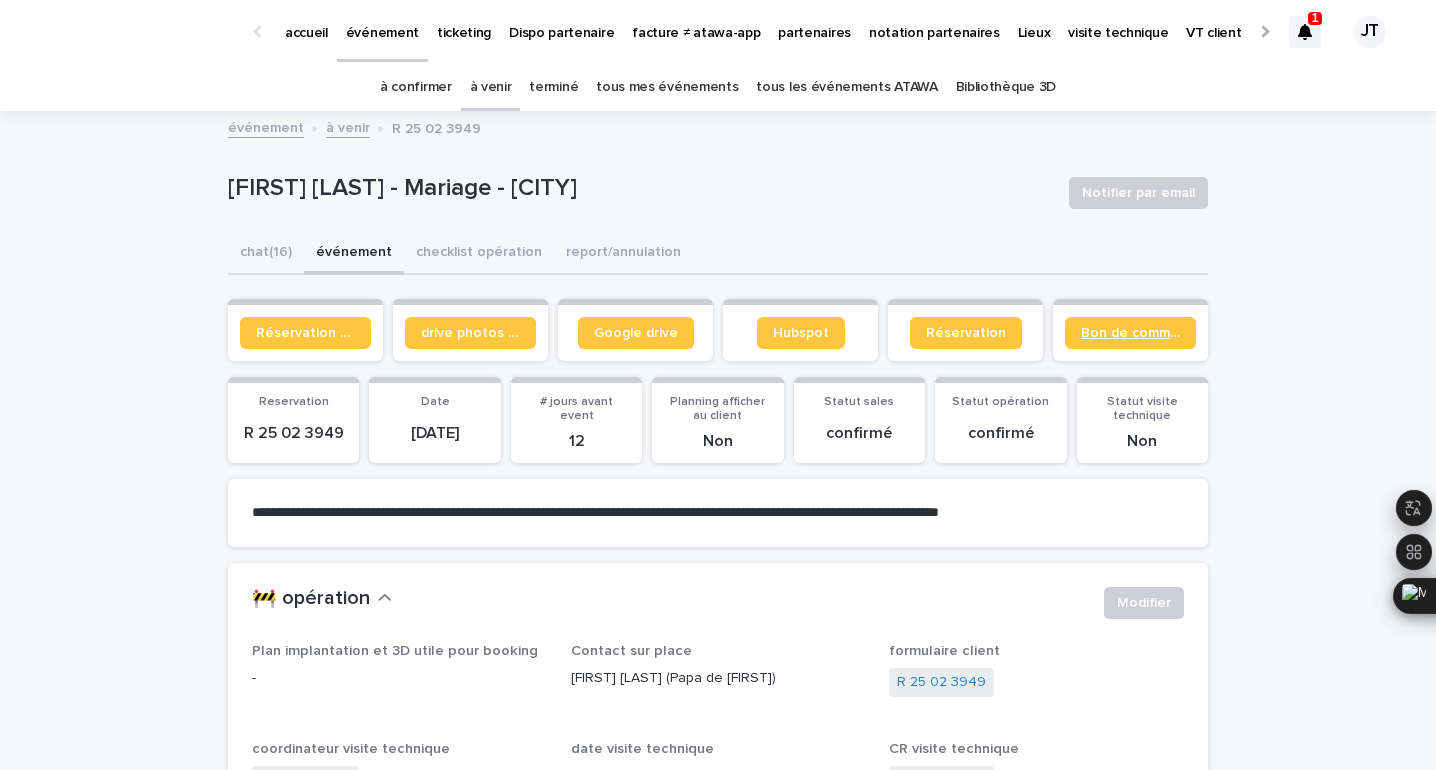 click on "Bon de commande" at bounding box center [1130, 333] 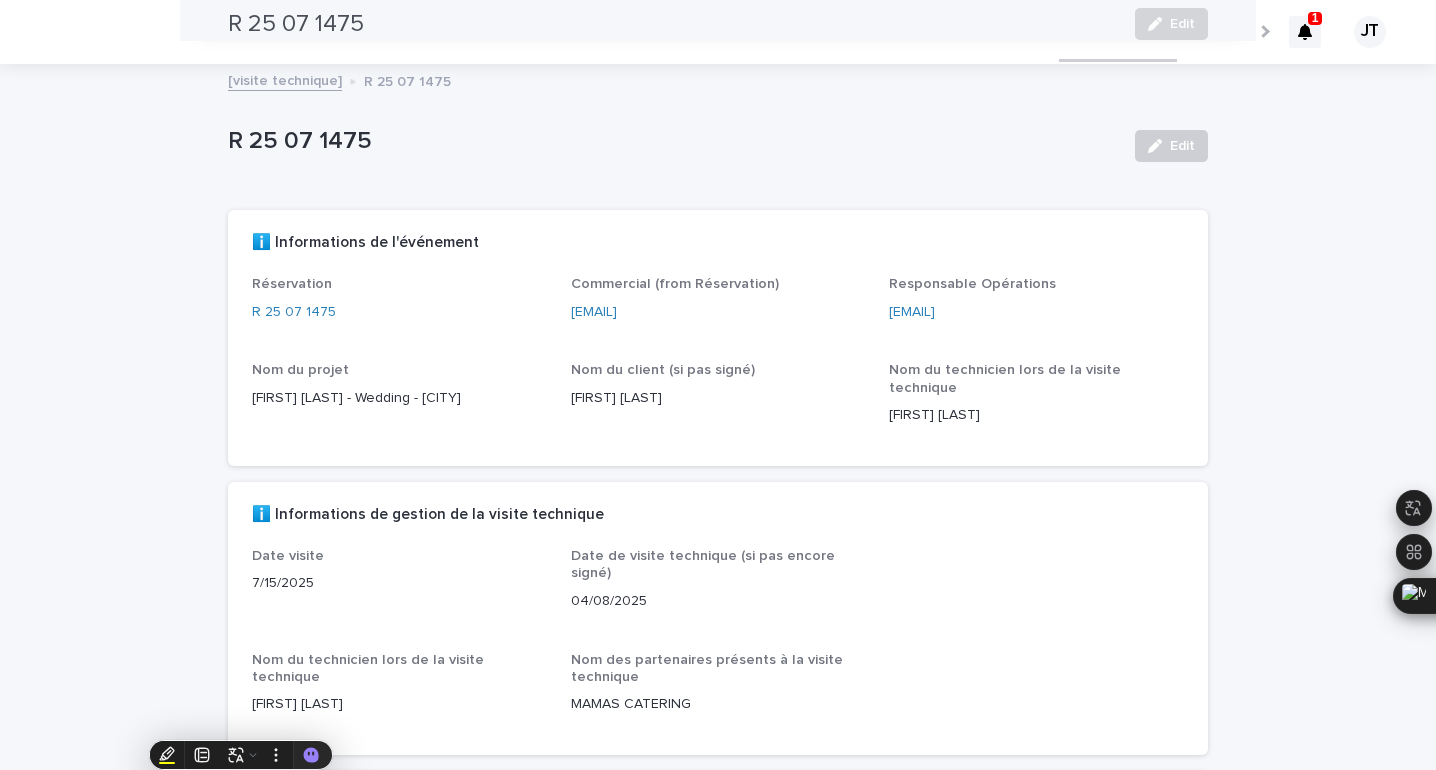 scroll, scrollTop: 0, scrollLeft: 0, axis: both 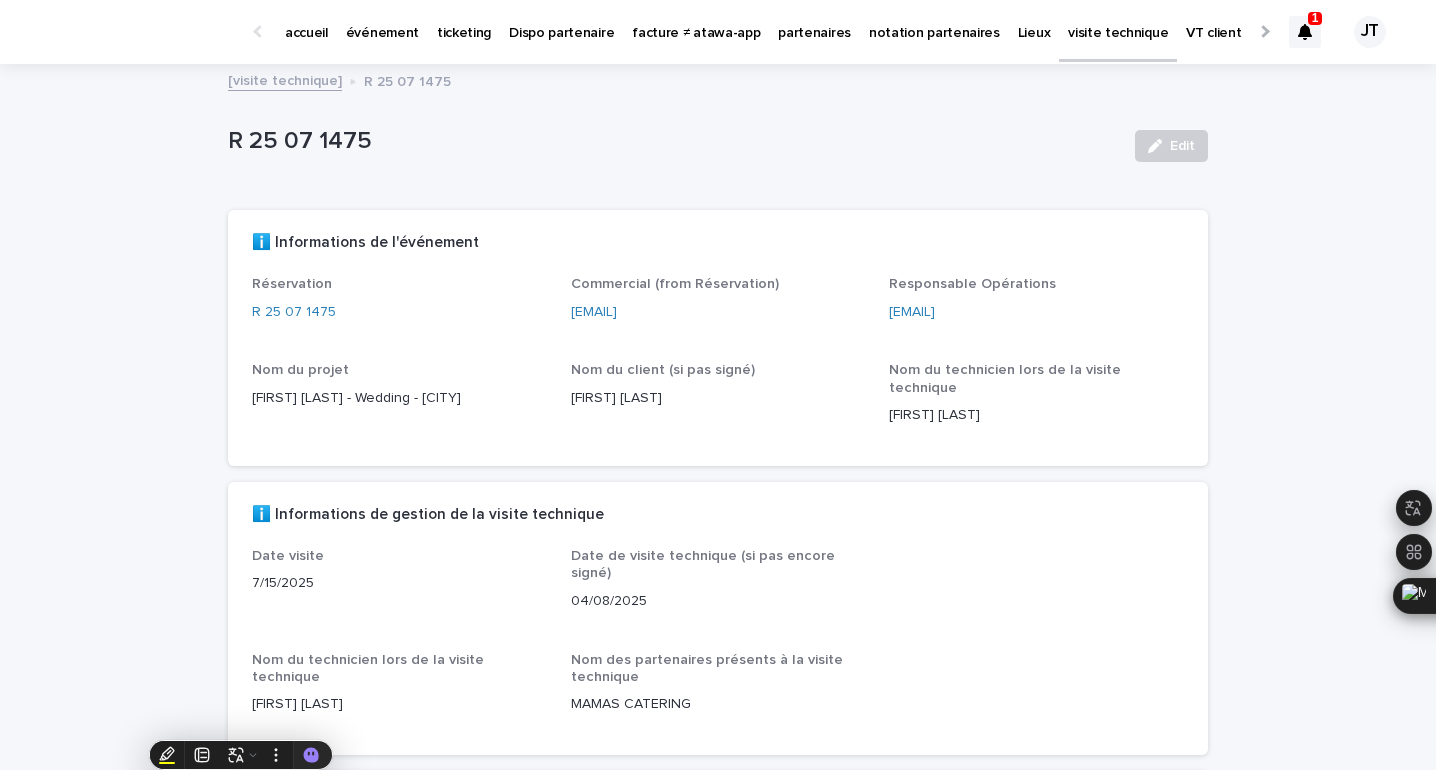 click on "[FIRST] [LAST] - Wedding - [CITY]" at bounding box center [399, 398] 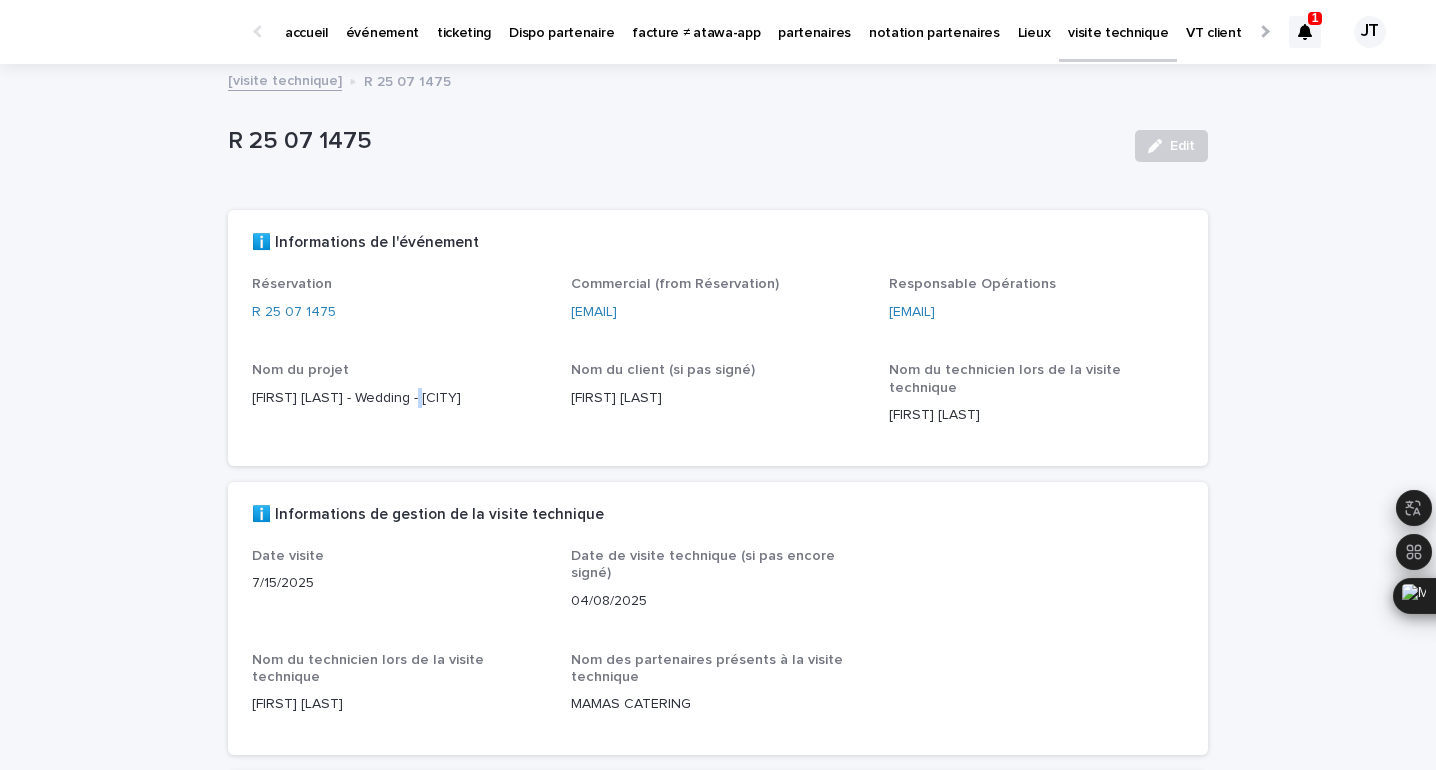 click on "[FIRST] [LAST] - Wedding - [CITY]" at bounding box center (399, 398) 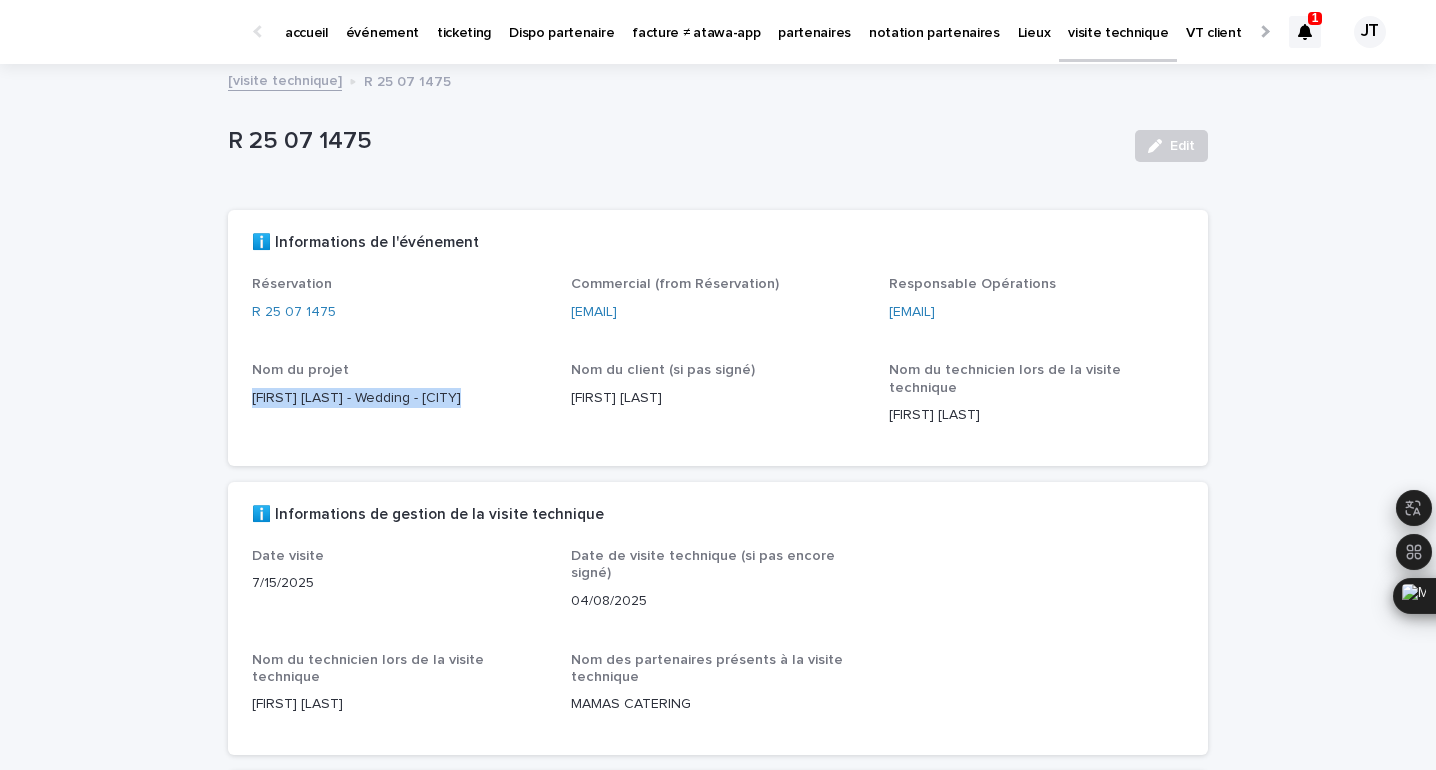 click on "[FIRST] [LAST] - Wedding - [CITY]" at bounding box center (399, 398) 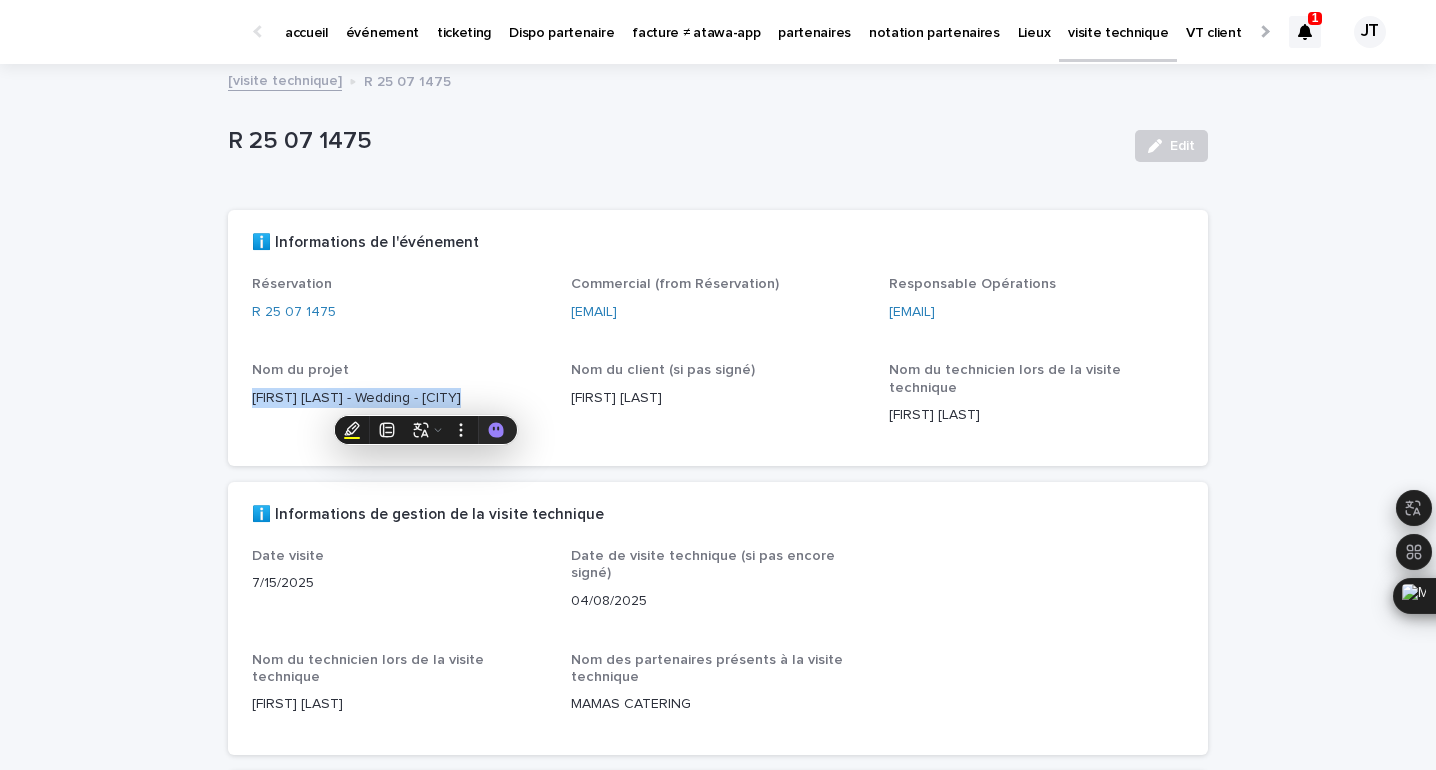 click on "événement" at bounding box center (382, 21) 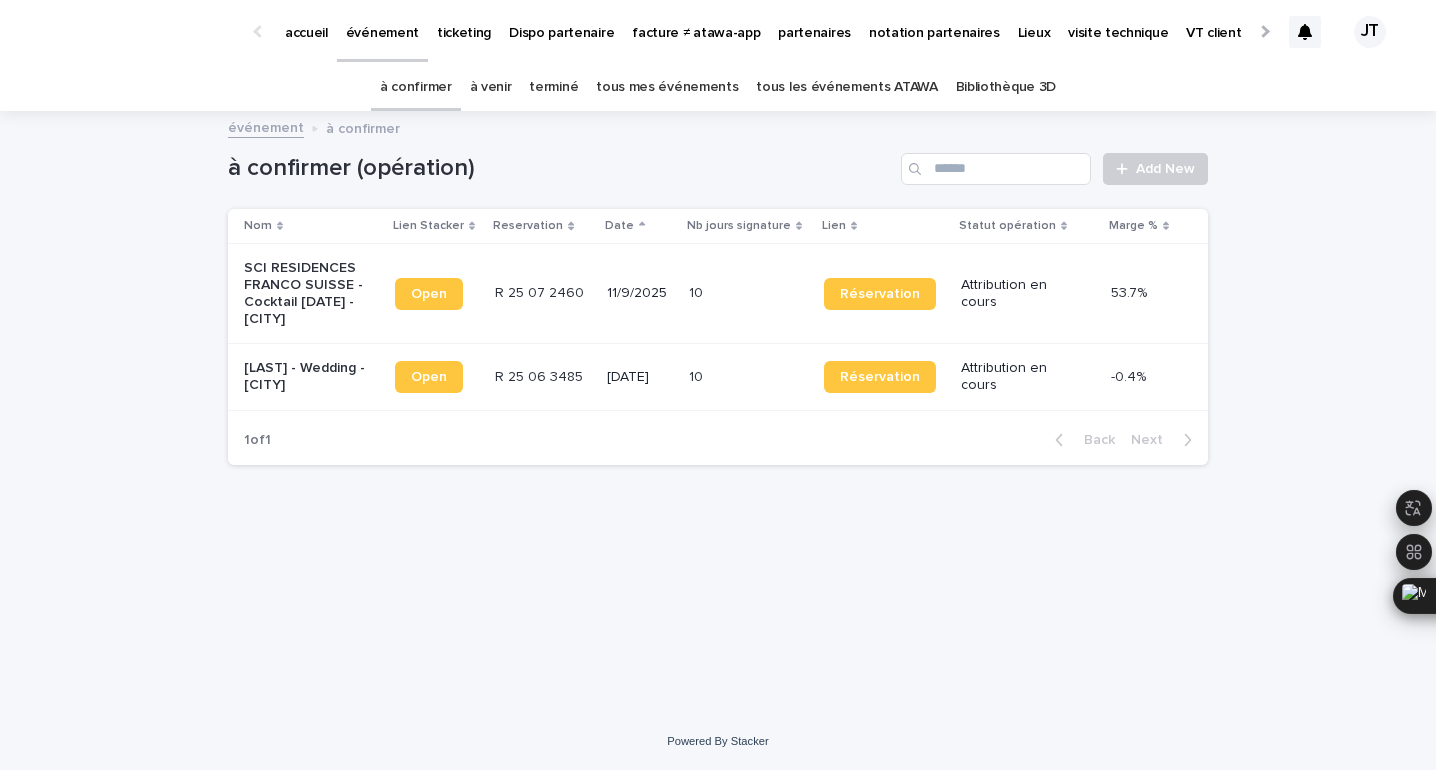 click on "à venir" at bounding box center [491, 87] 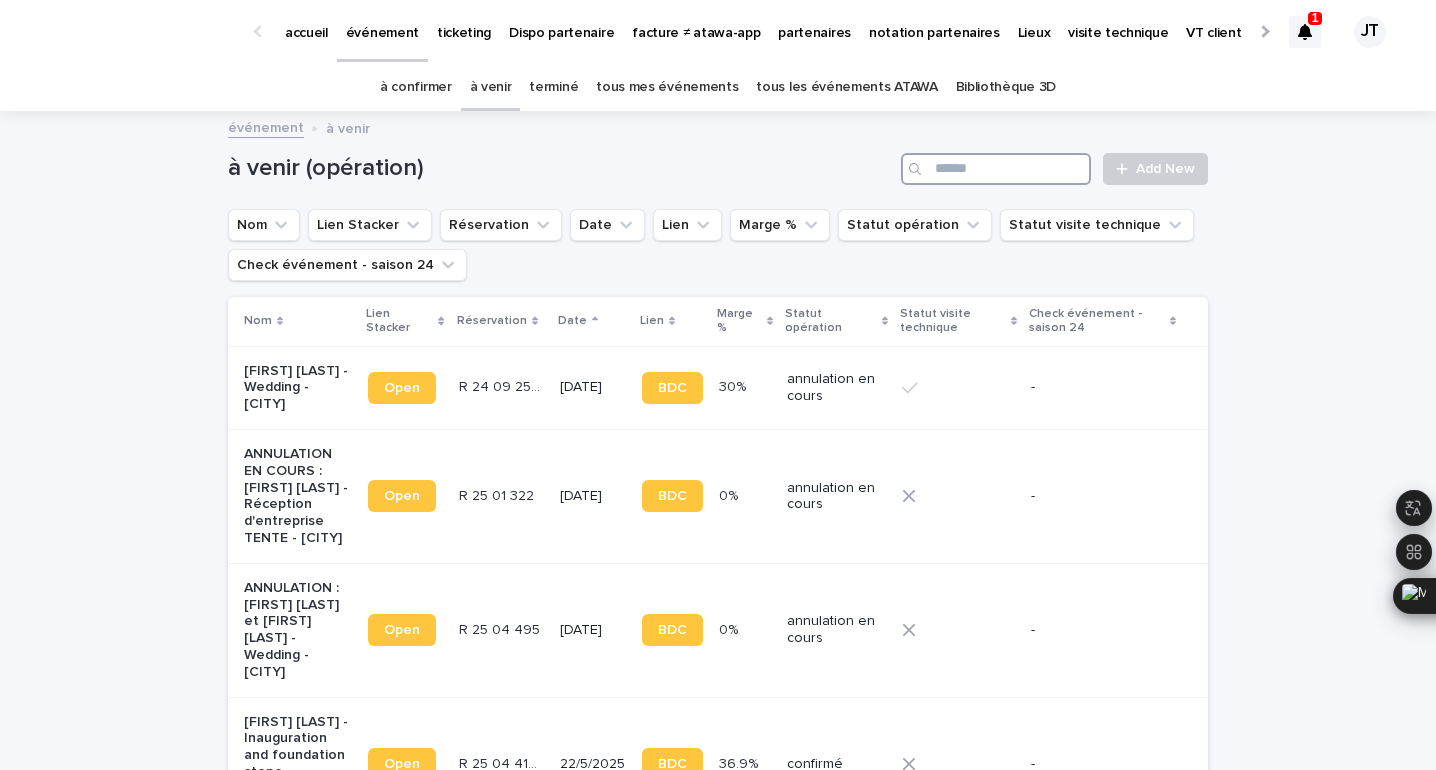 click at bounding box center [996, 169] 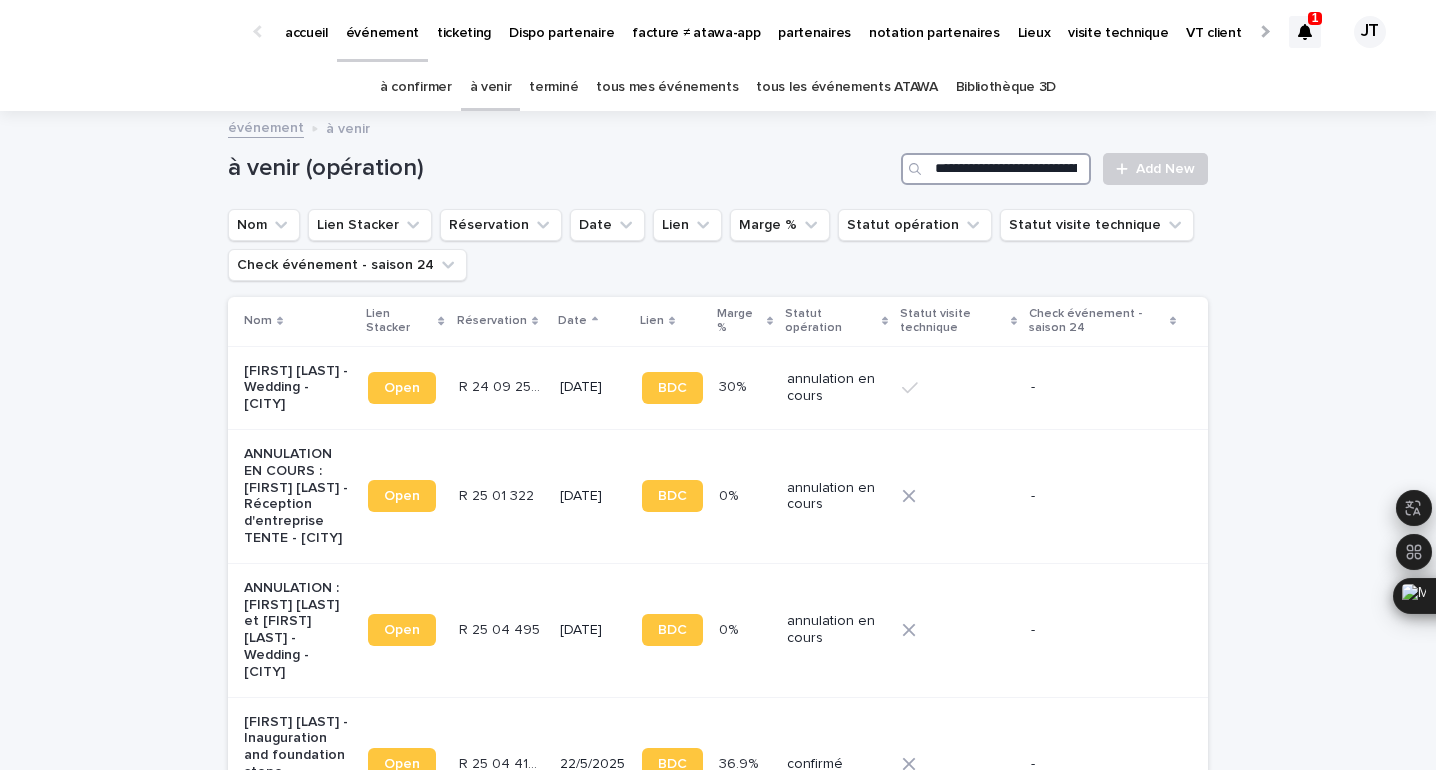 scroll, scrollTop: 0, scrollLeft: 109, axis: horizontal 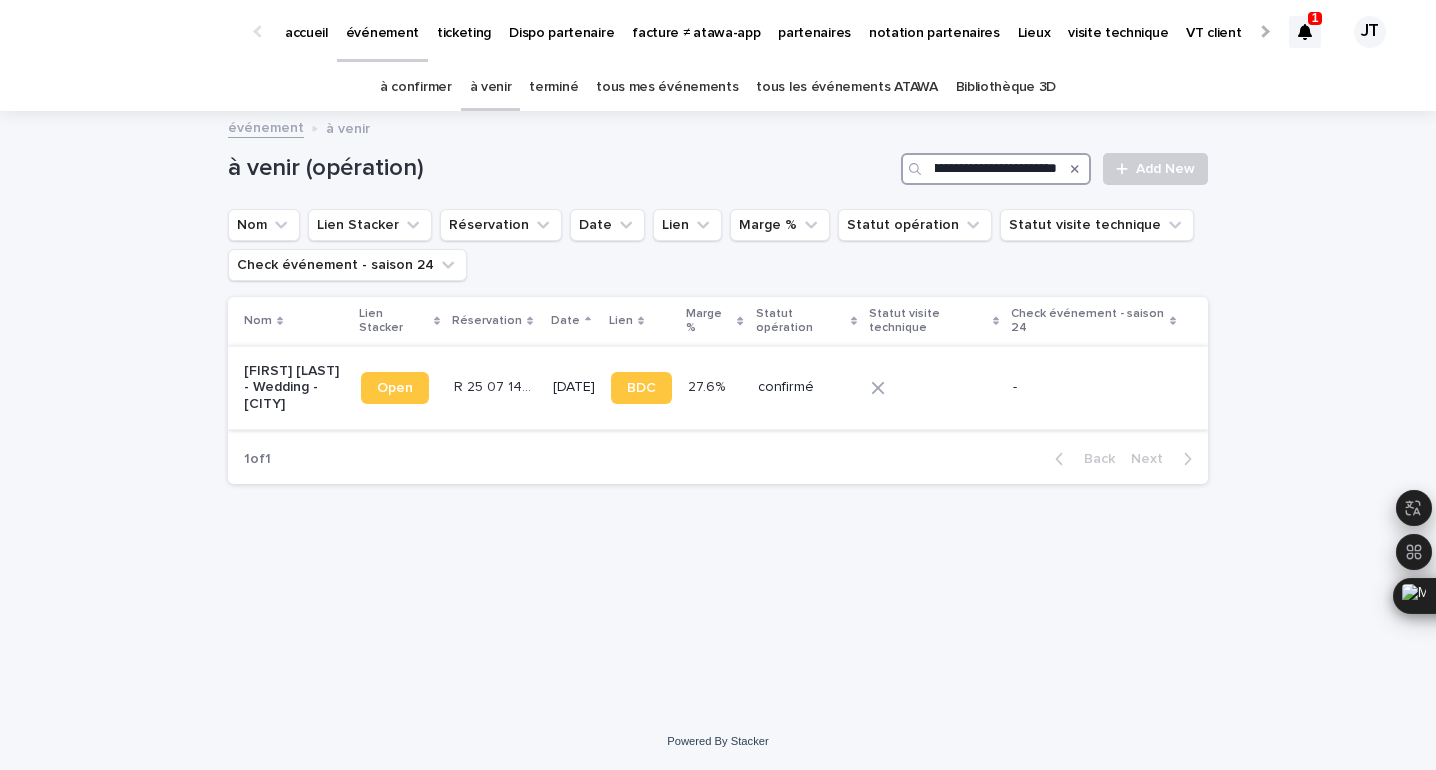 type on "**********" 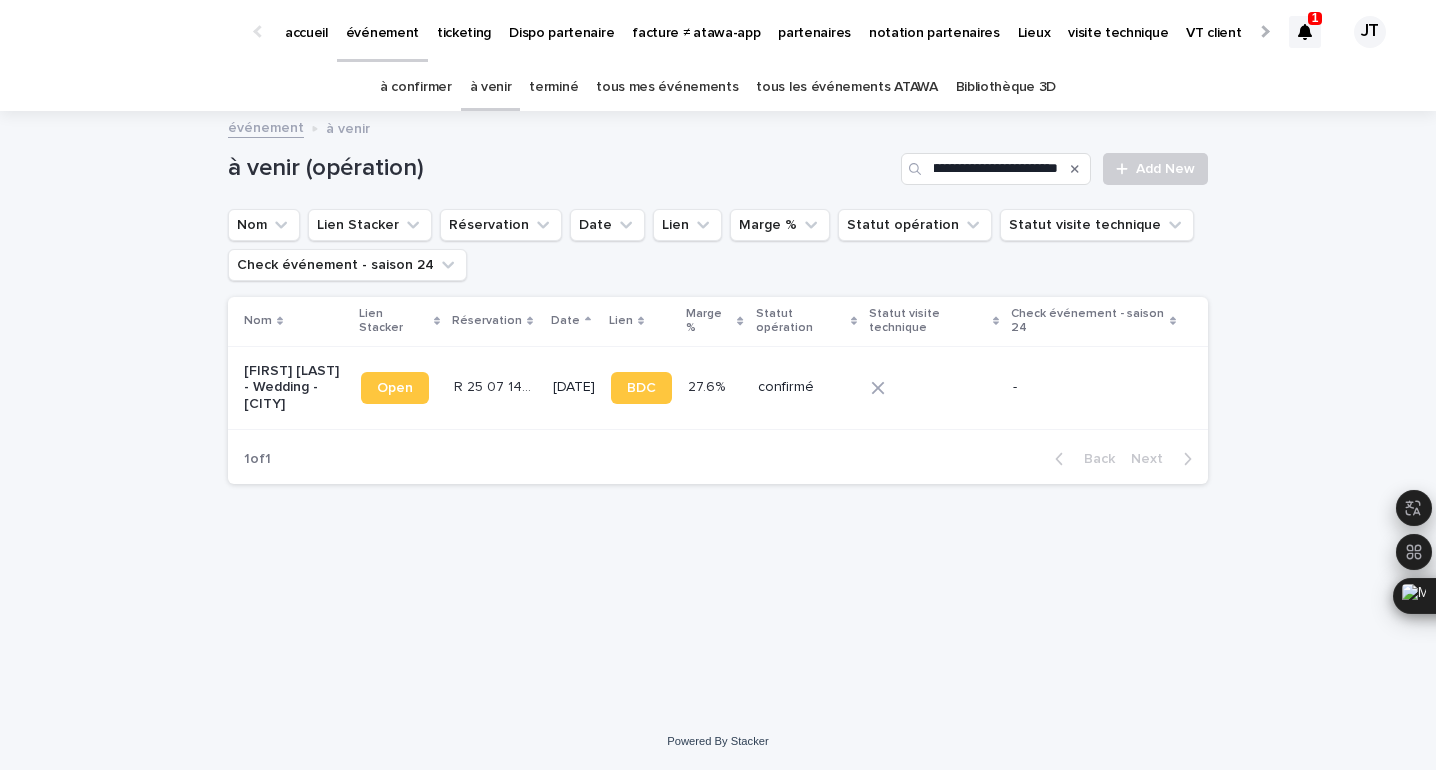 scroll, scrollTop: 0, scrollLeft: 0, axis: both 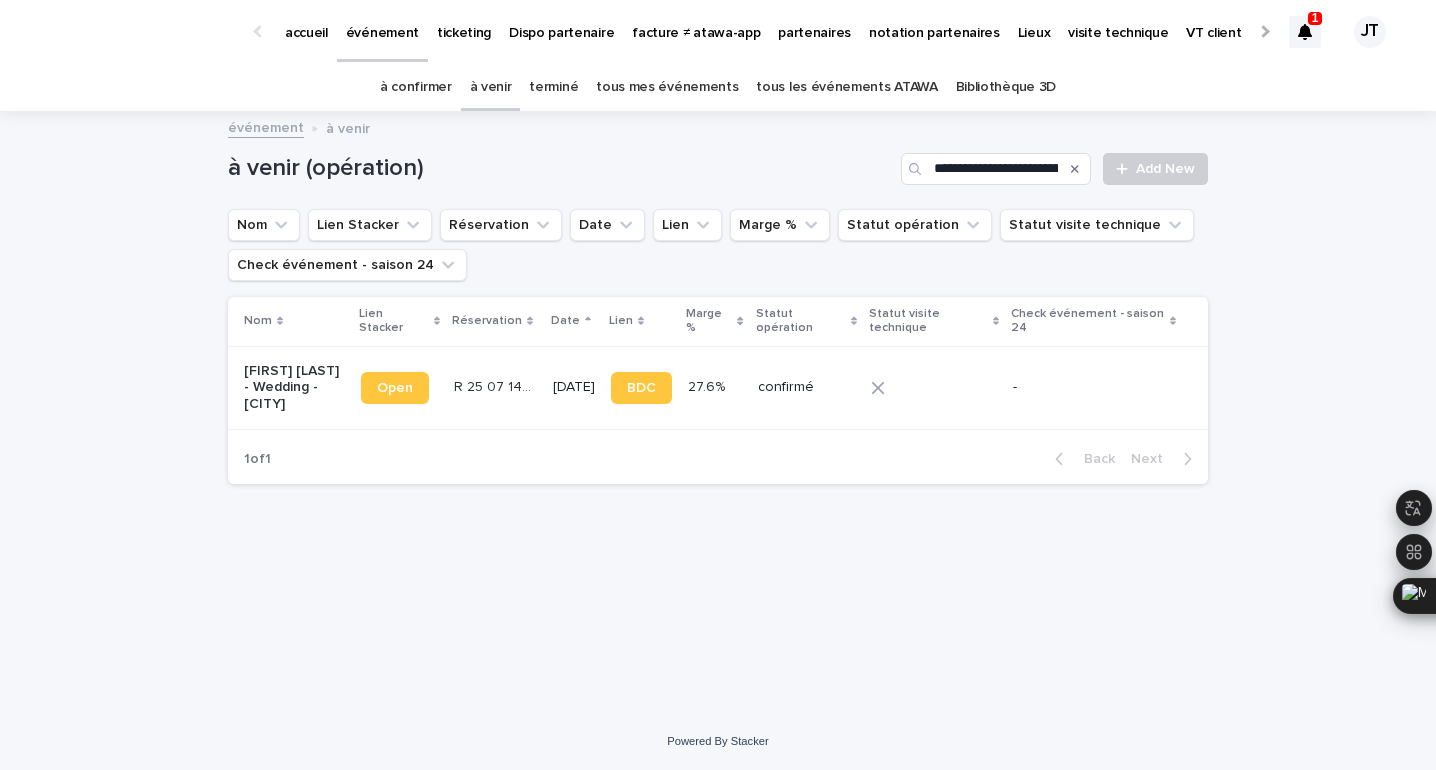 click on "R 25 07 1475" at bounding box center [497, 385] 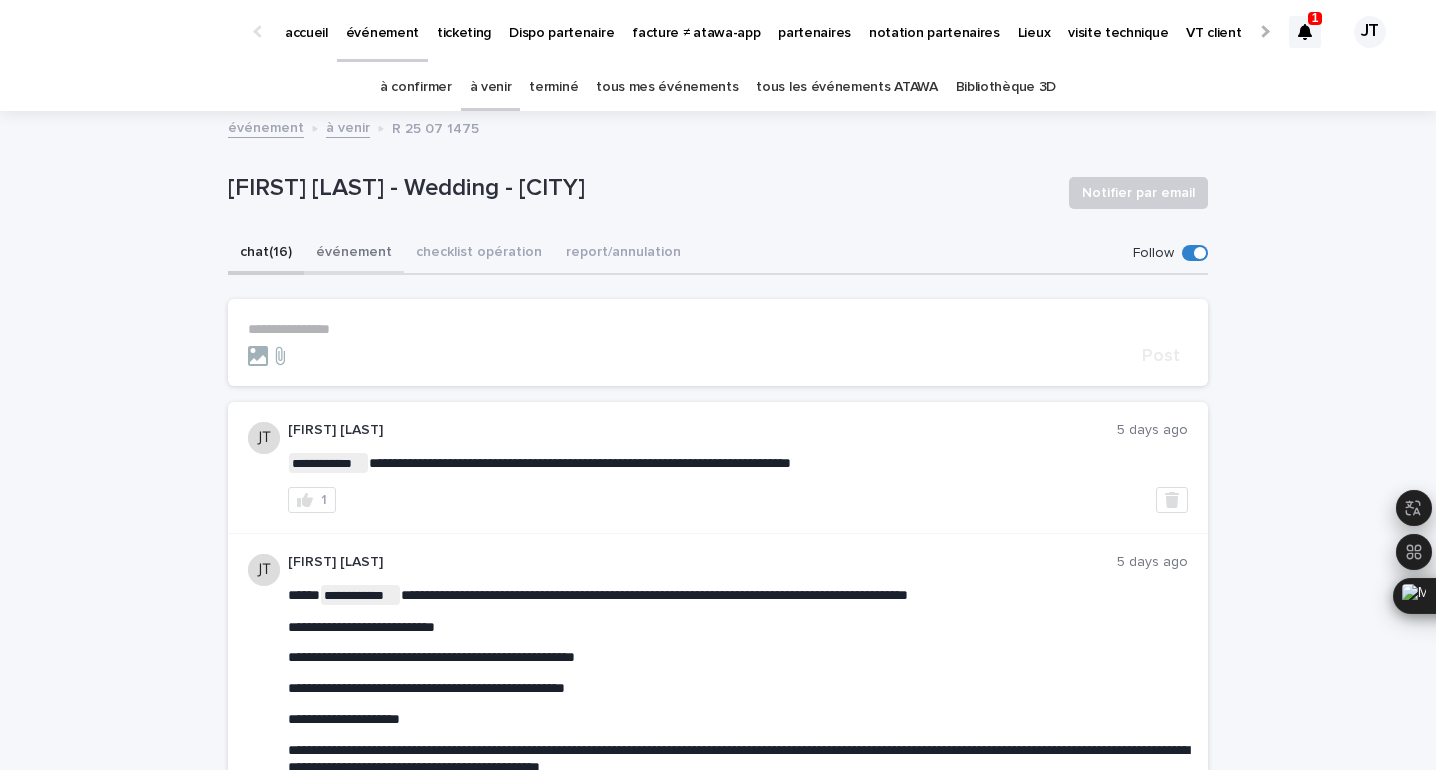 click on "événement" at bounding box center (354, 254) 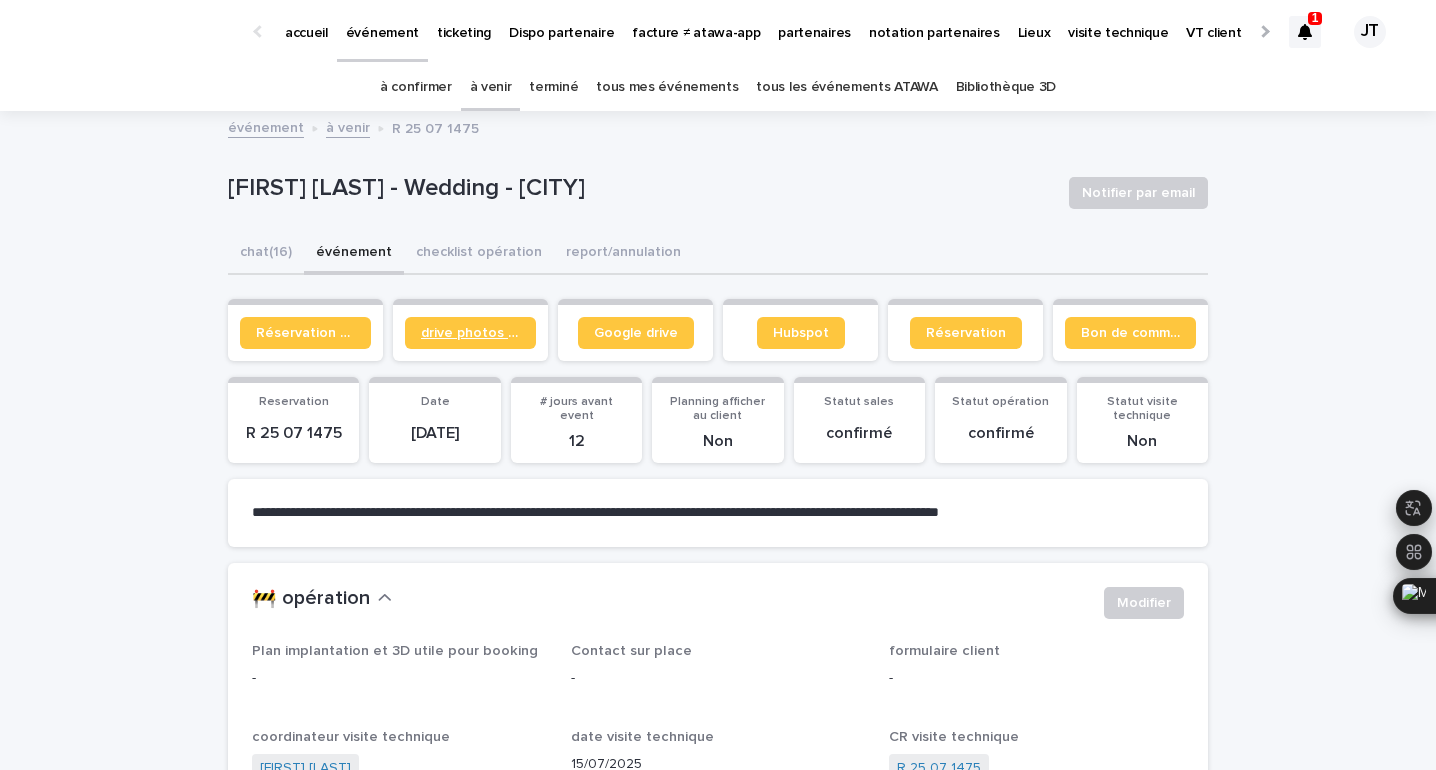 click on "drive photos coordinateur" at bounding box center [470, 333] 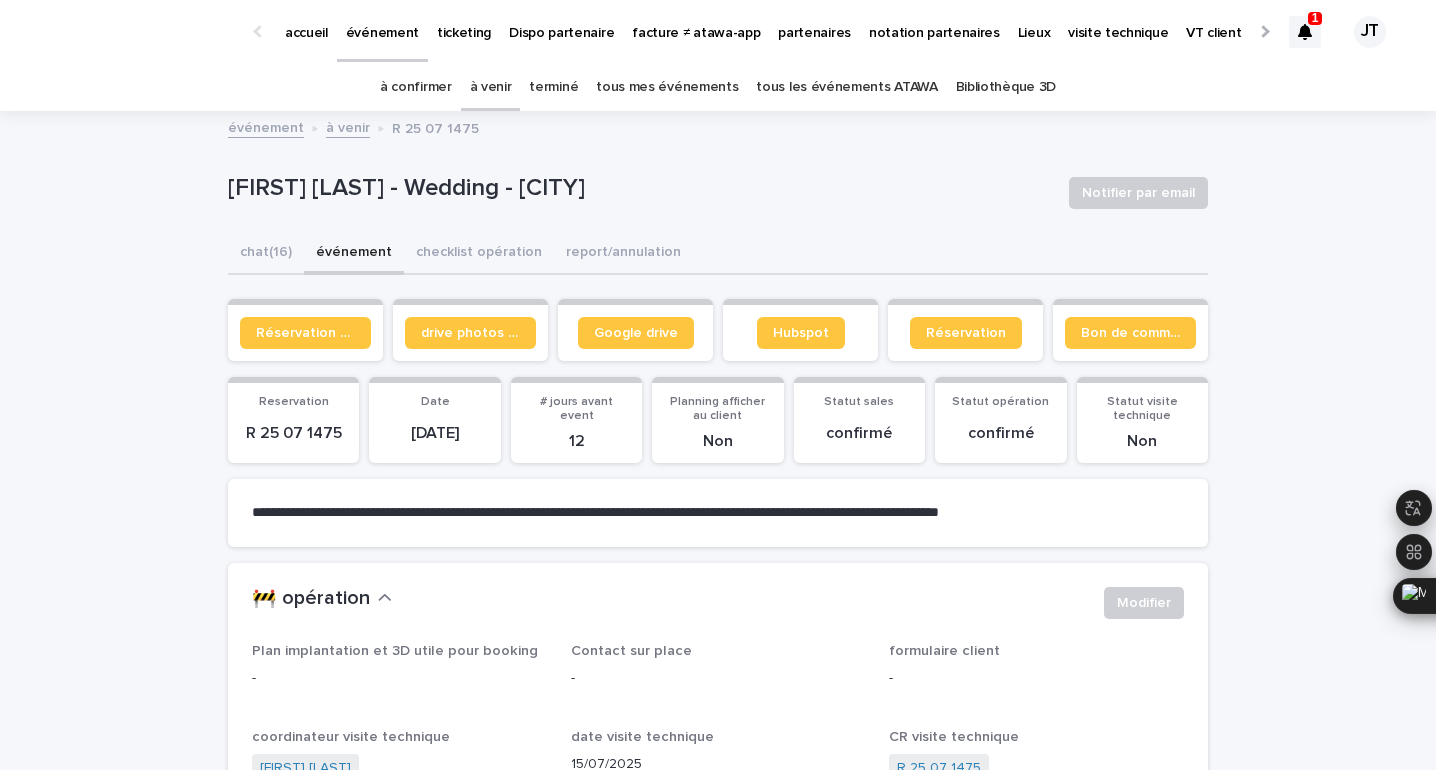 click on "partenaires" at bounding box center (814, 21) 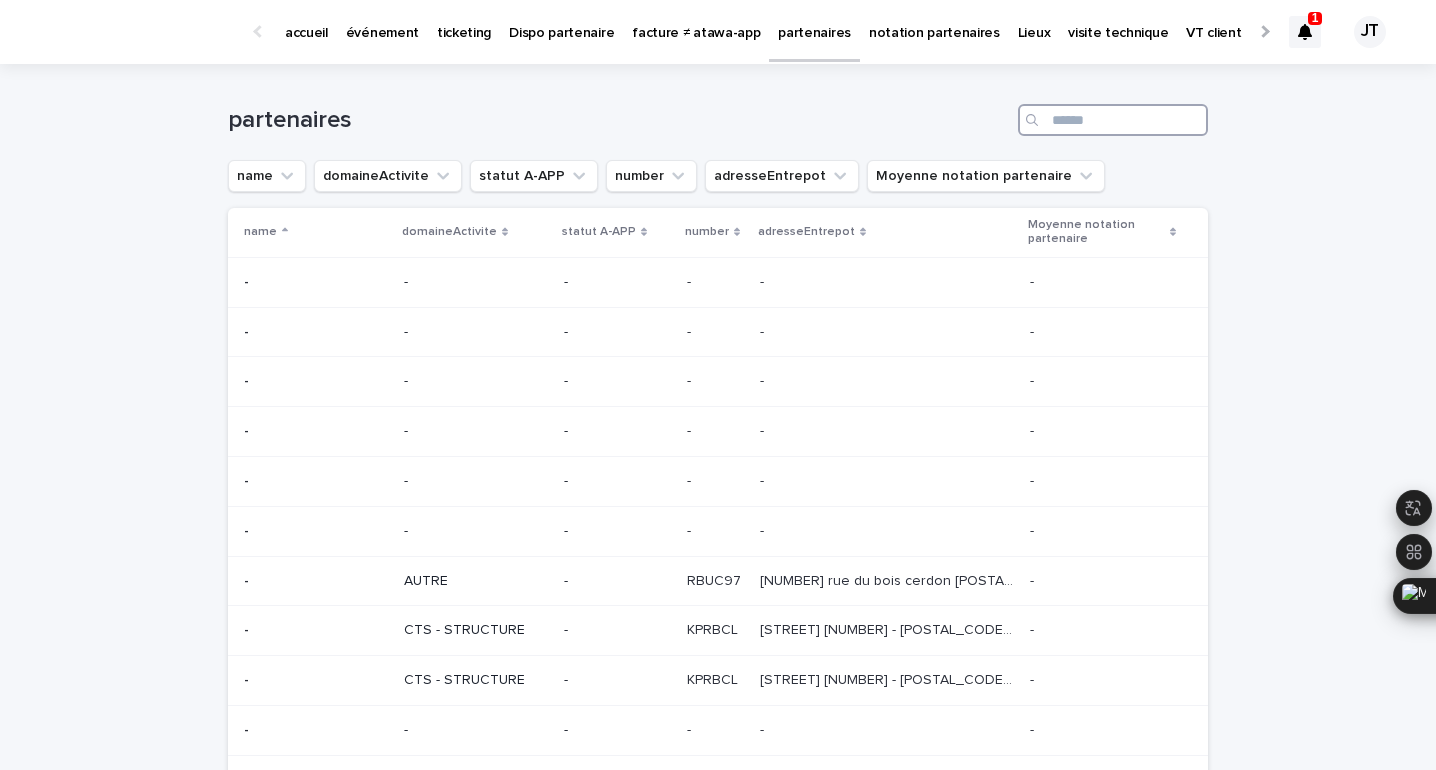 click at bounding box center [1113, 120] 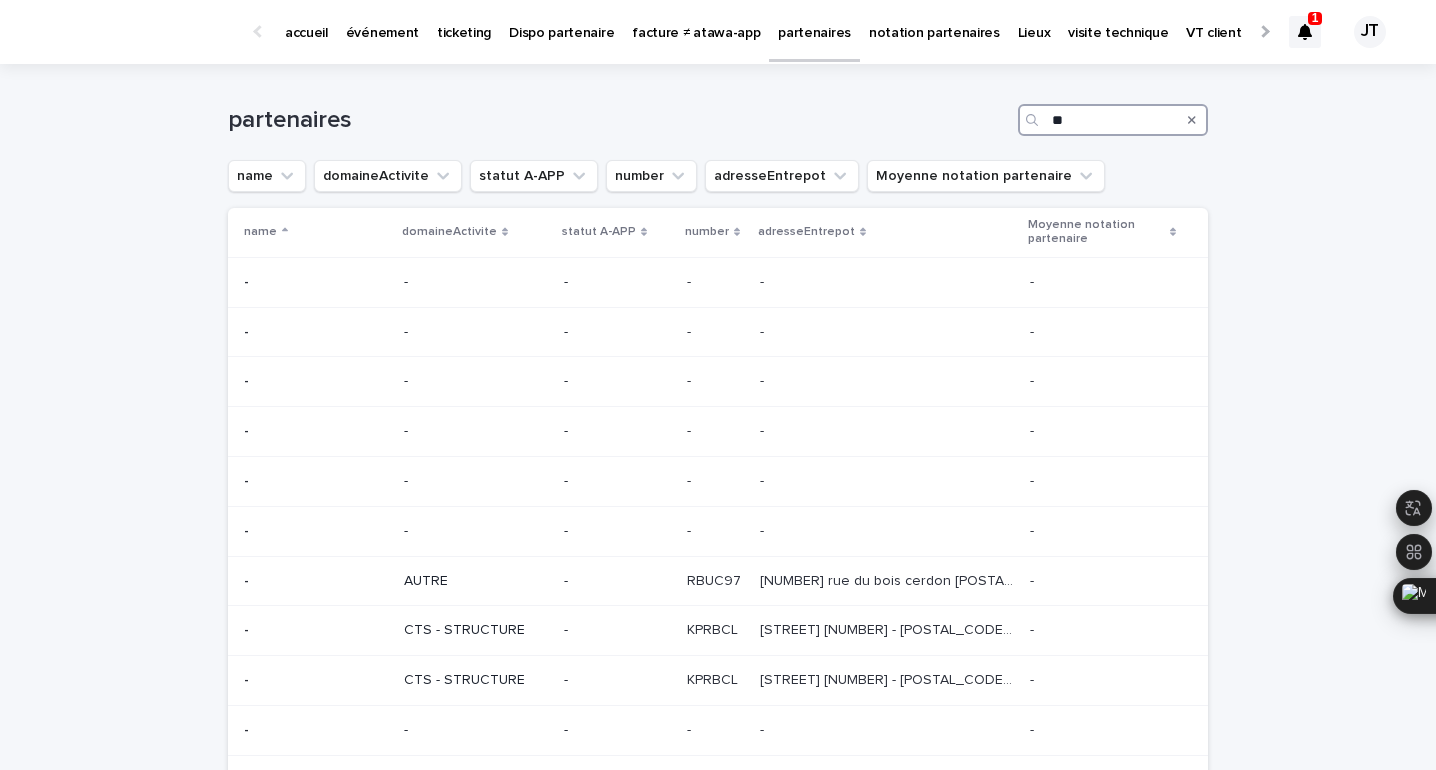 type on "***" 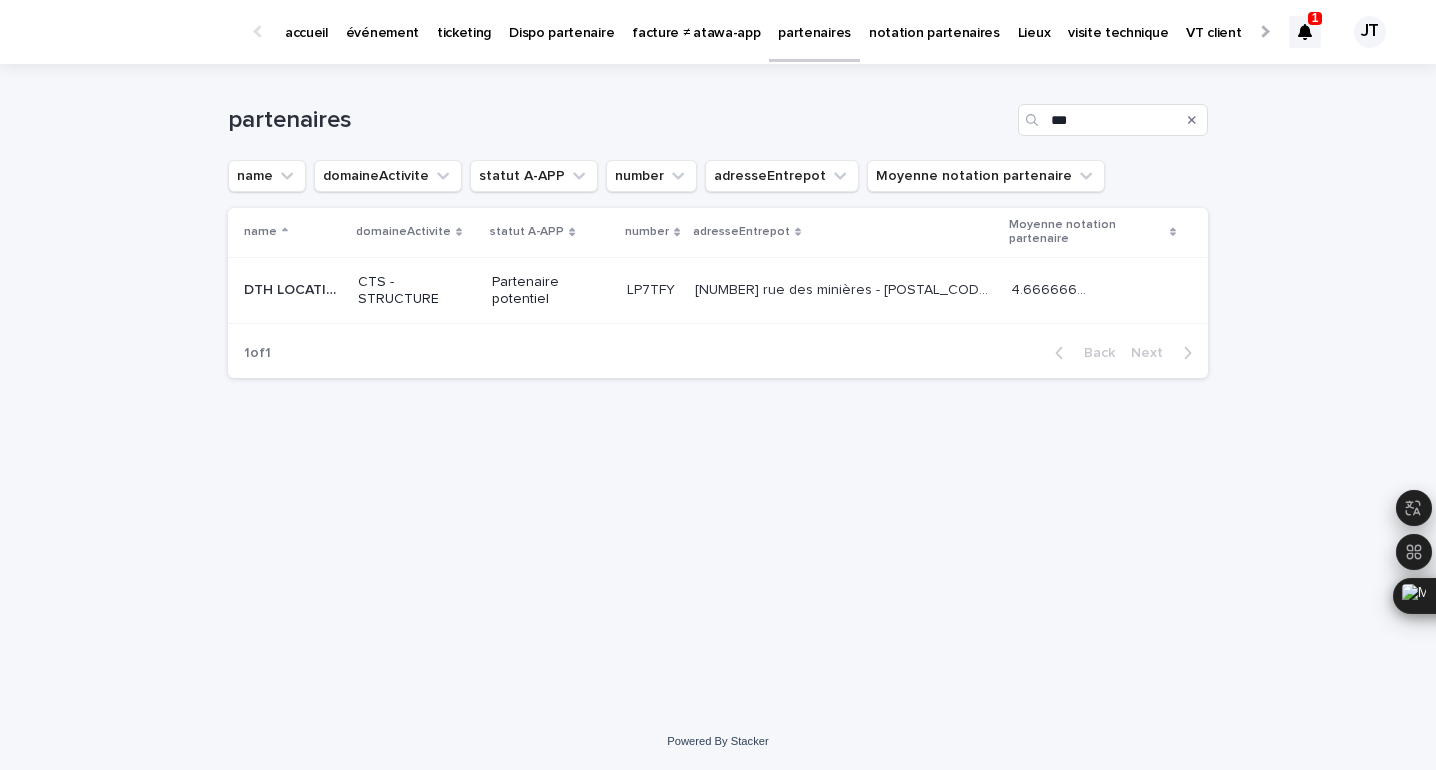 click on "Partenaire potentiel" at bounding box center [551, 291] 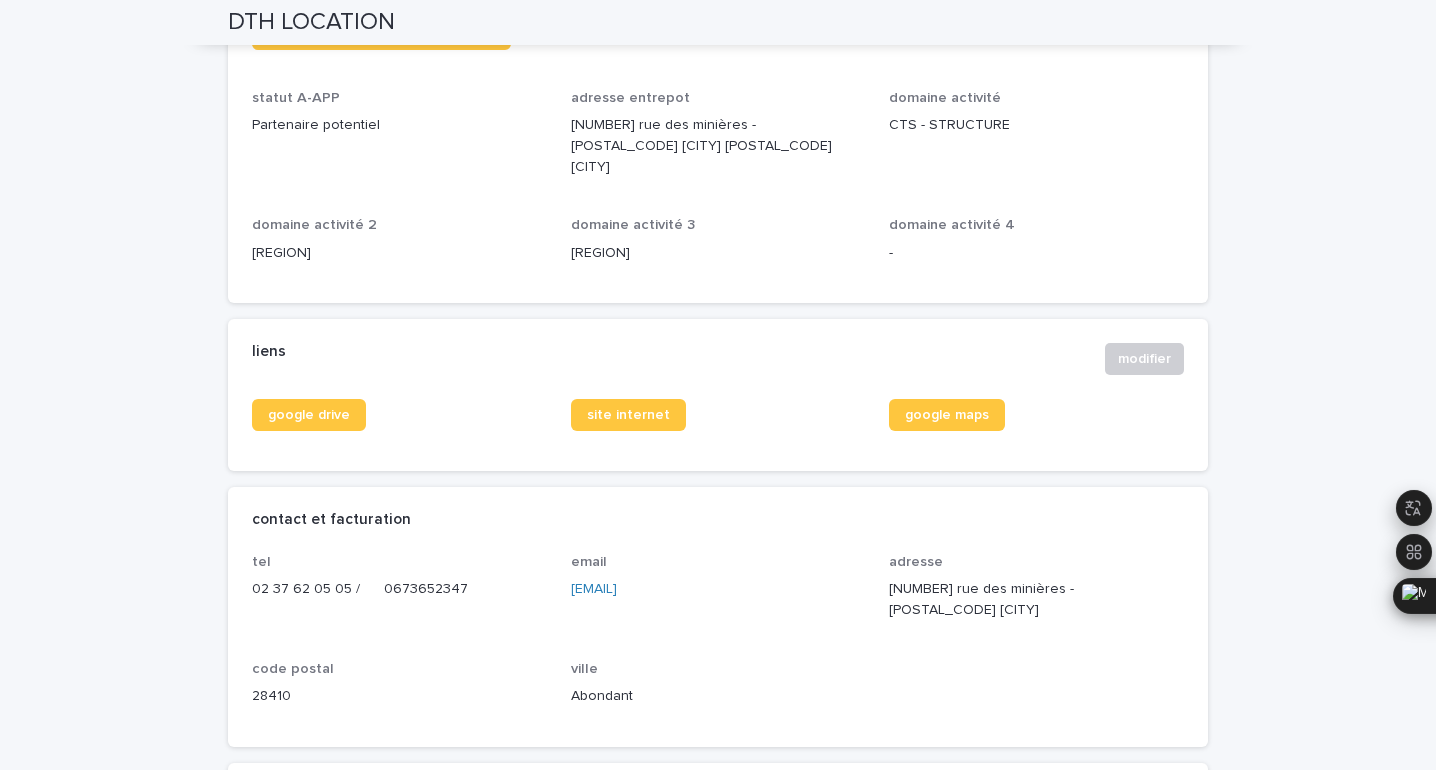 scroll, scrollTop: 0, scrollLeft: 0, axis: both 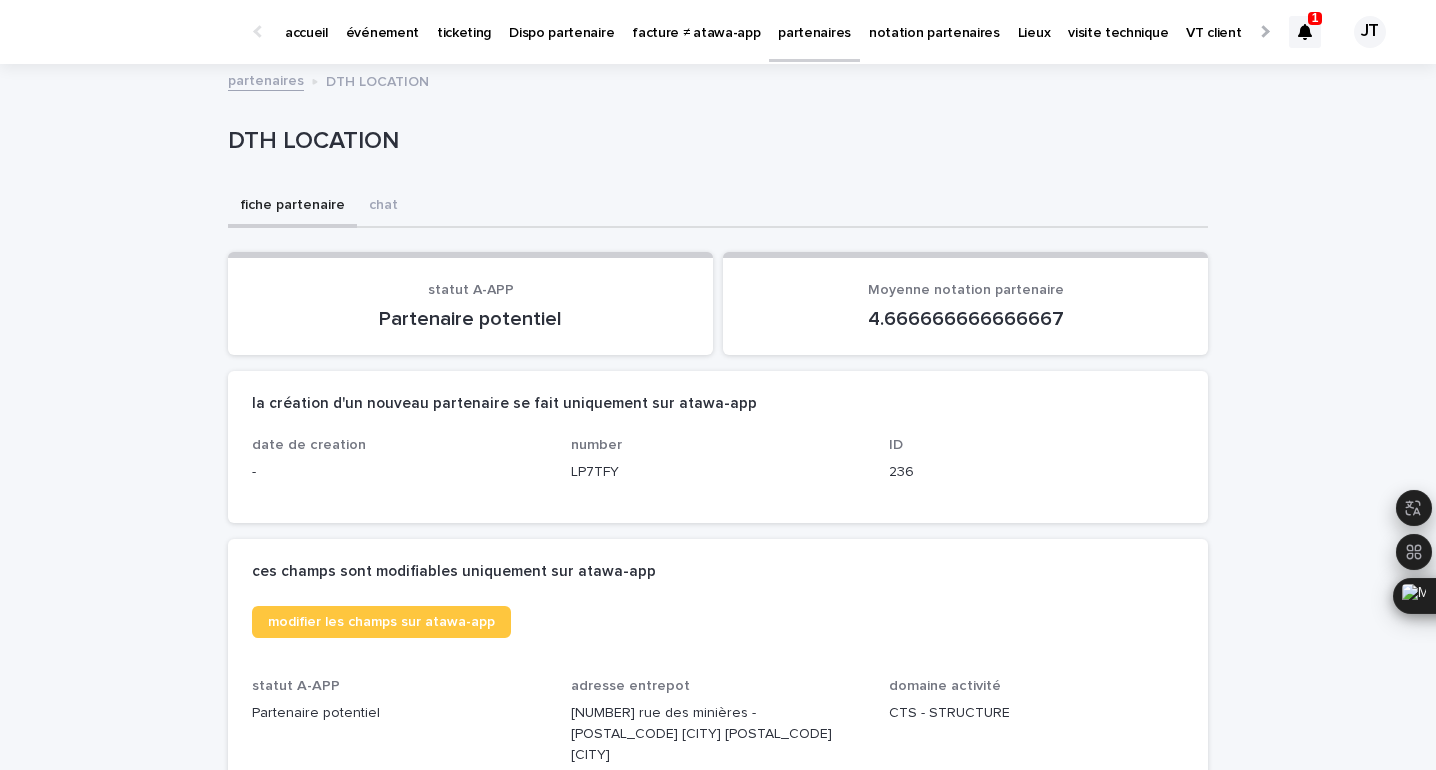 click on "événement" at bounding box center (382, 21) 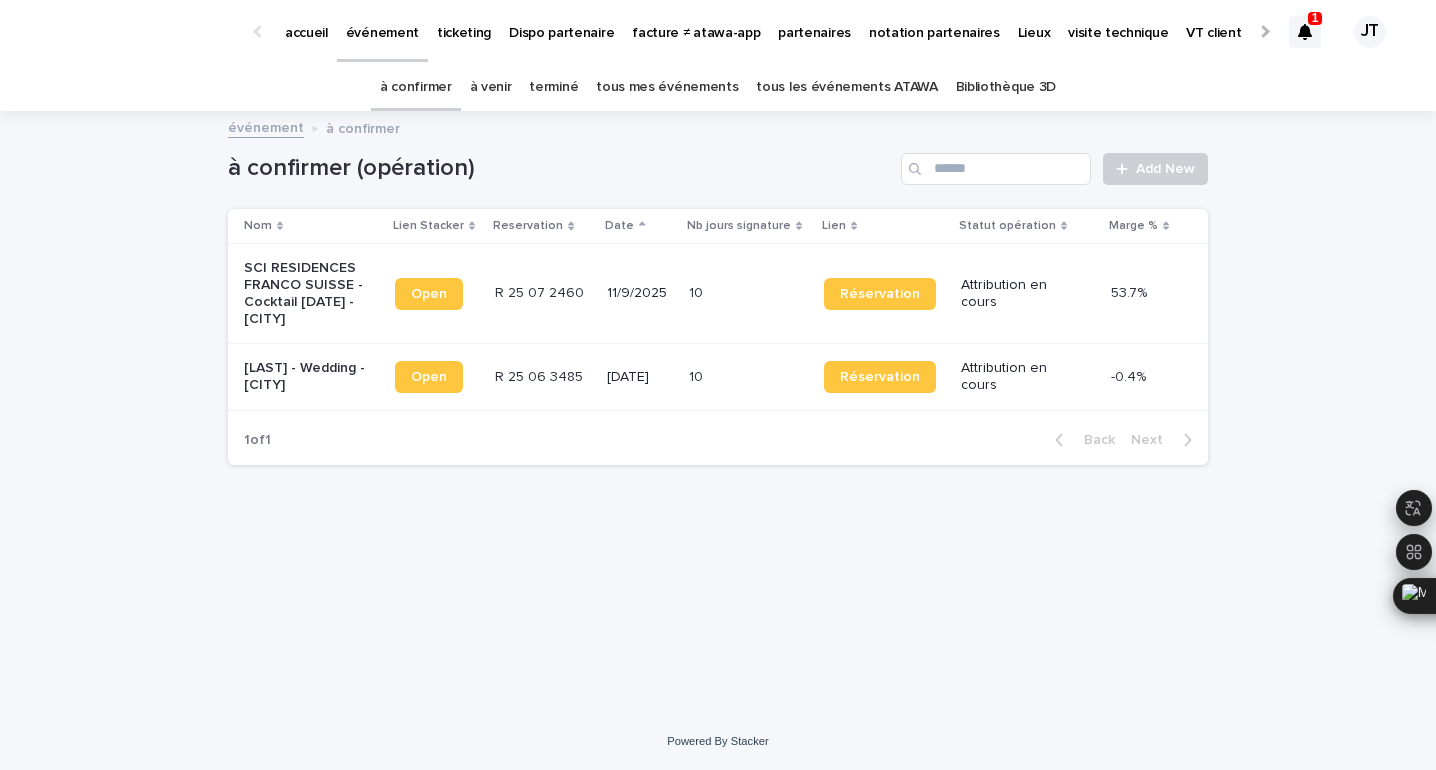 click on "R 25 07 2460" at bounding box center (541, 291) 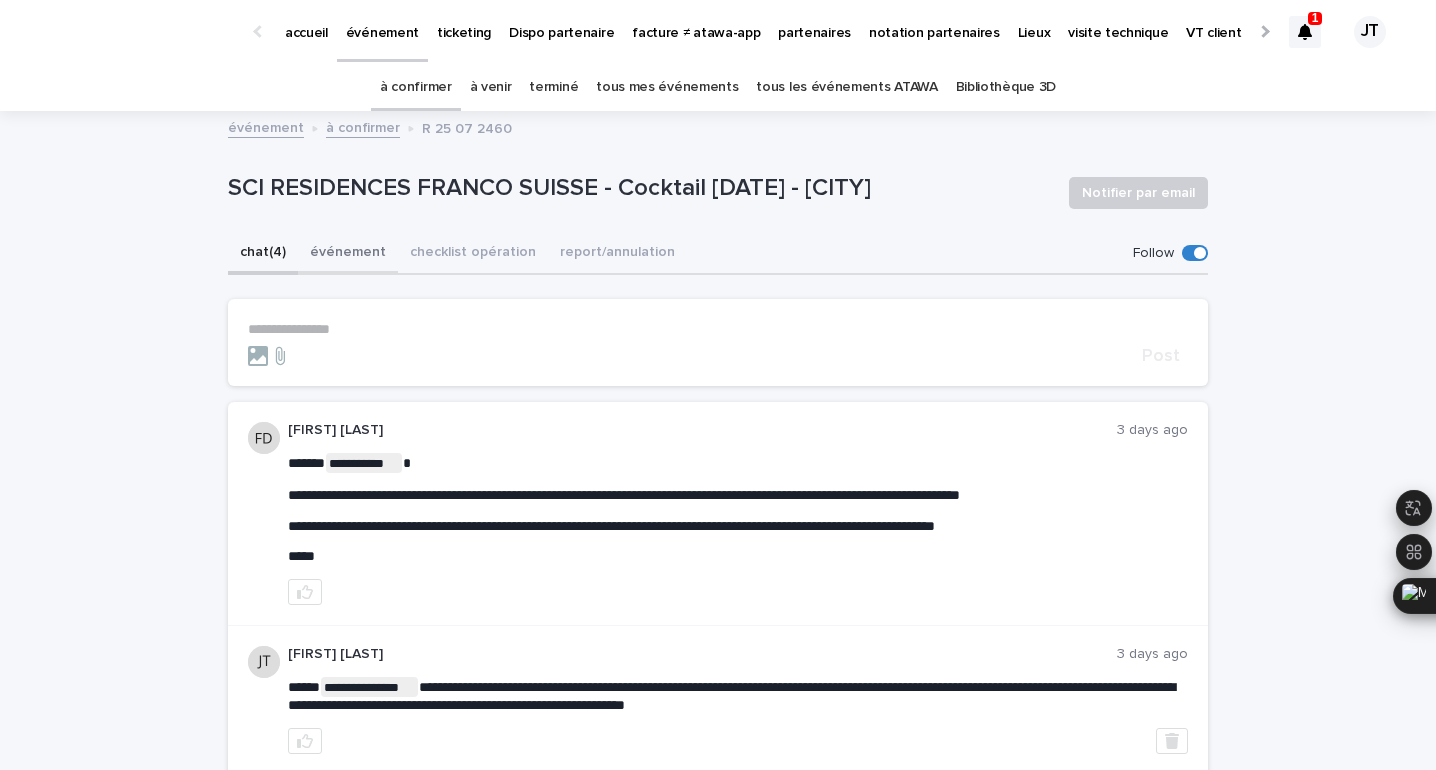 click on "événement" at bounding box center (348, 254) 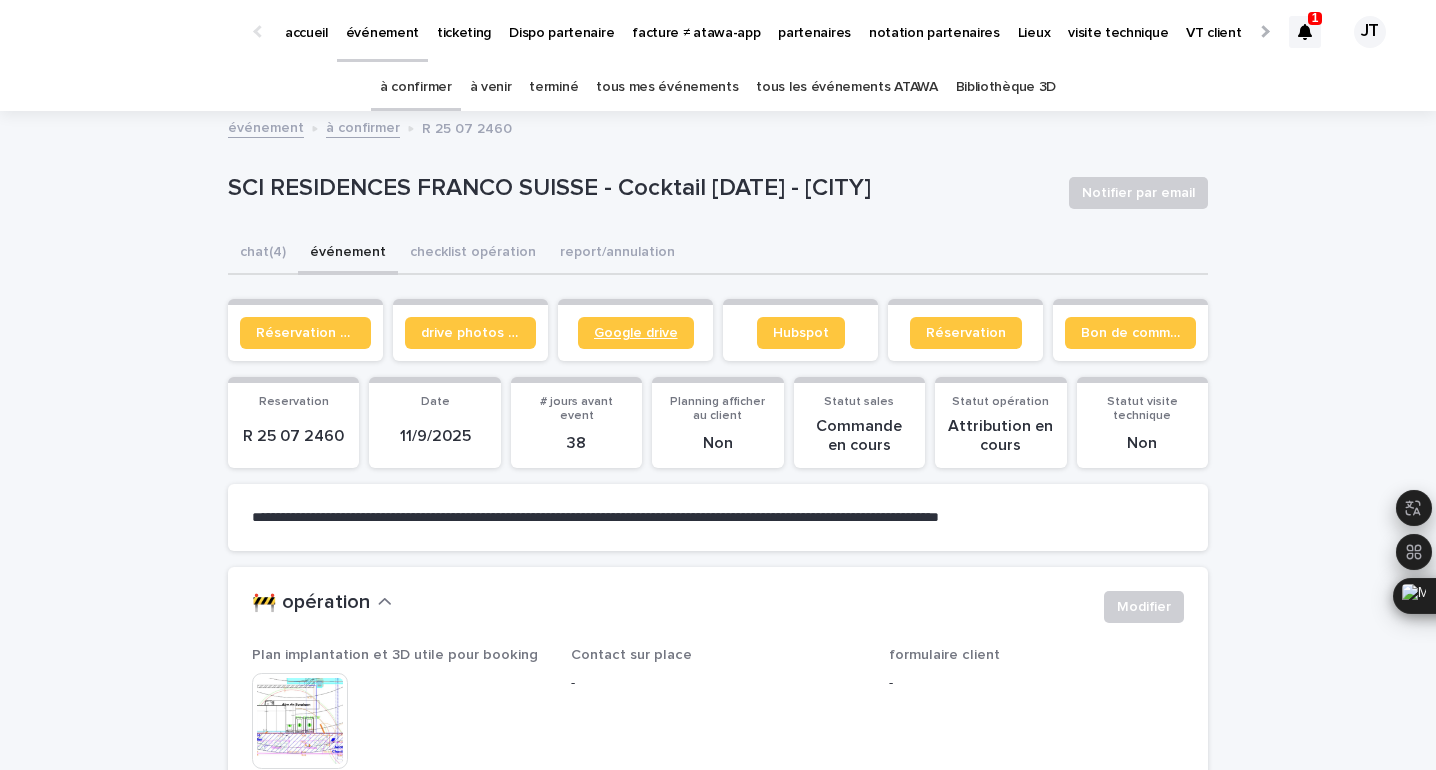 click on "Google drive" at bounding box center [636, 333] 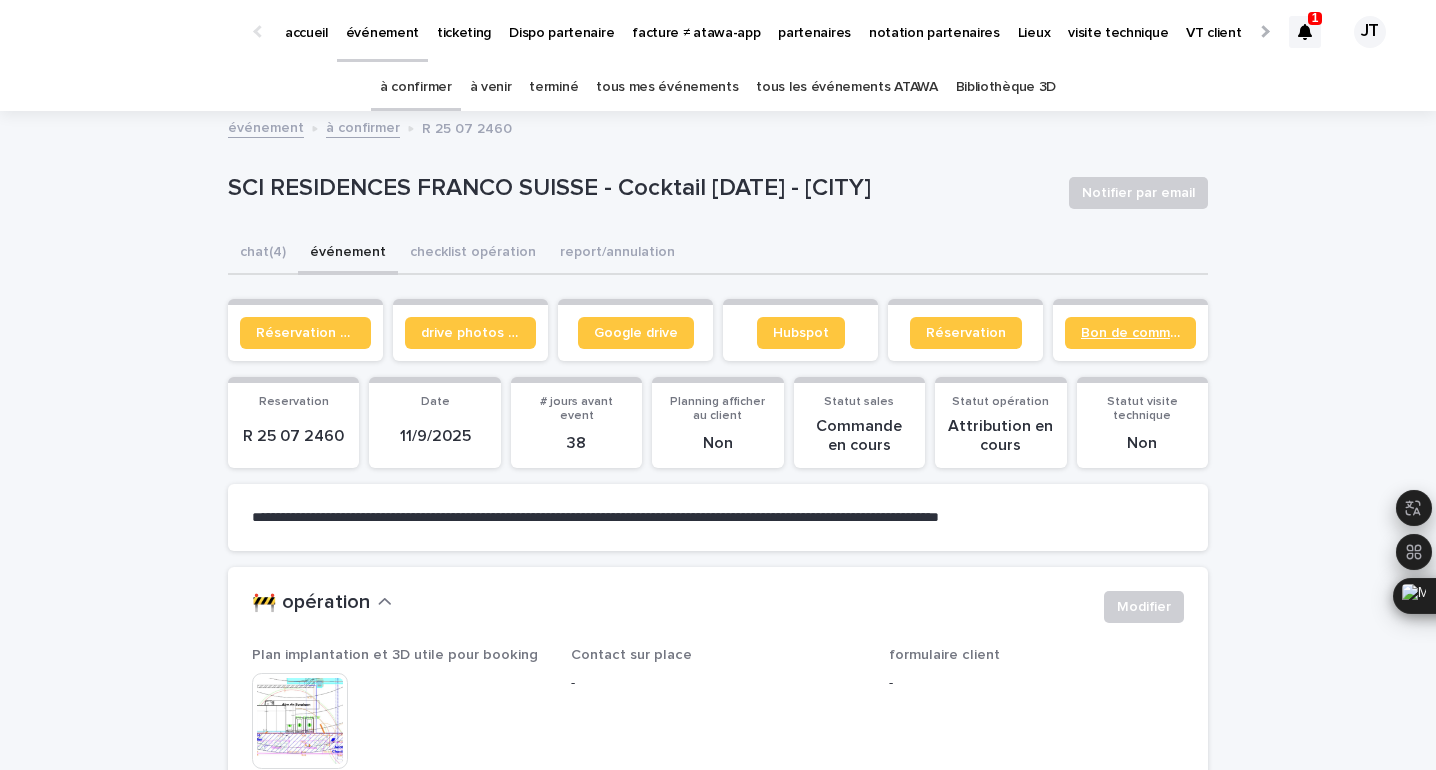click on "Bon de commande" at bounding box center (1130, 333) 